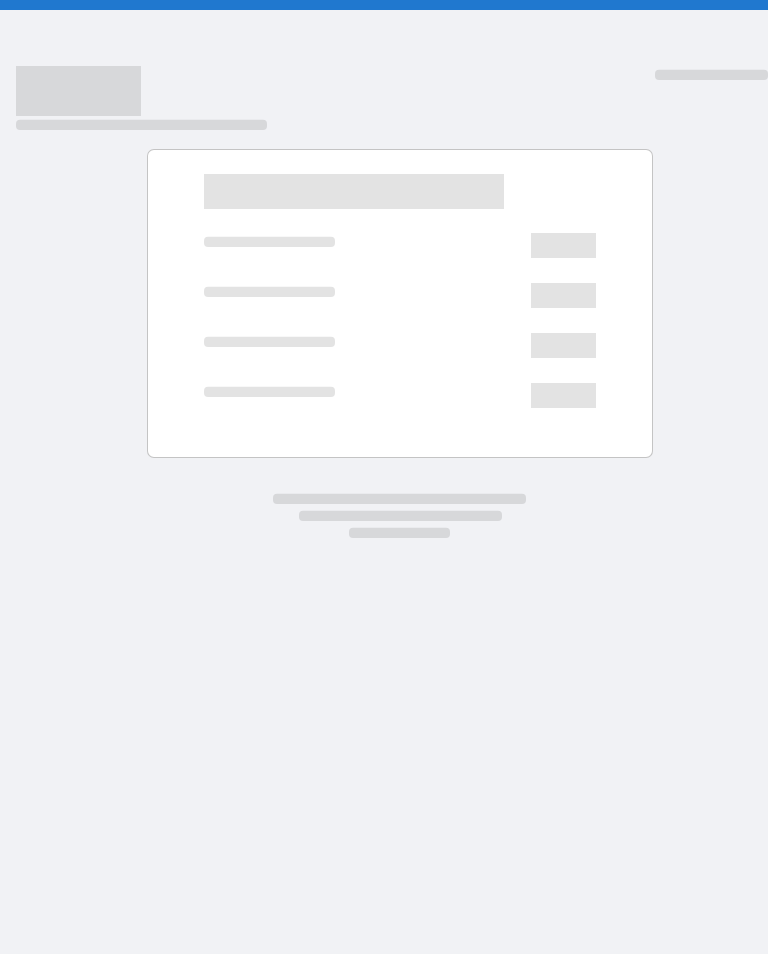 scroll, scrollTop: 0, scrollLeft: 0, axis: both 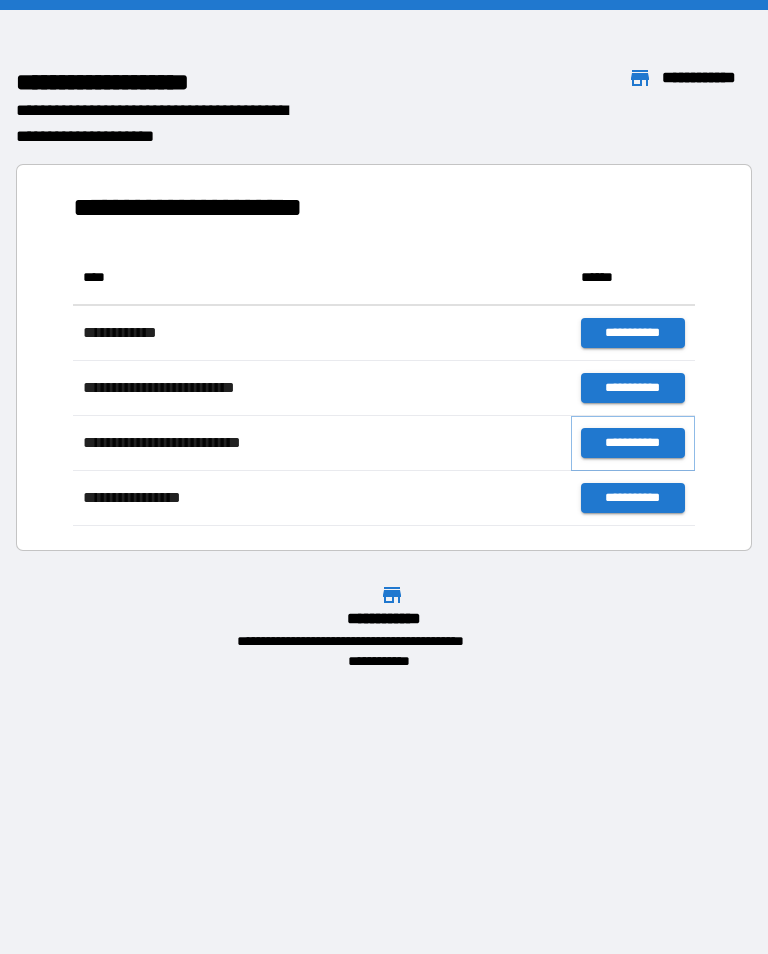 click on "**********" at bounding box center (633, 443) 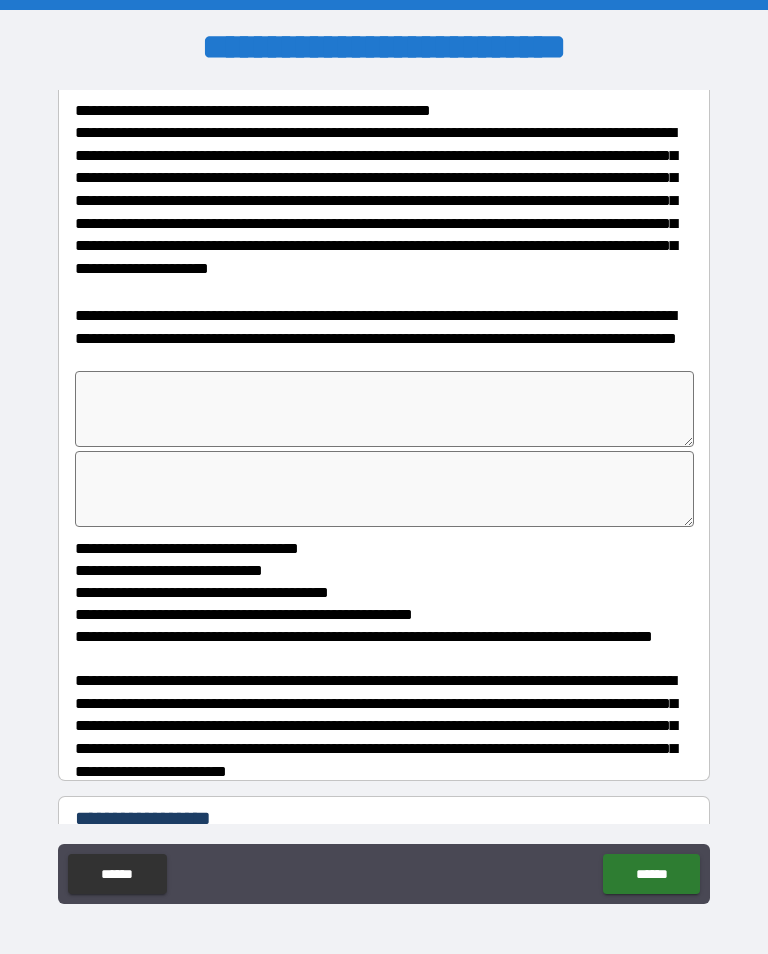 scroll, scrollTop: 1003, scrollLeft: 0, axis: vertical 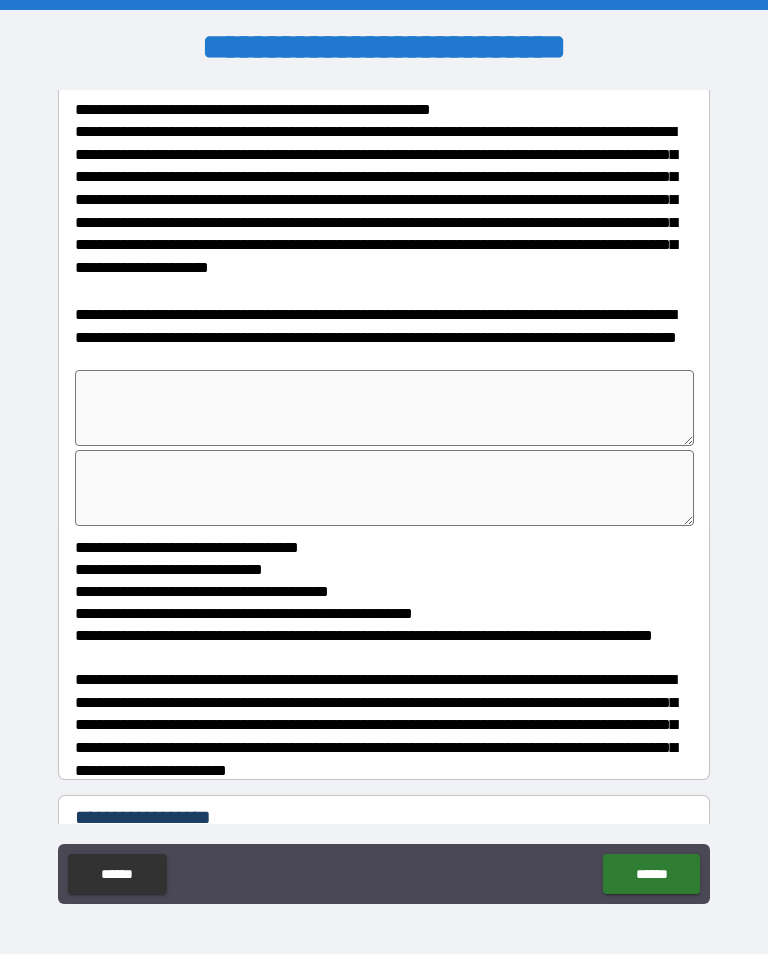 click at bounding box center (384, 408) 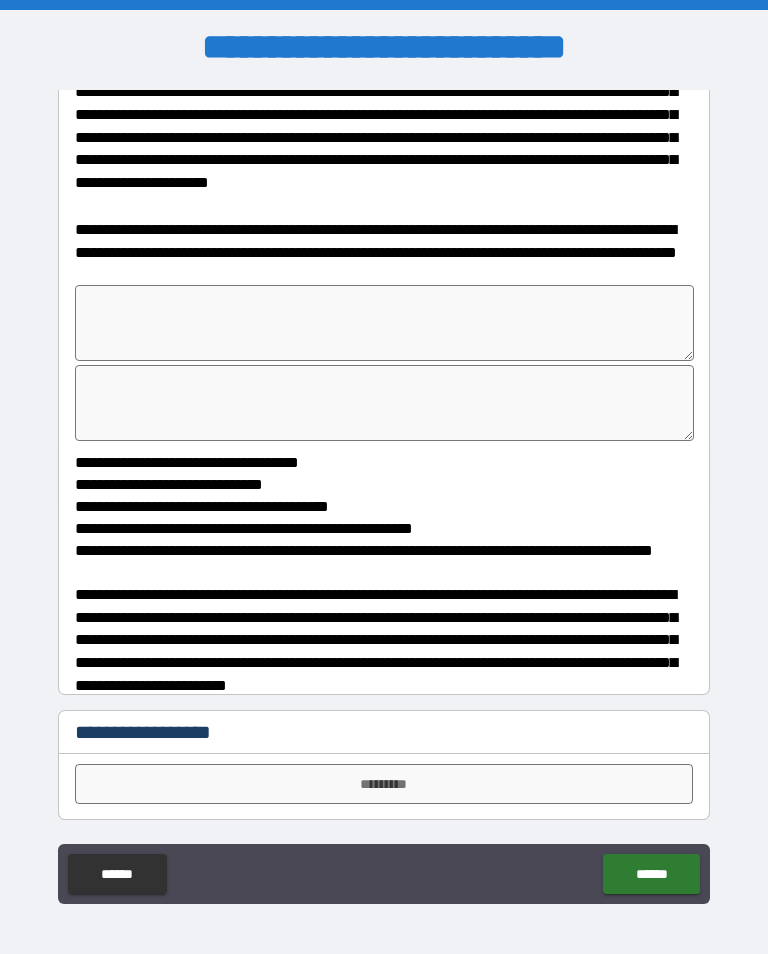 scroll, scrollTop: 1086, scrollLeft: 0, axis: vertical 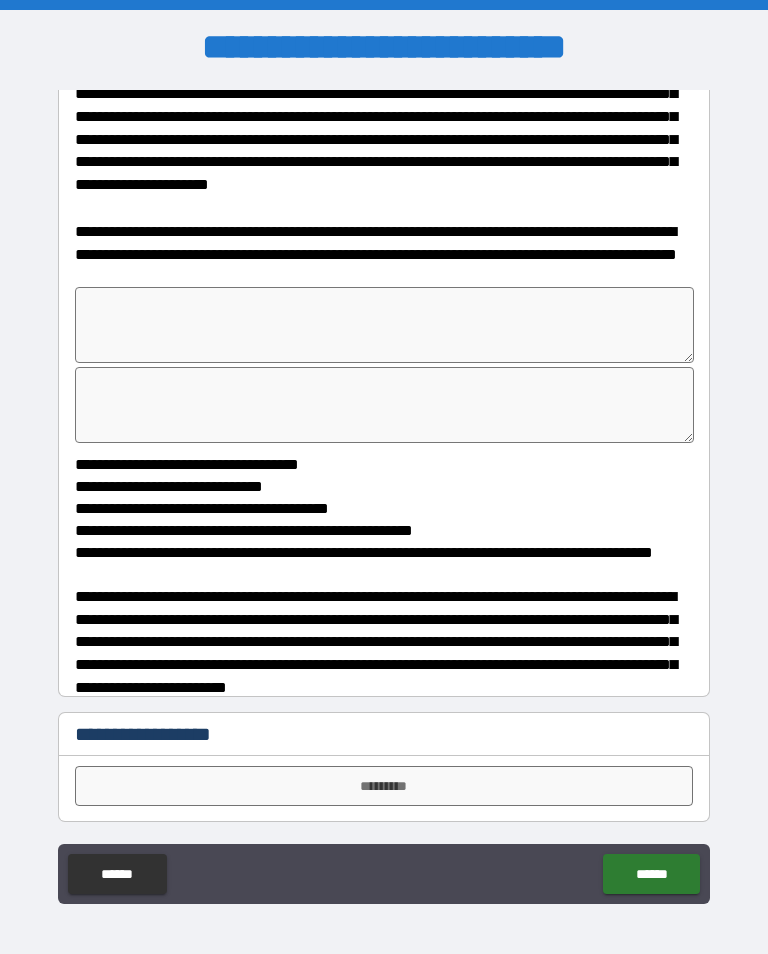 click on "**********" at bounding box center (384, 254) 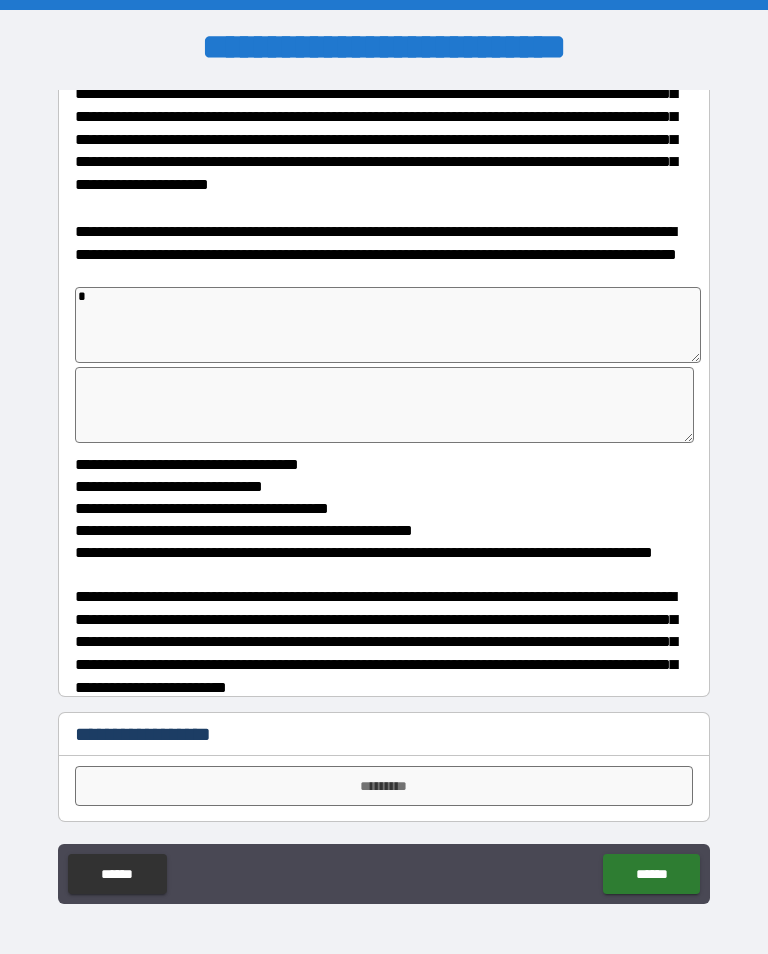 type on "*" 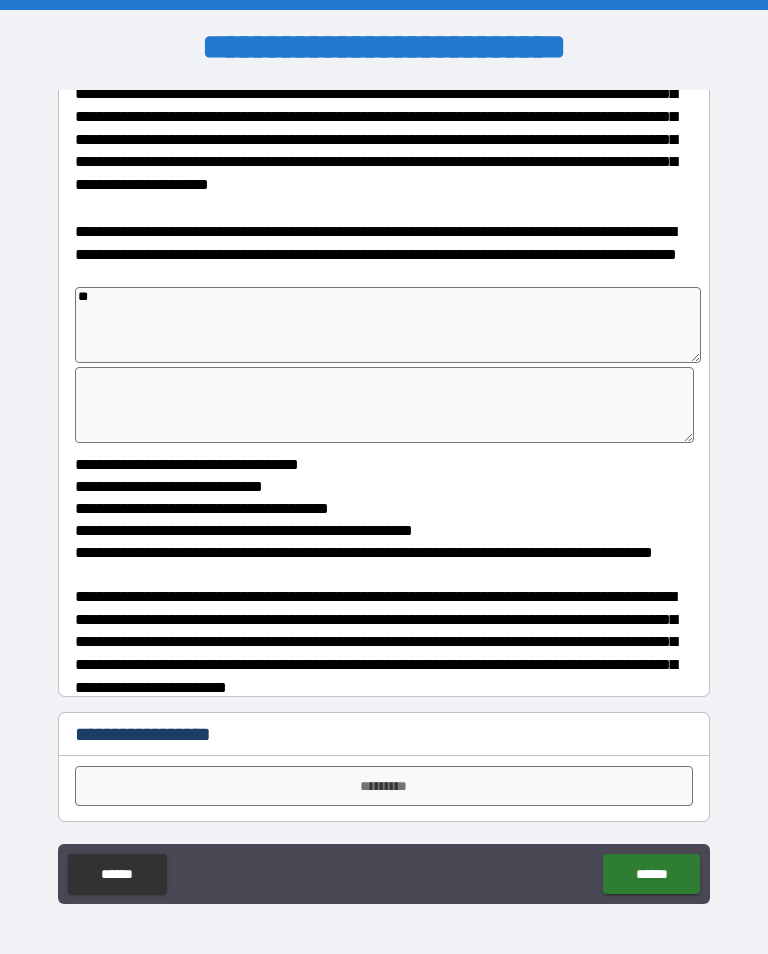 type on "*" 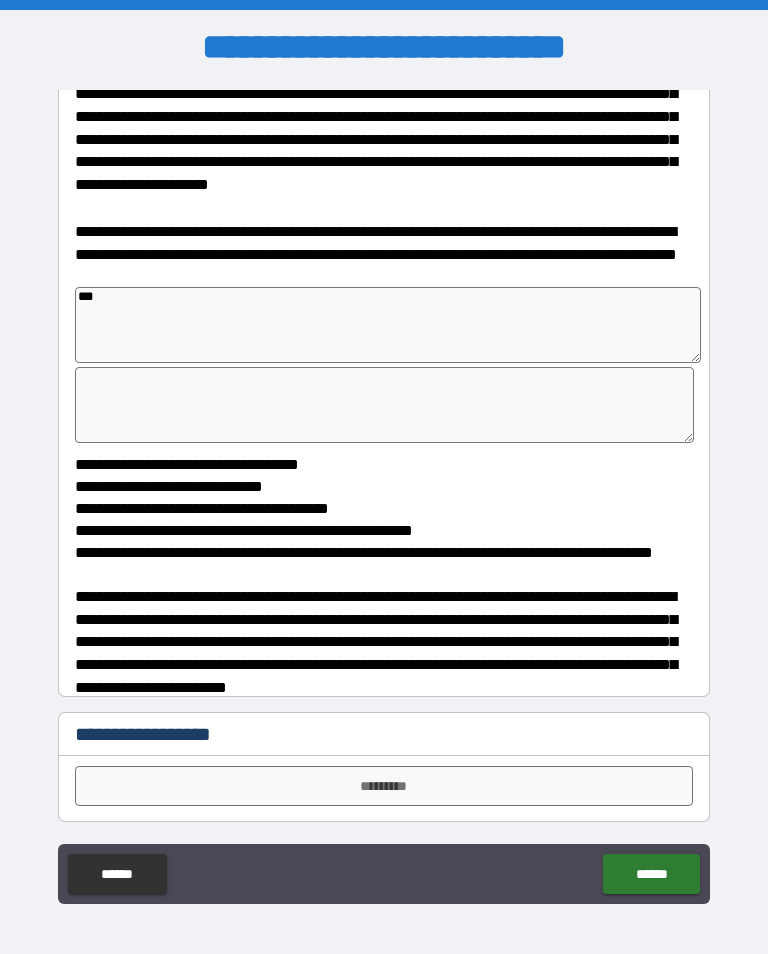 type on "*" 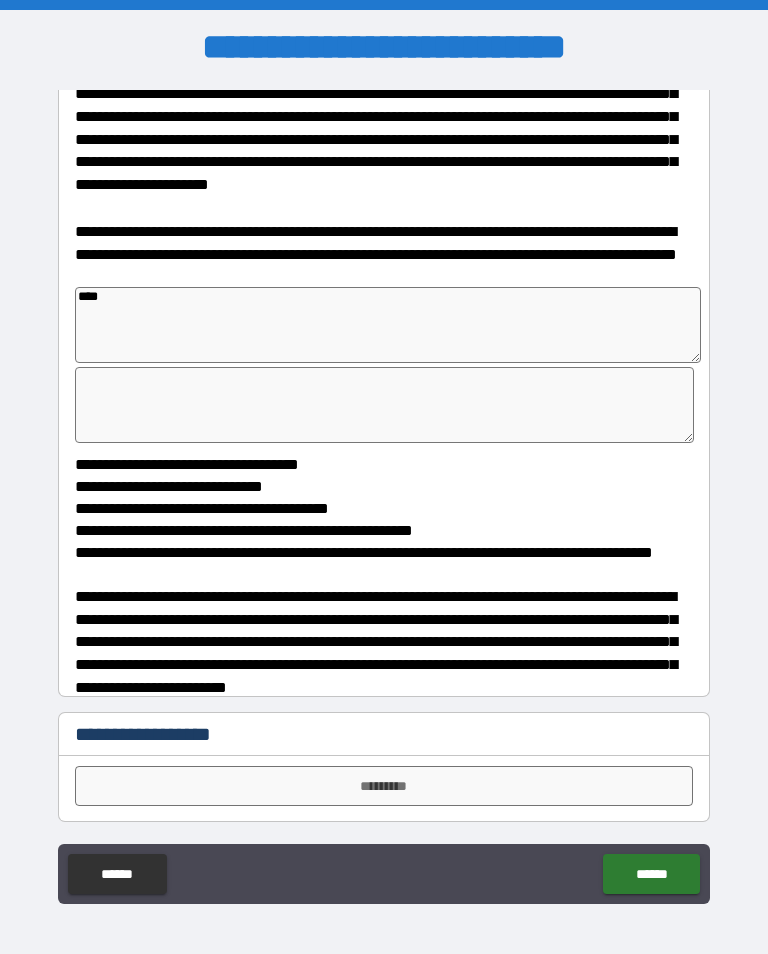 type on "*" 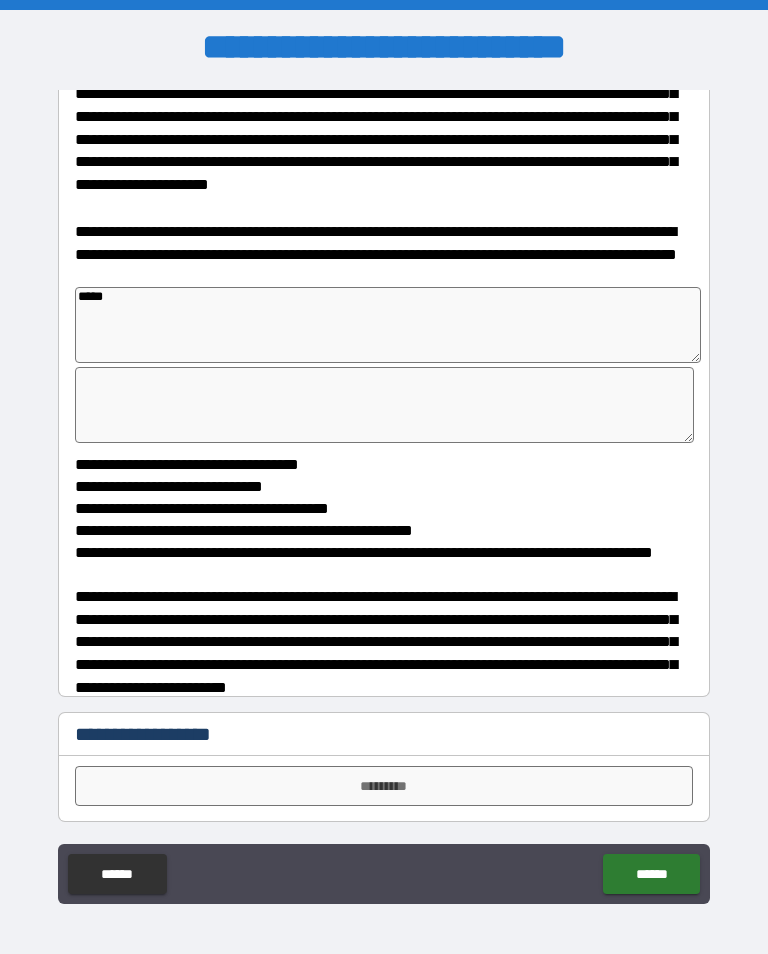 type on "*" 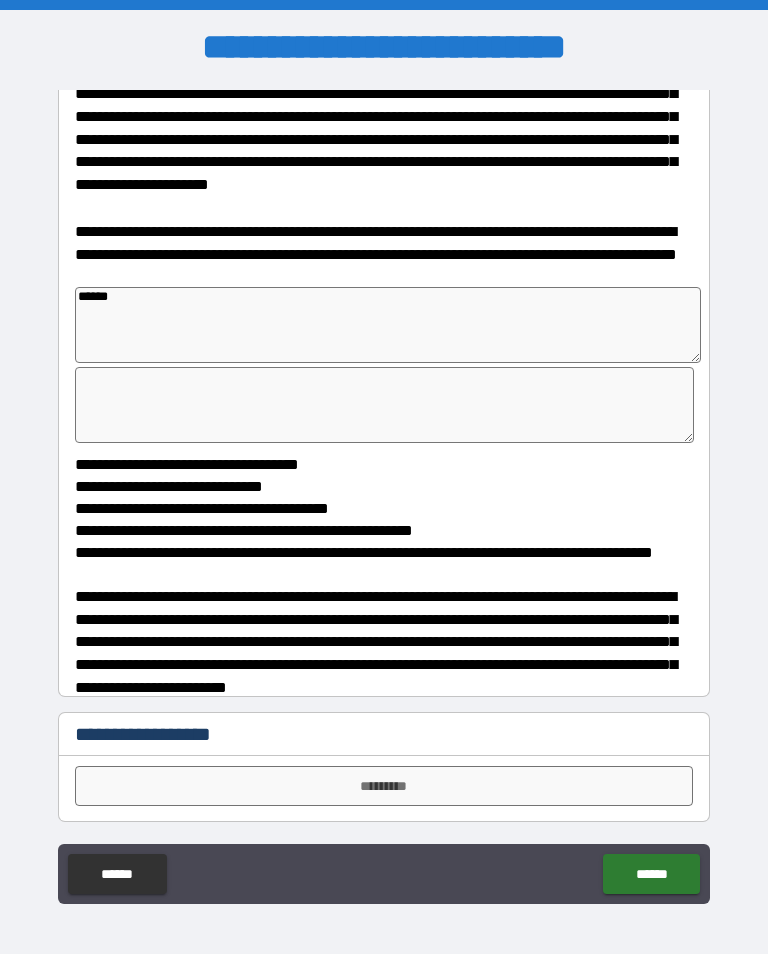 type on "*" 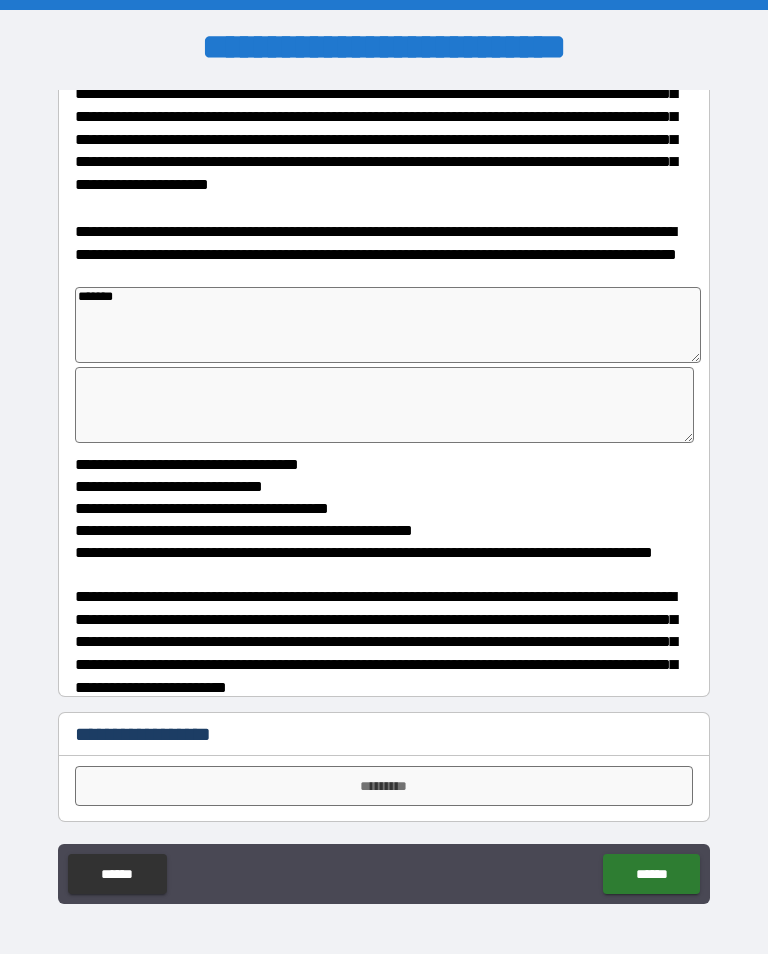 type on "*" 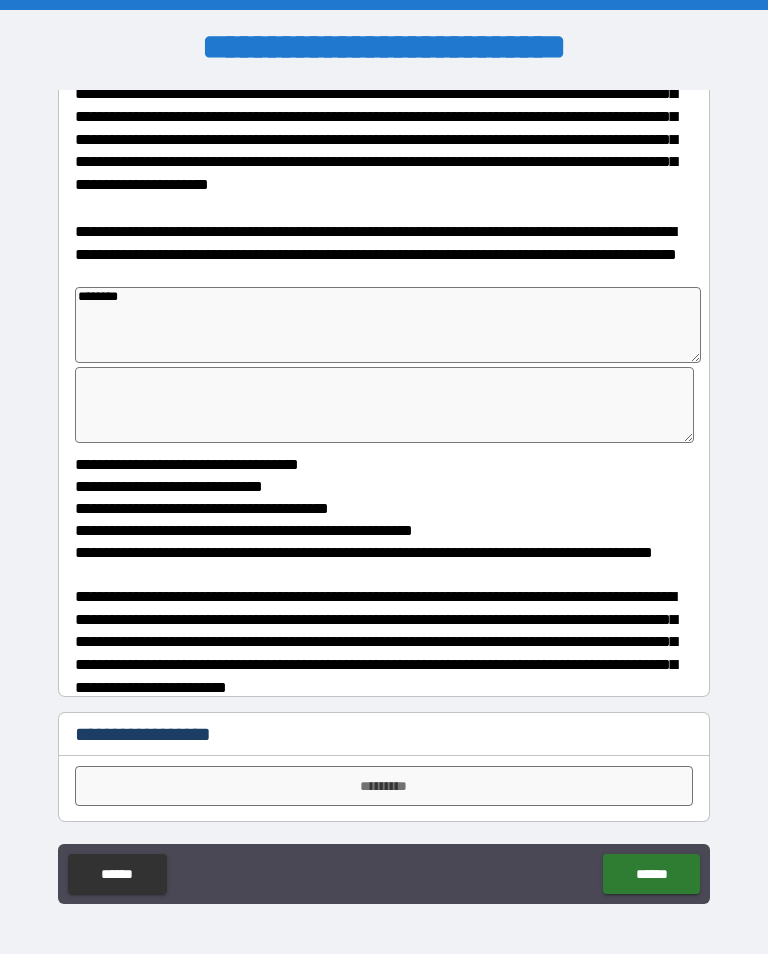 type on "*" 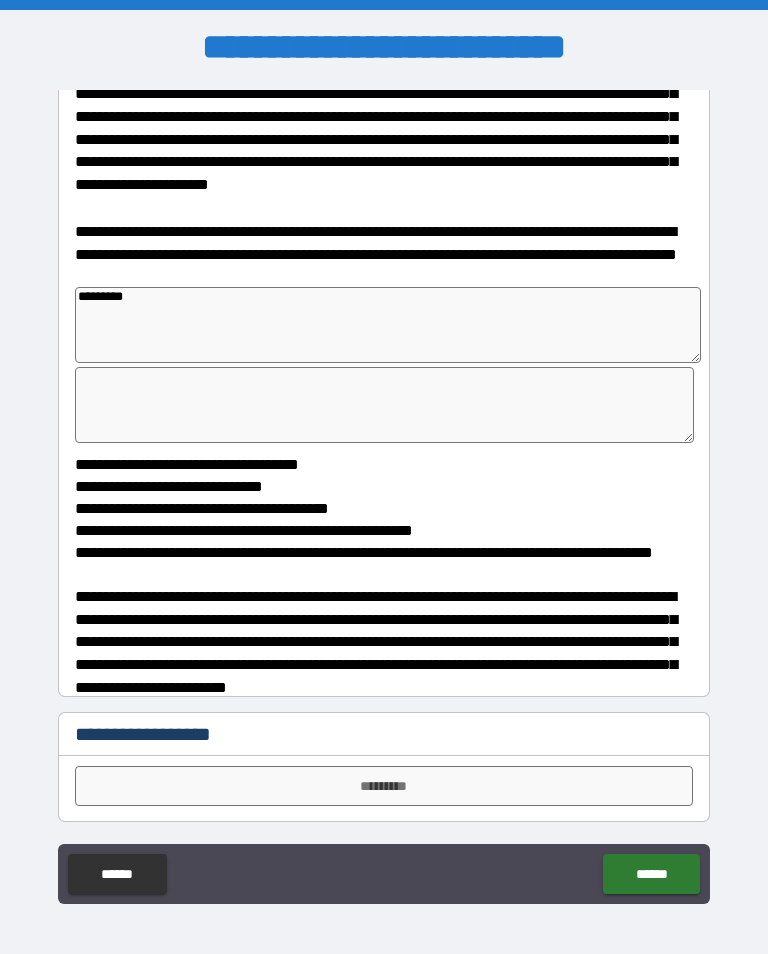 type on "*******" 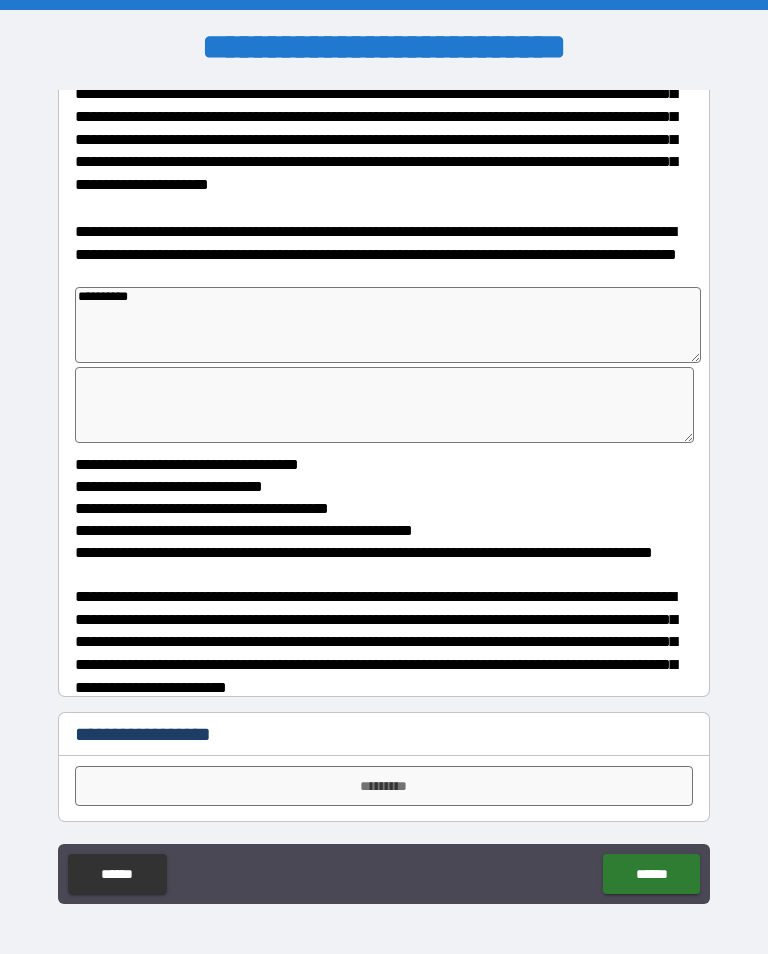type on "*" 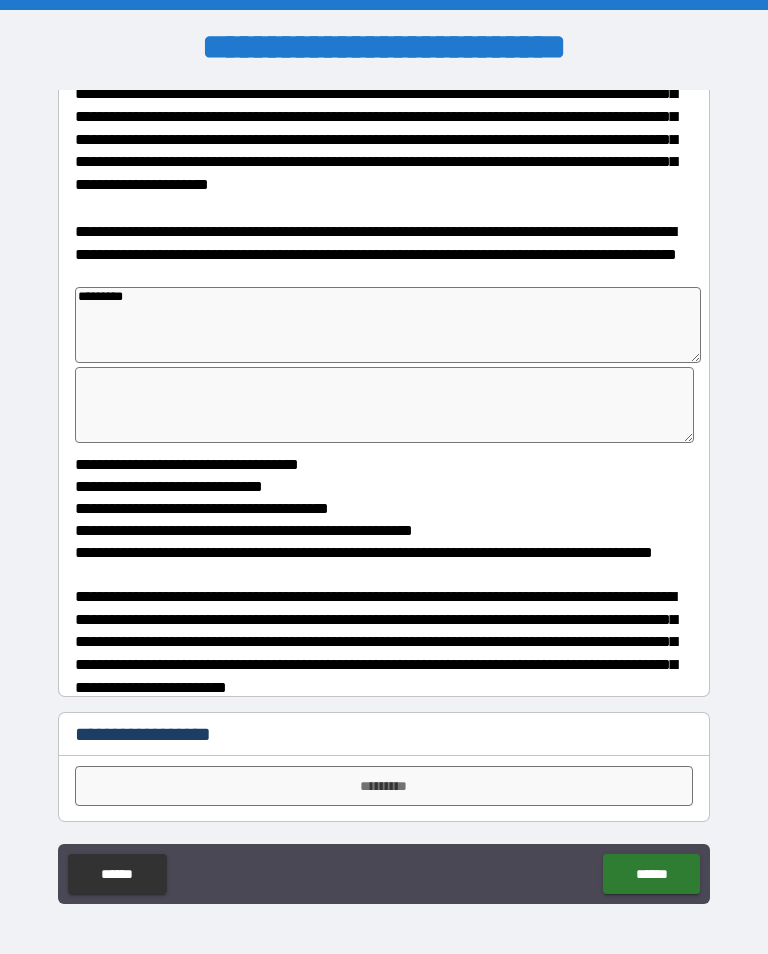 type on "*******" 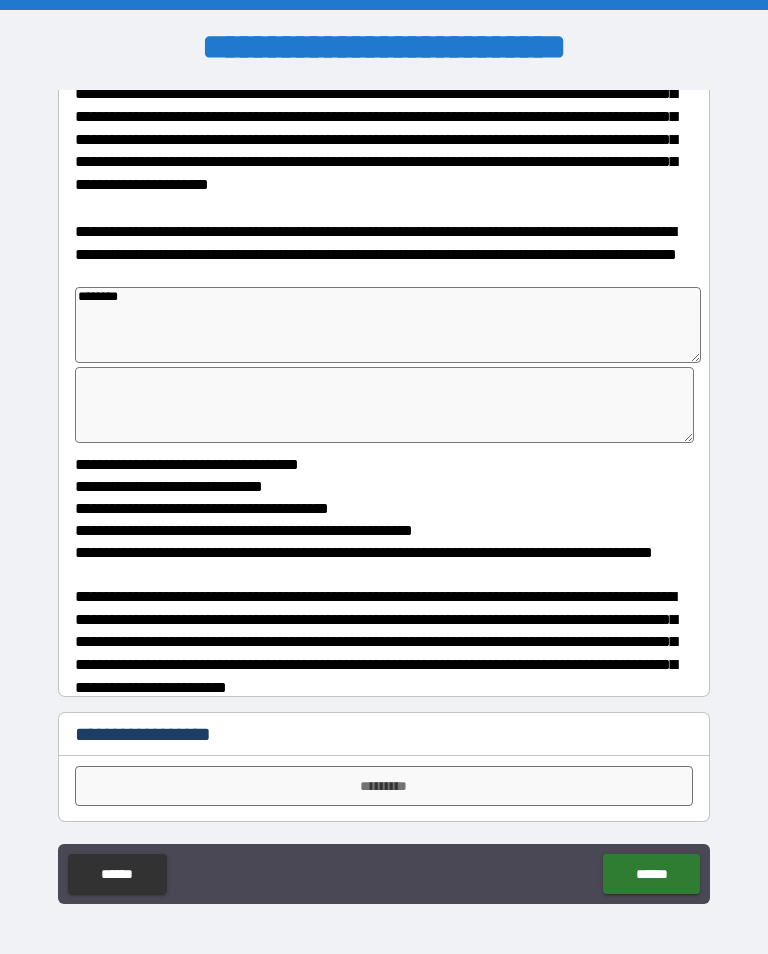 type on "*******" 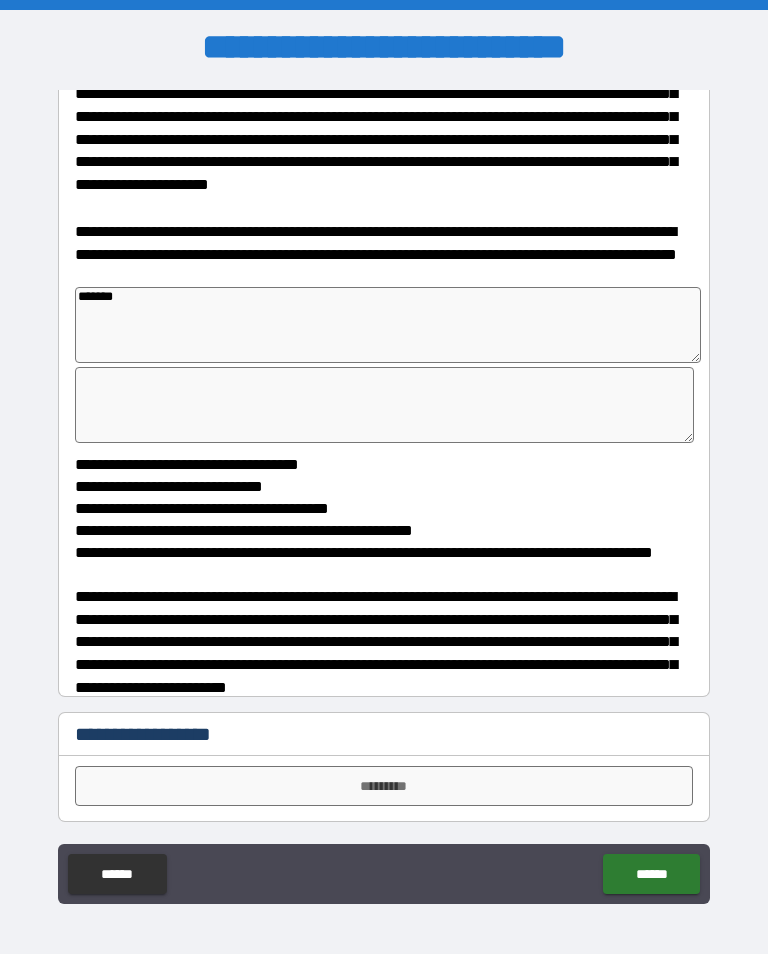 type on "******" 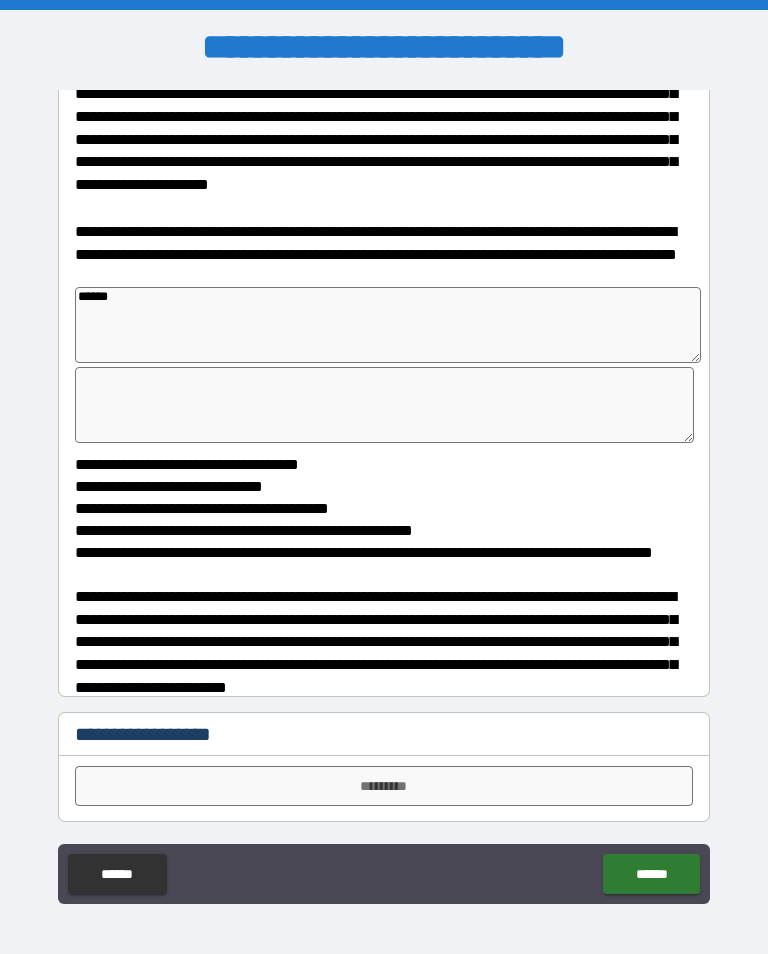 type on "*" 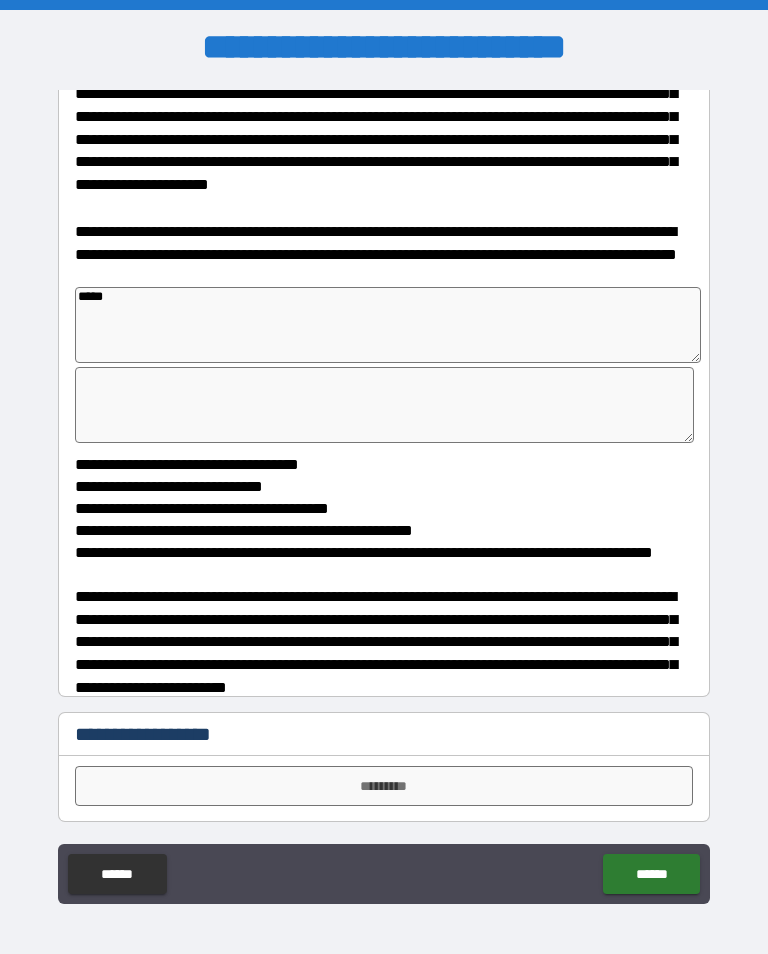 type on "*" 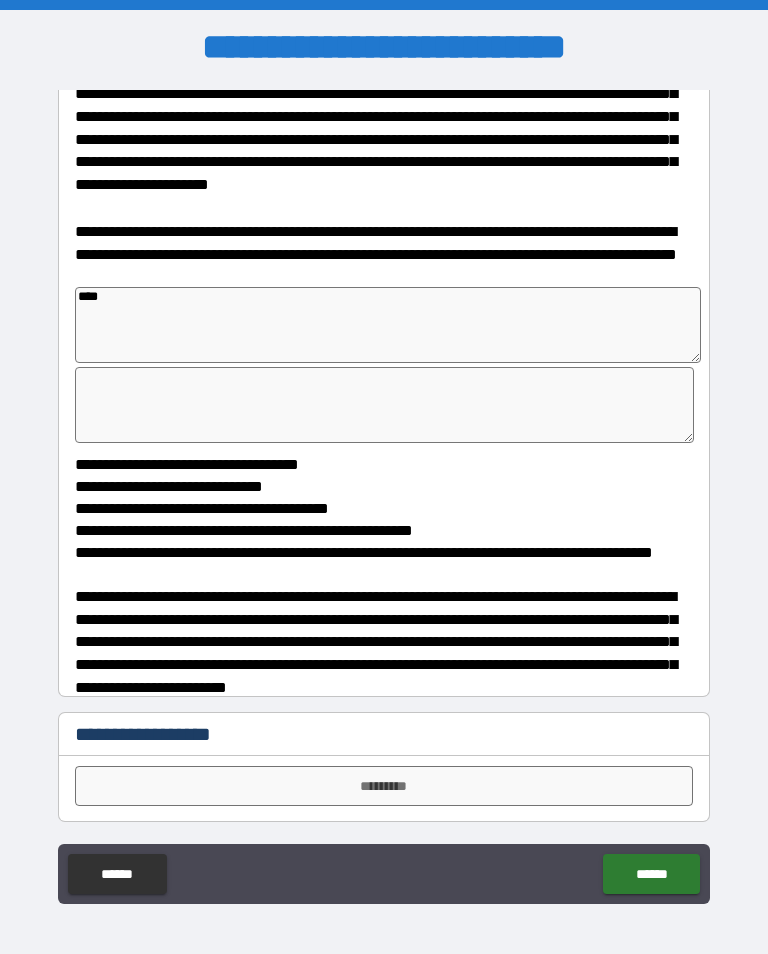 type on "*" 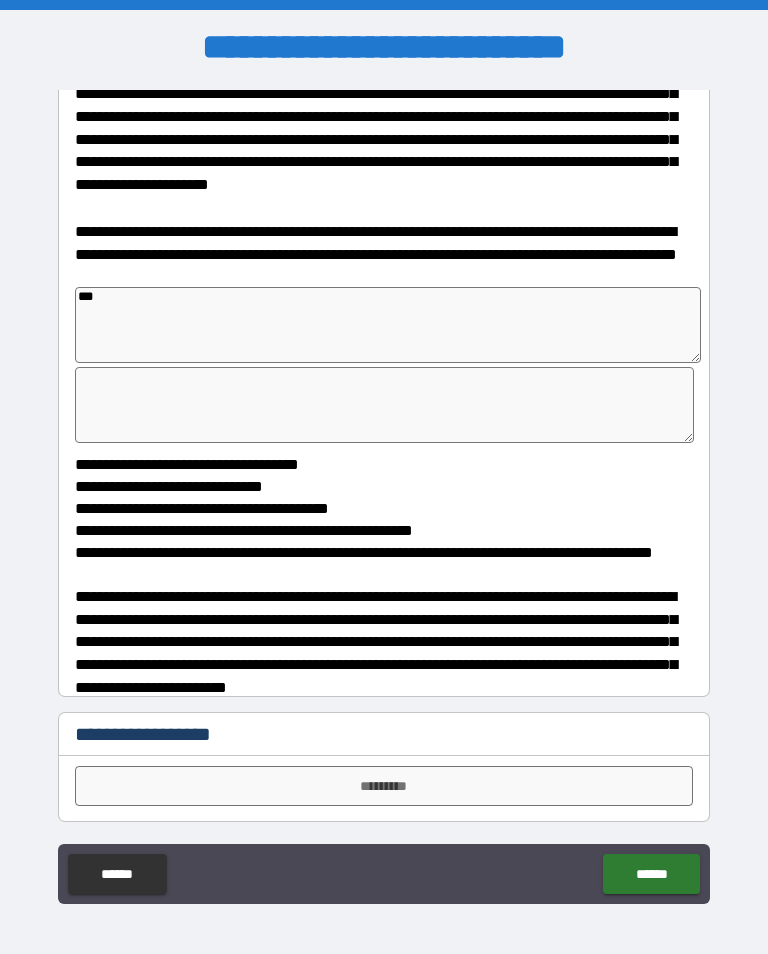 type on "*" 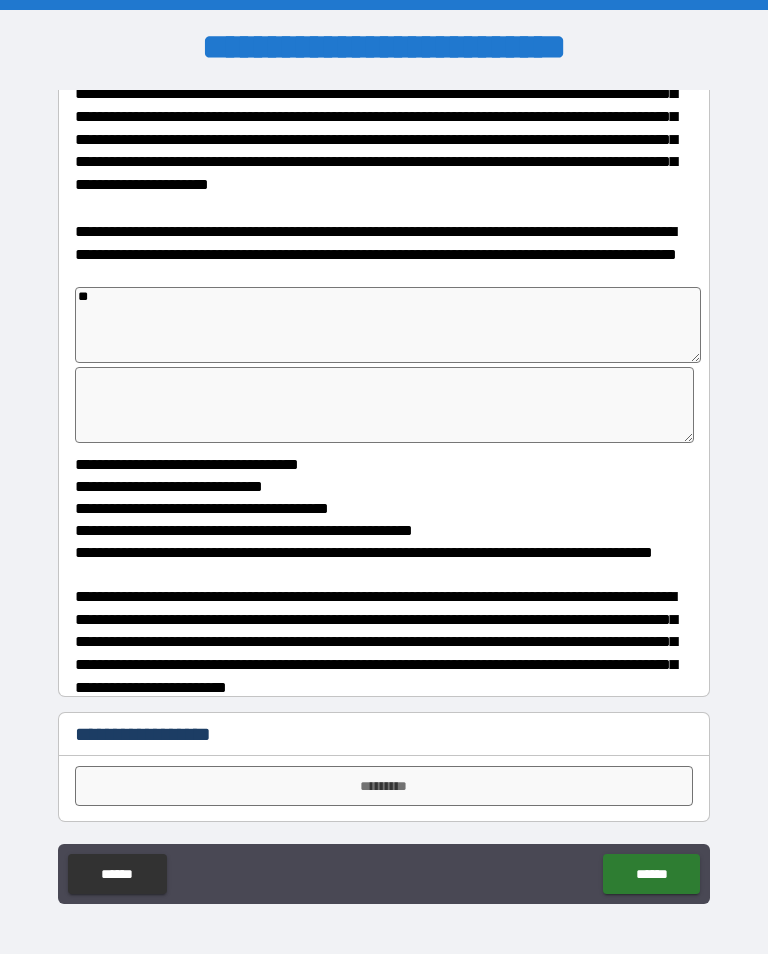 type on "*" 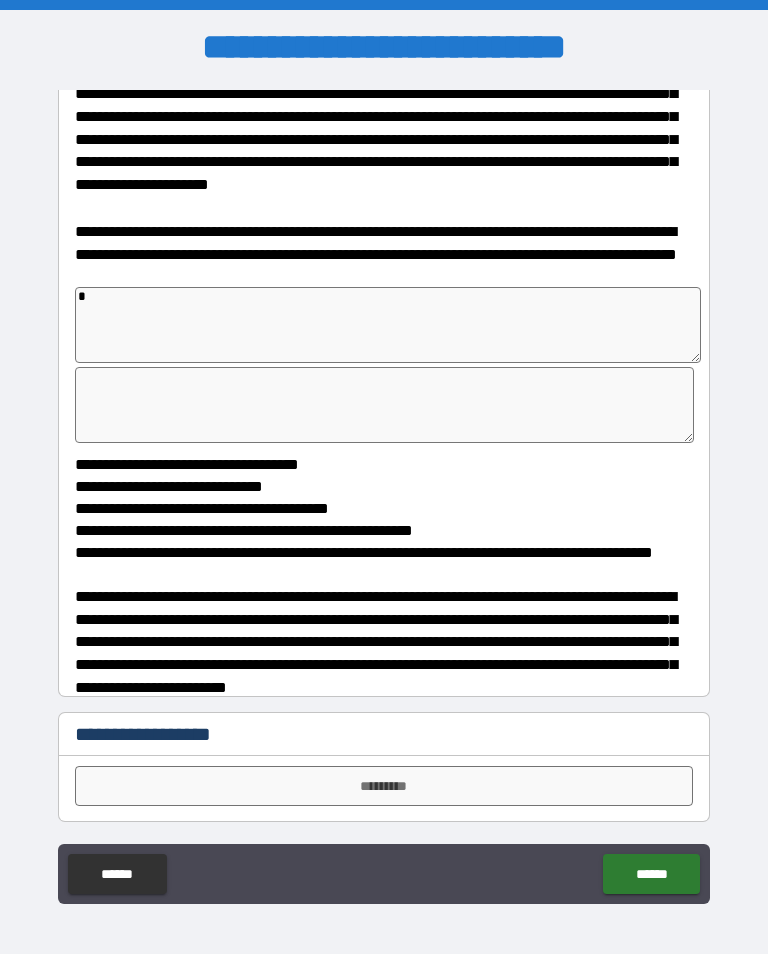 type on "*" 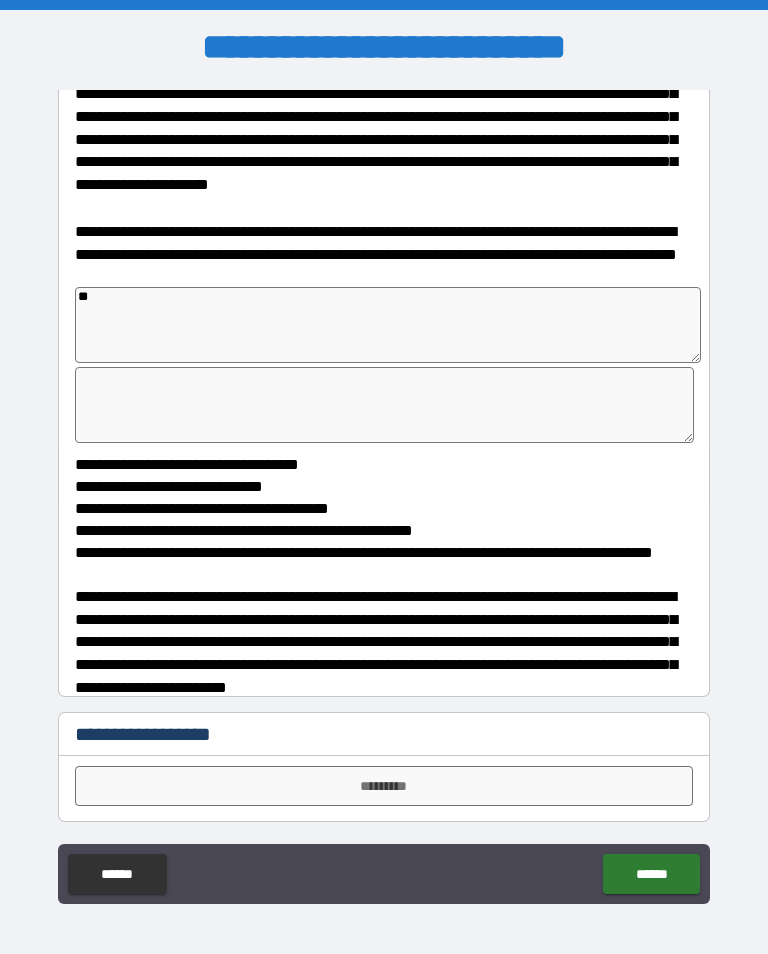 type on "*" 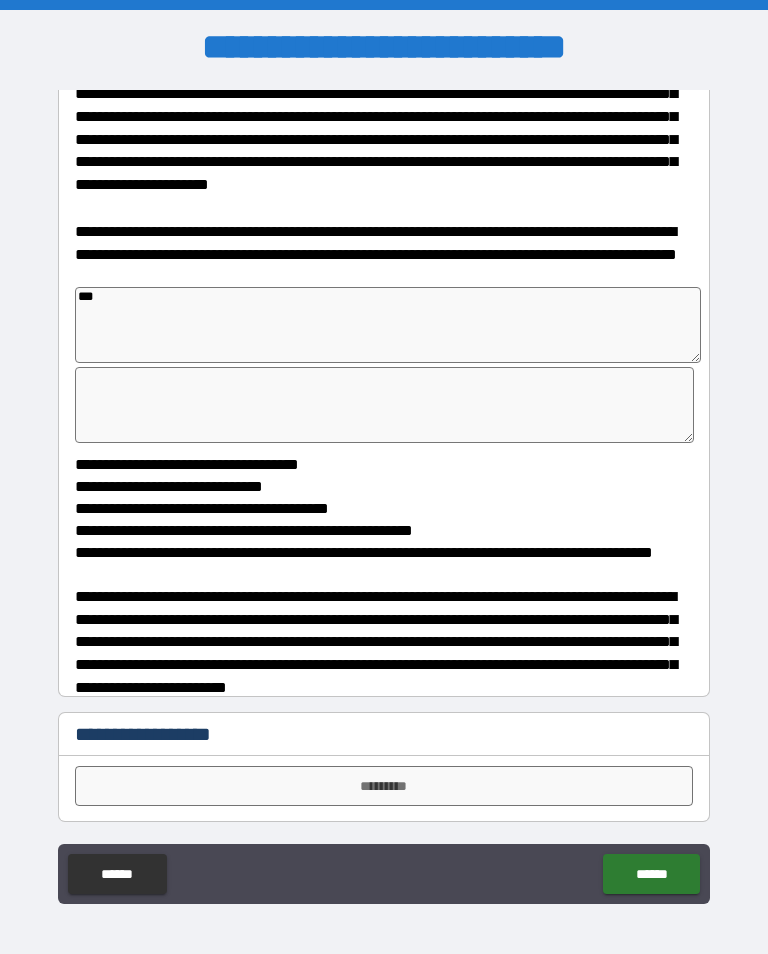 type on "*" 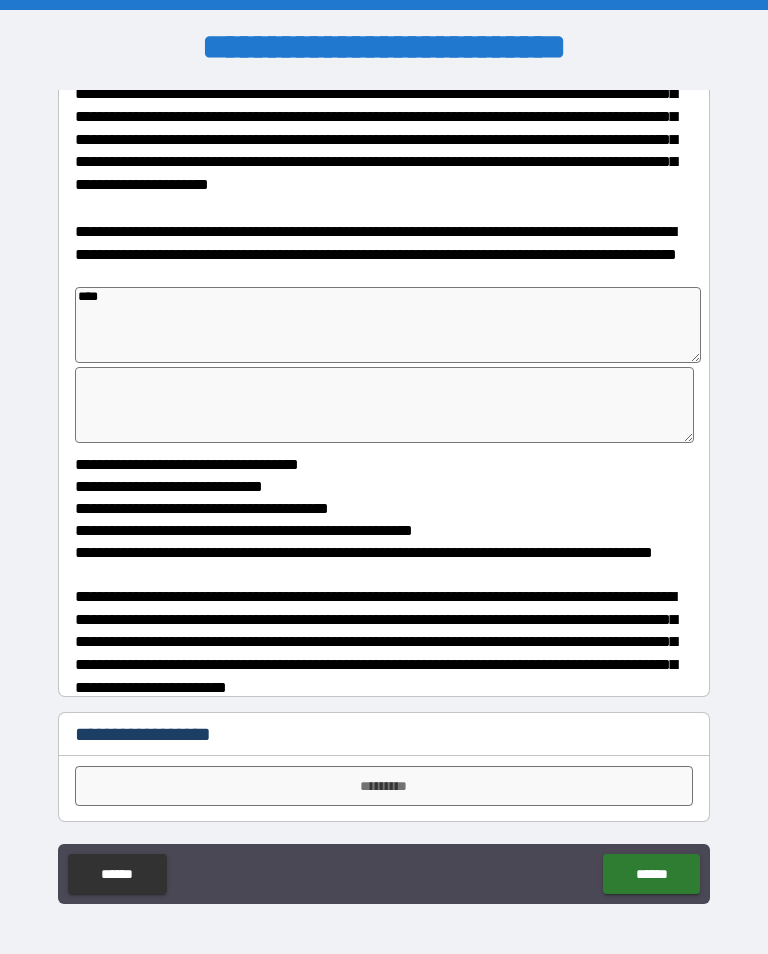 type on "*" 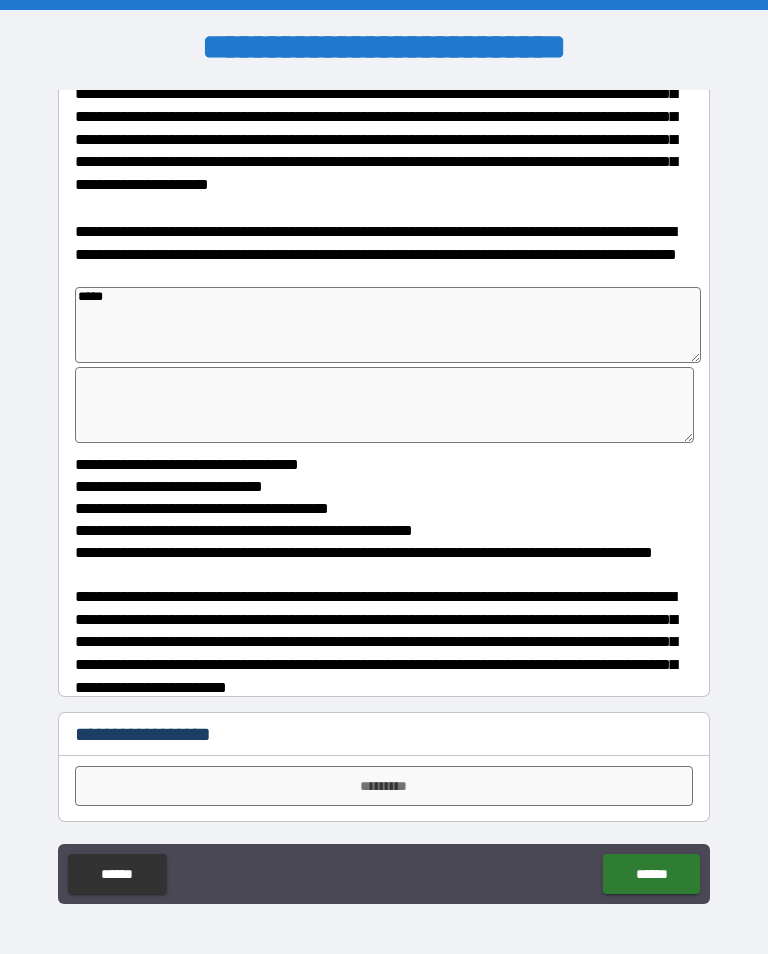 type on "*" 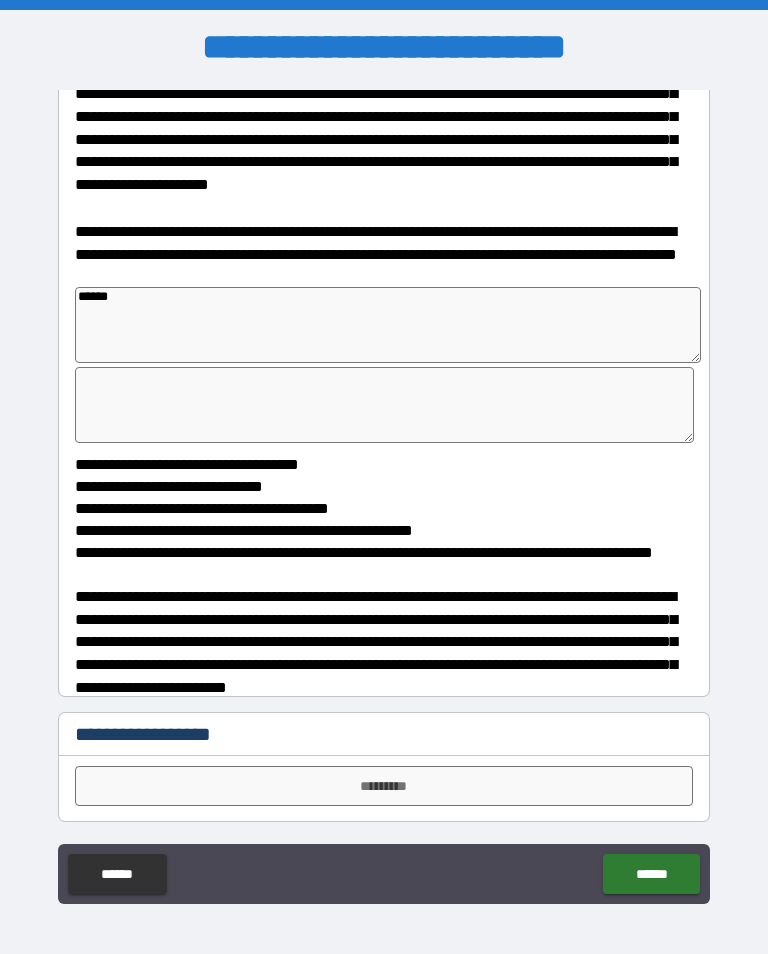 type on "*" 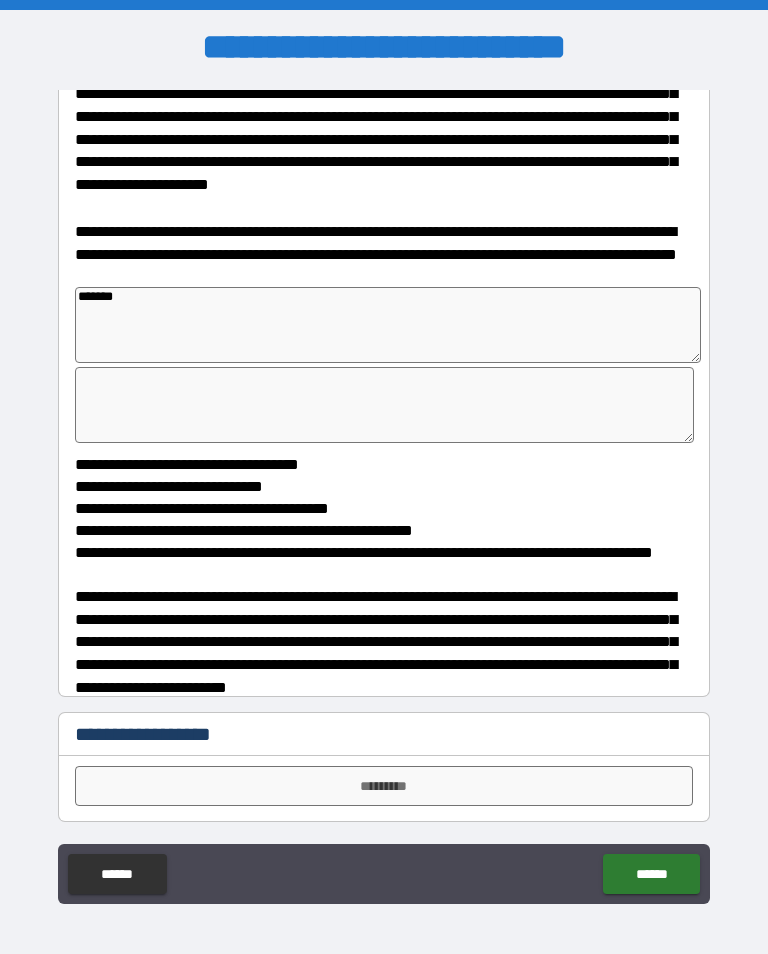 type on "*" 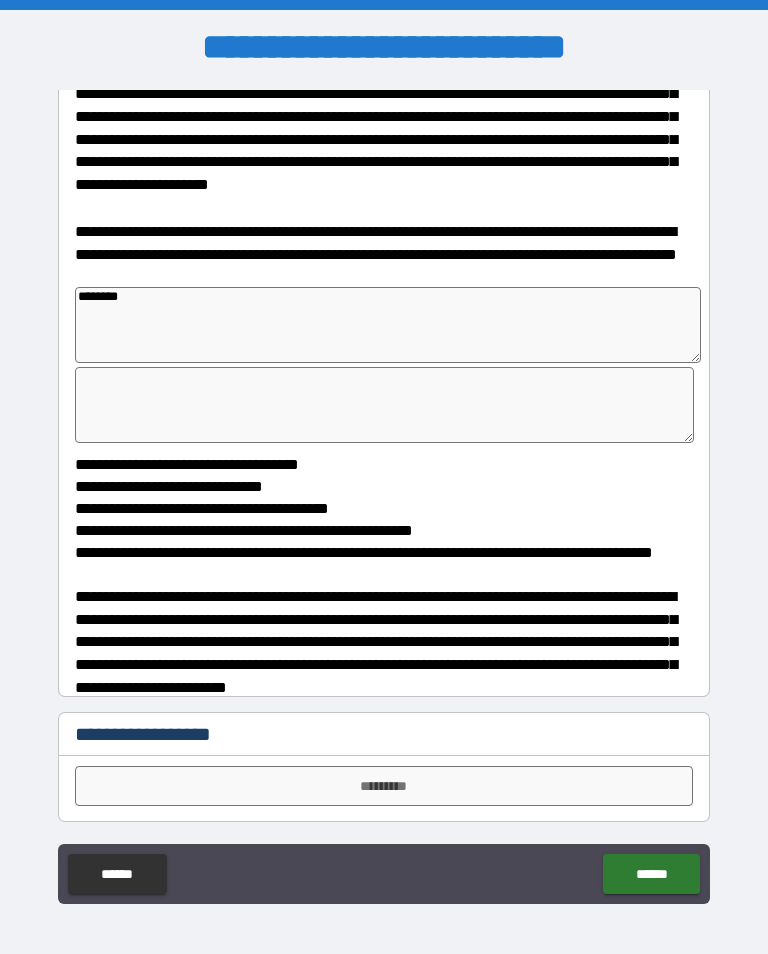 type on "*" 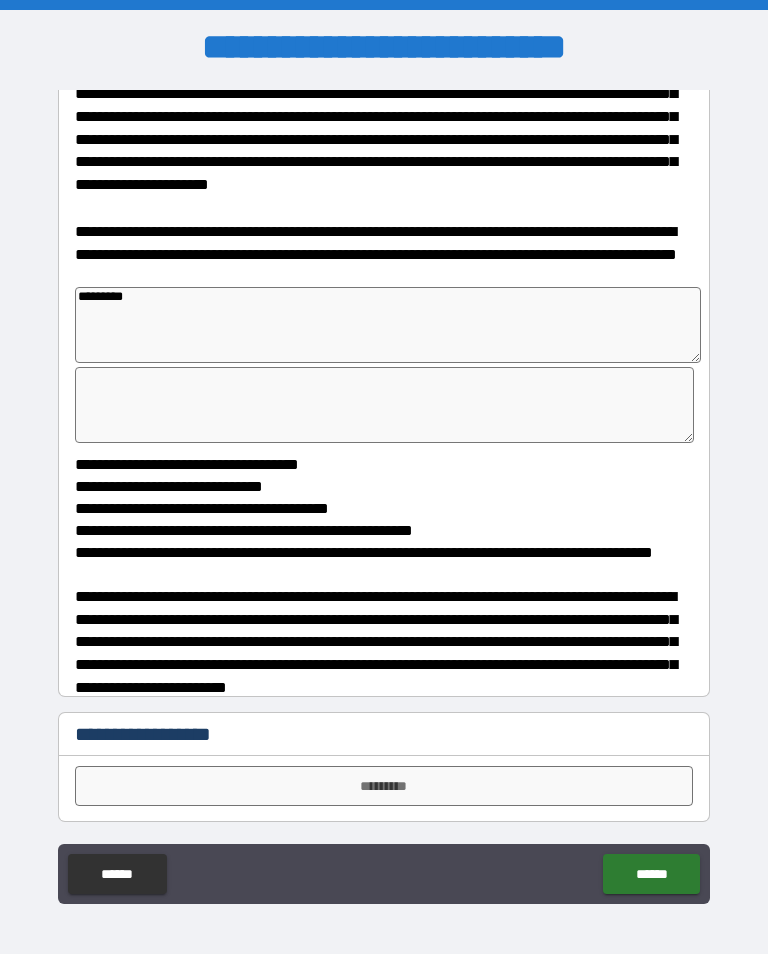 type on "*" 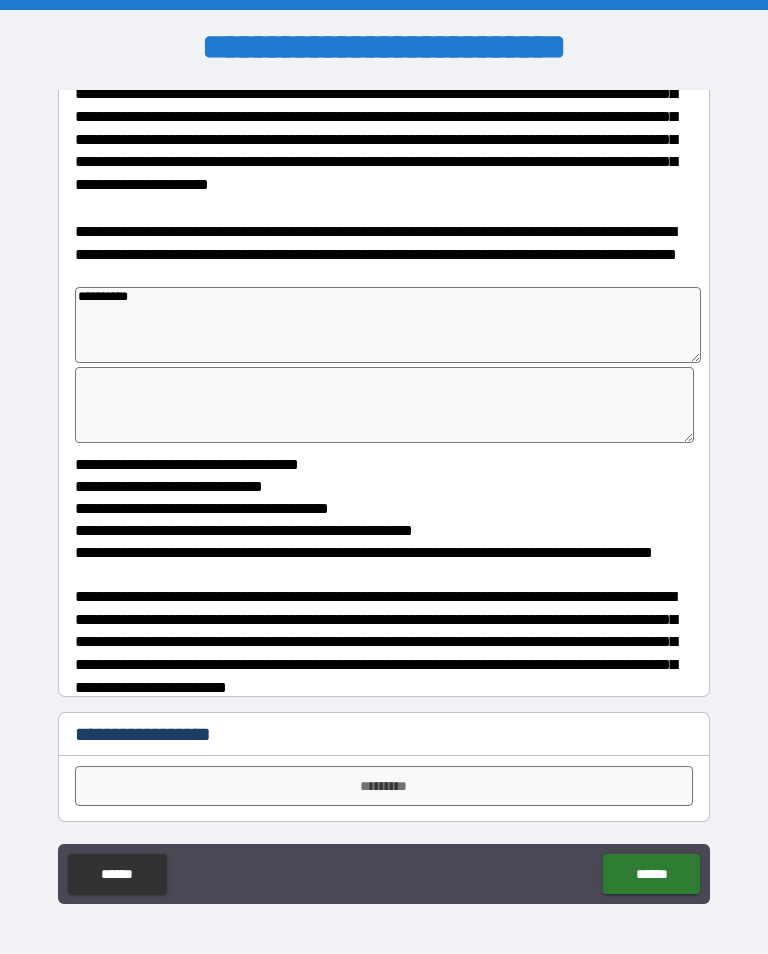 type on "*" 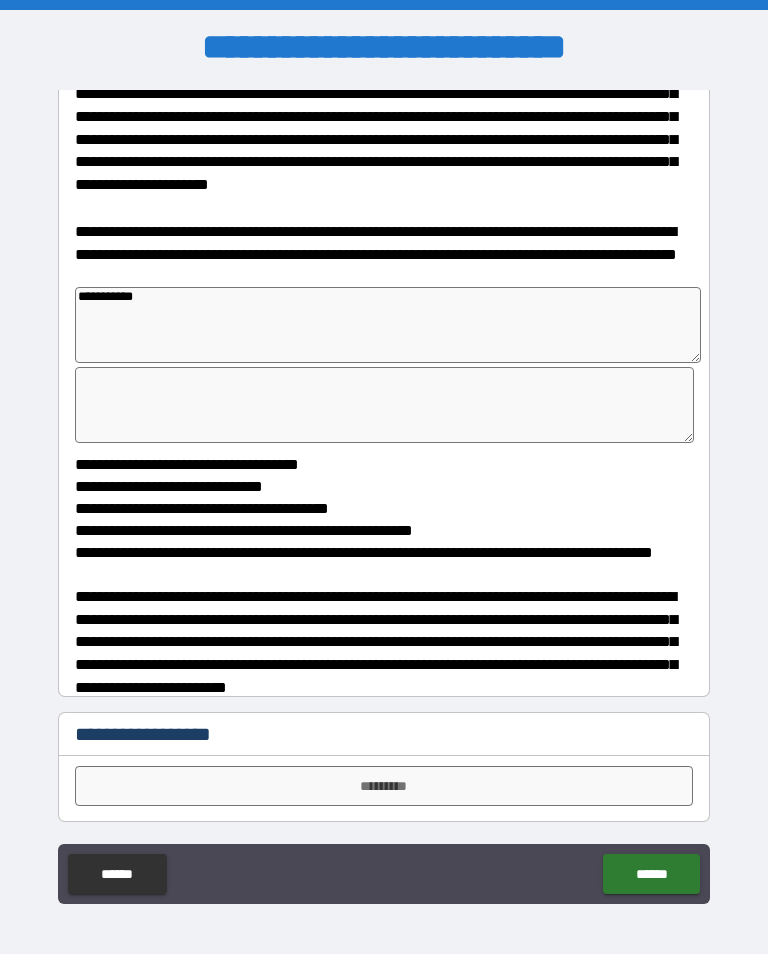 type on "*" 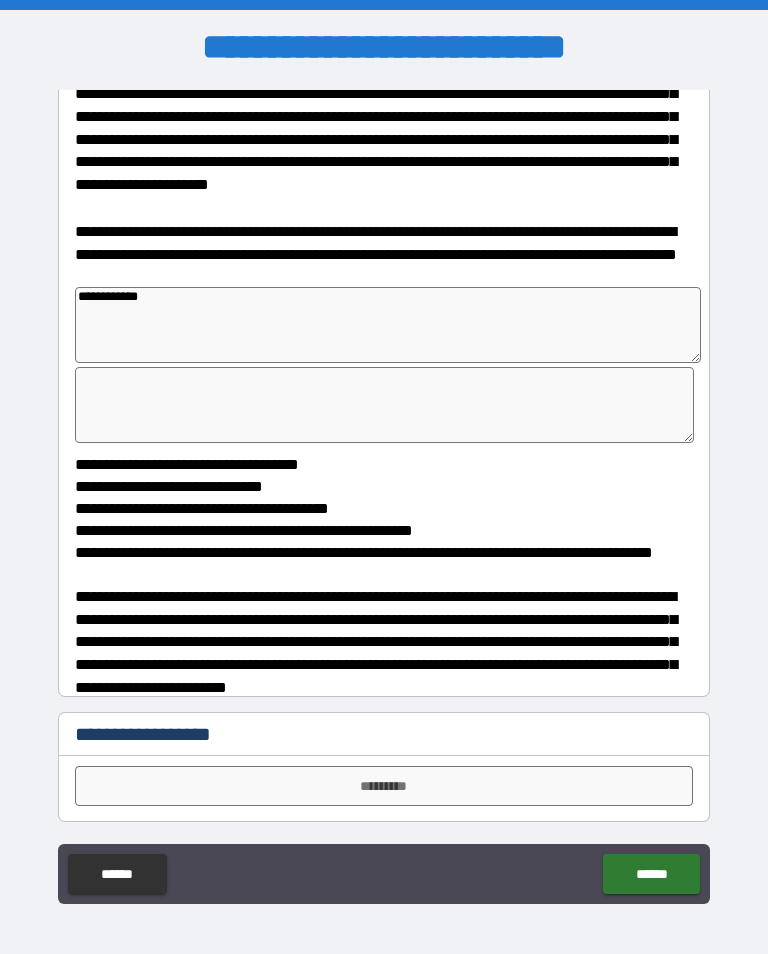 type on "*" 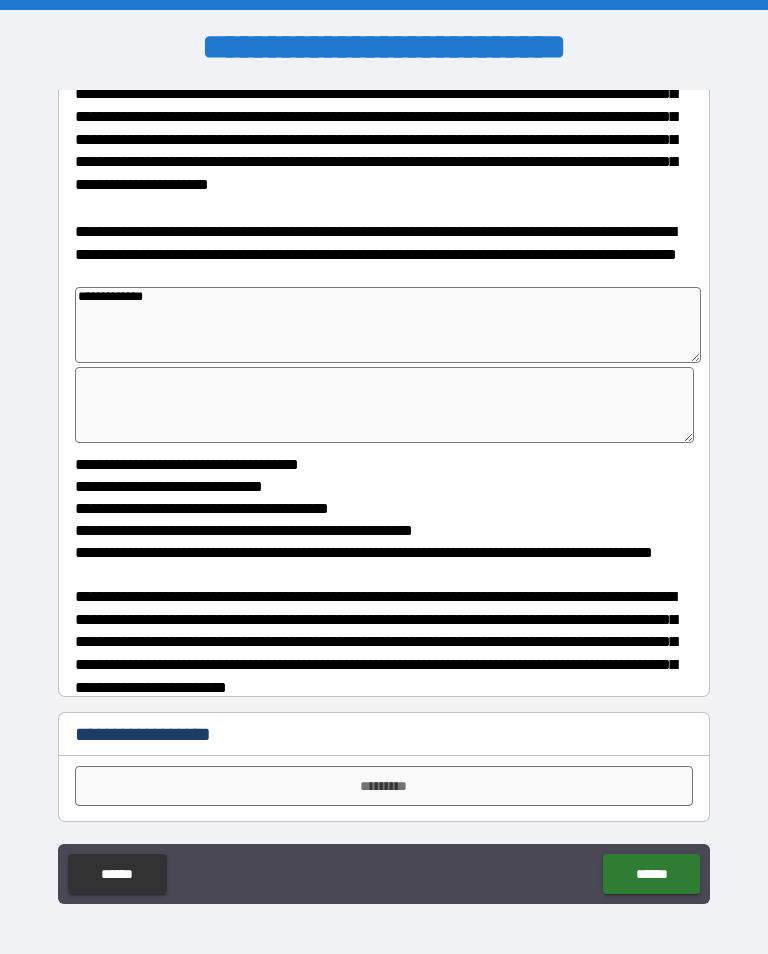 type on "*" 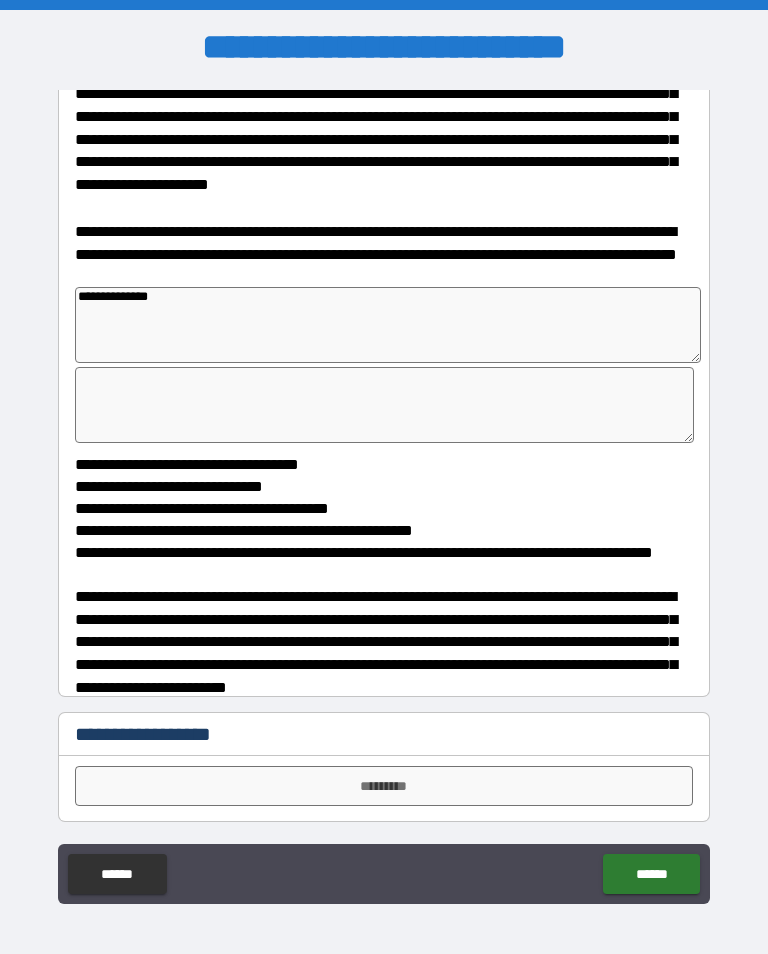 type on "*" 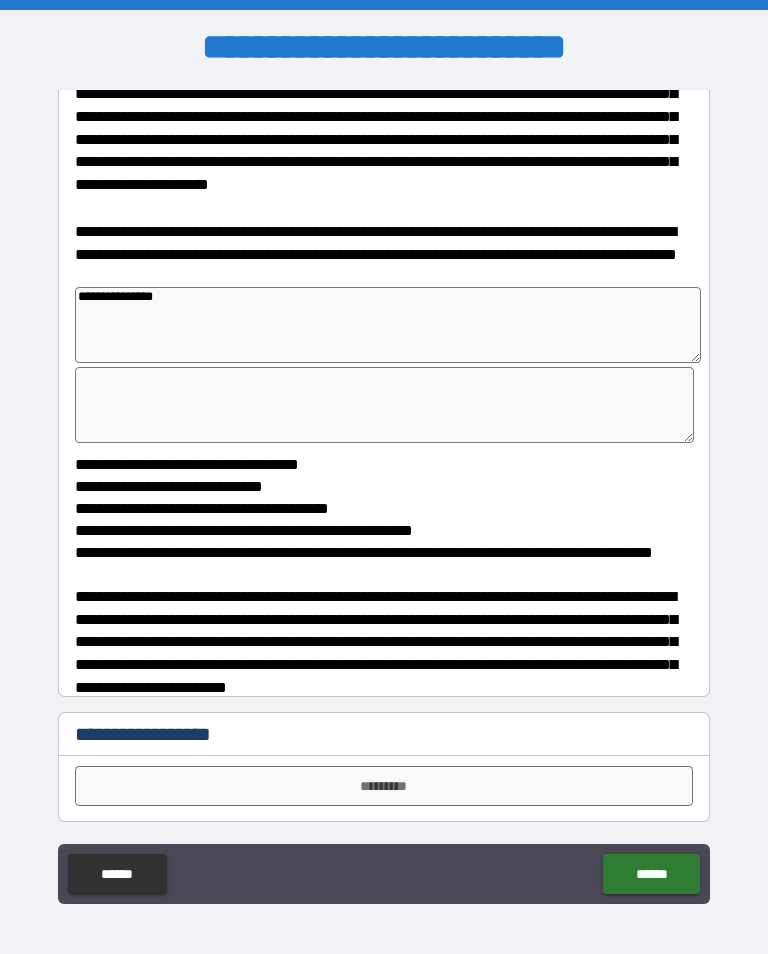 type on "*" 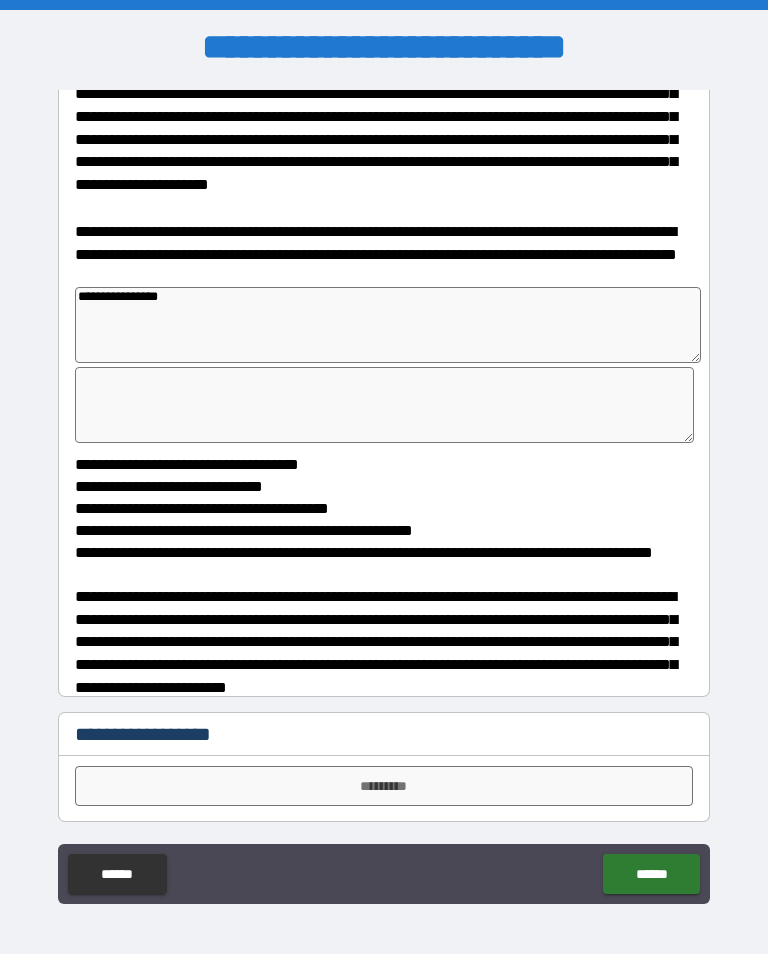 type on "*" 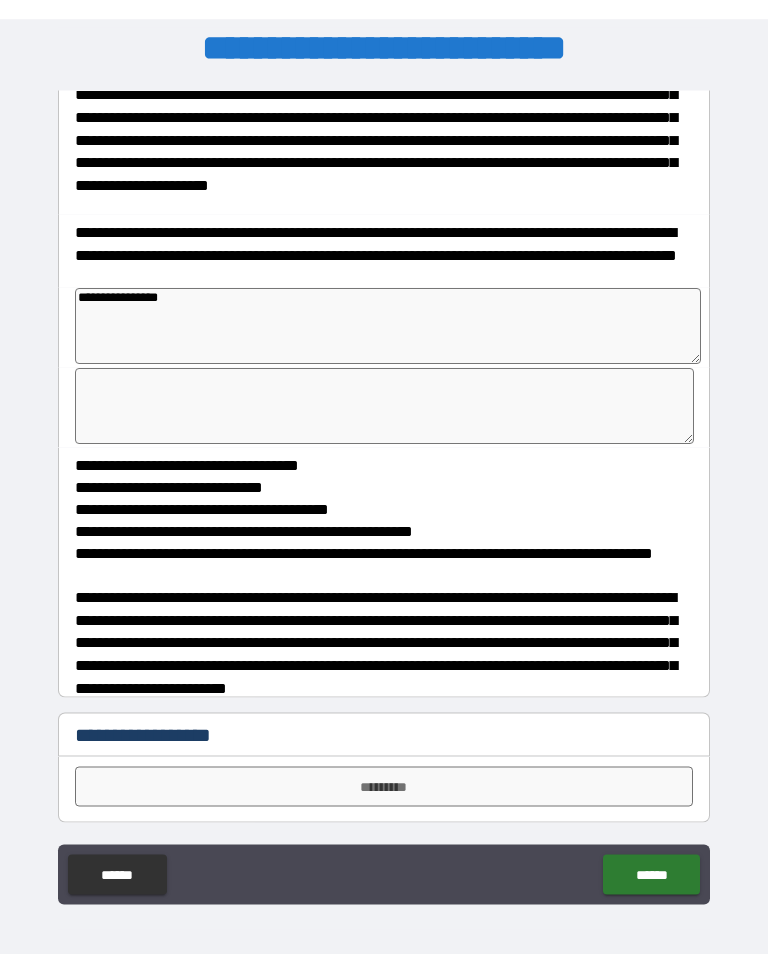 scroll, scrollTop: 31, scrollLeft: 0, axis: vertical 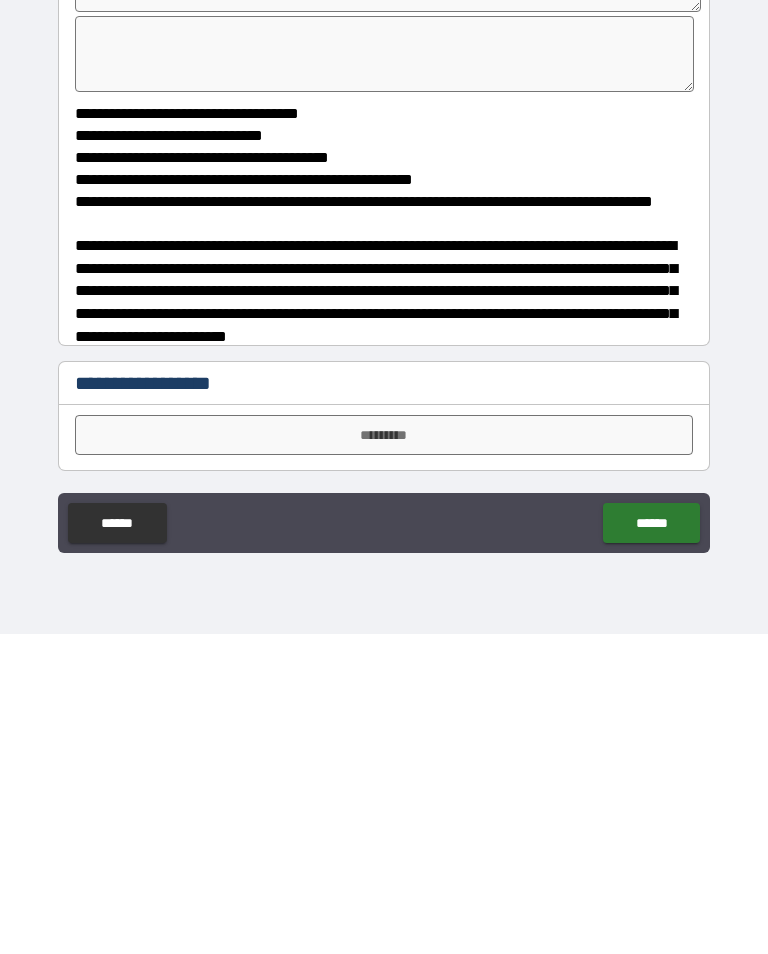 type on "**********" 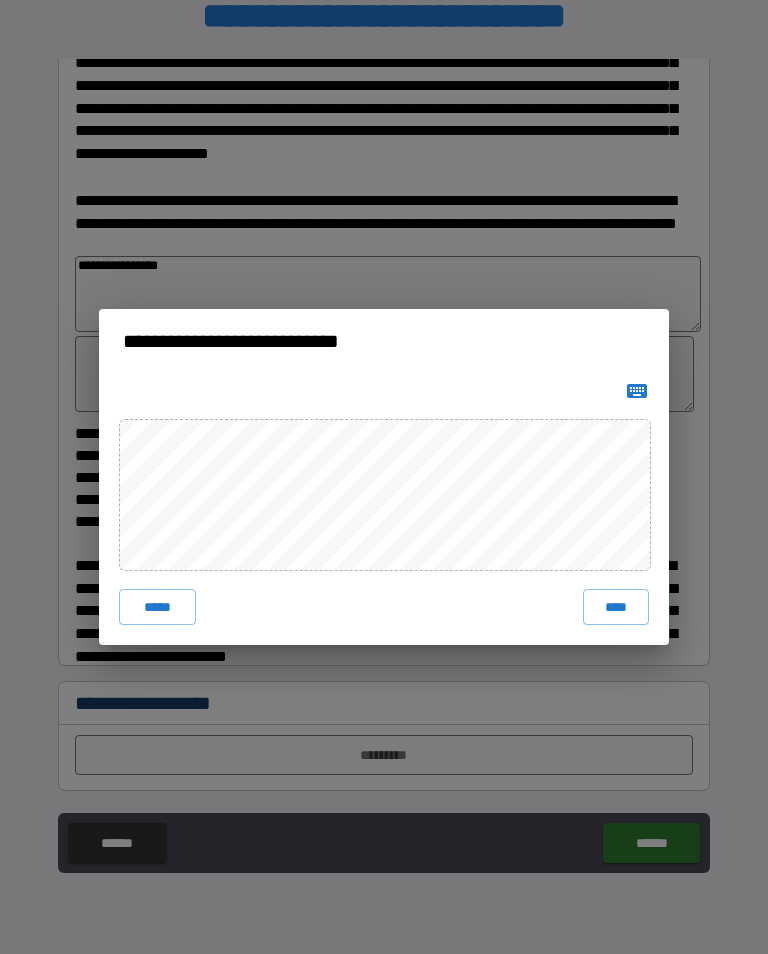 click on "****" at bounding box center [616, 607] 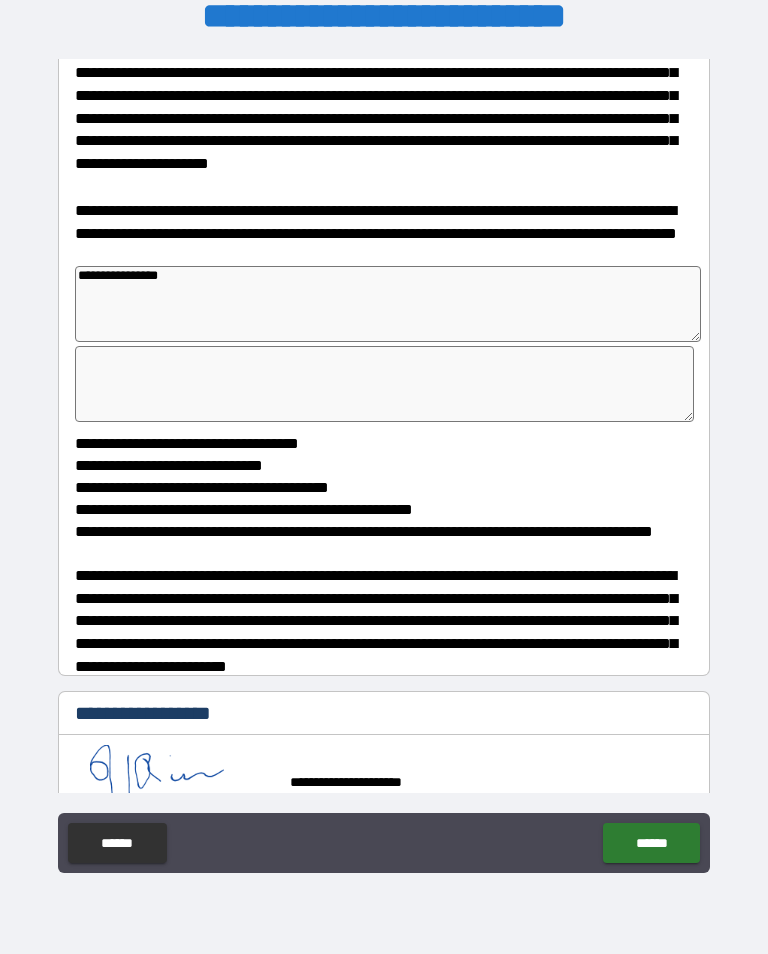 type on "*" 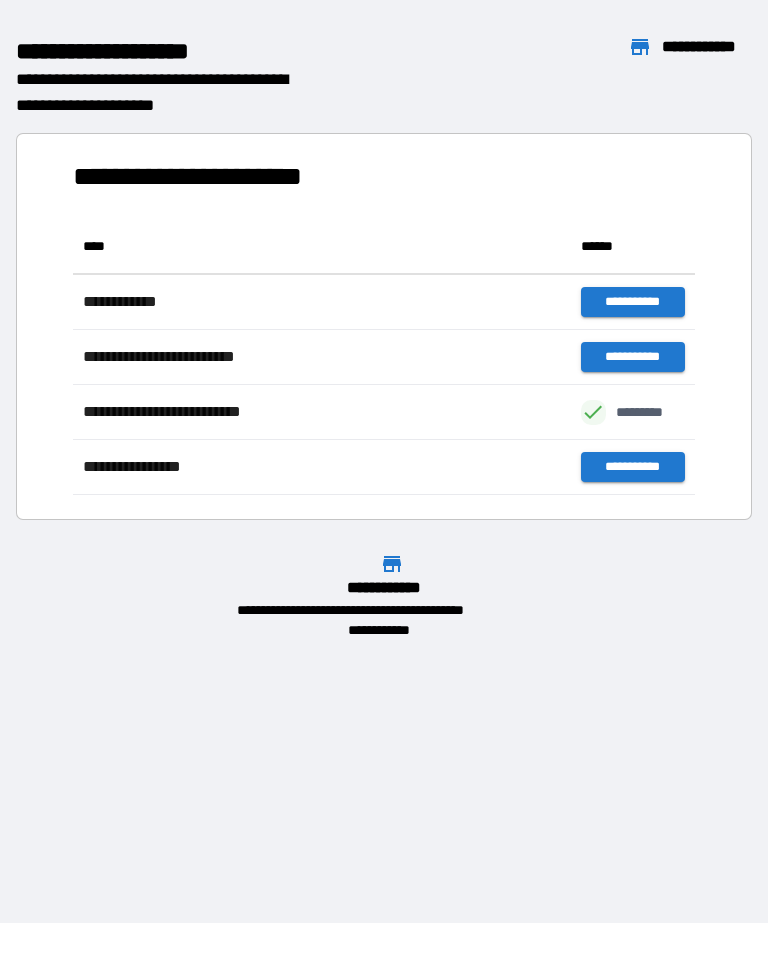 scroll, scrollTop: 1, scrollLeft: 1, axis: both 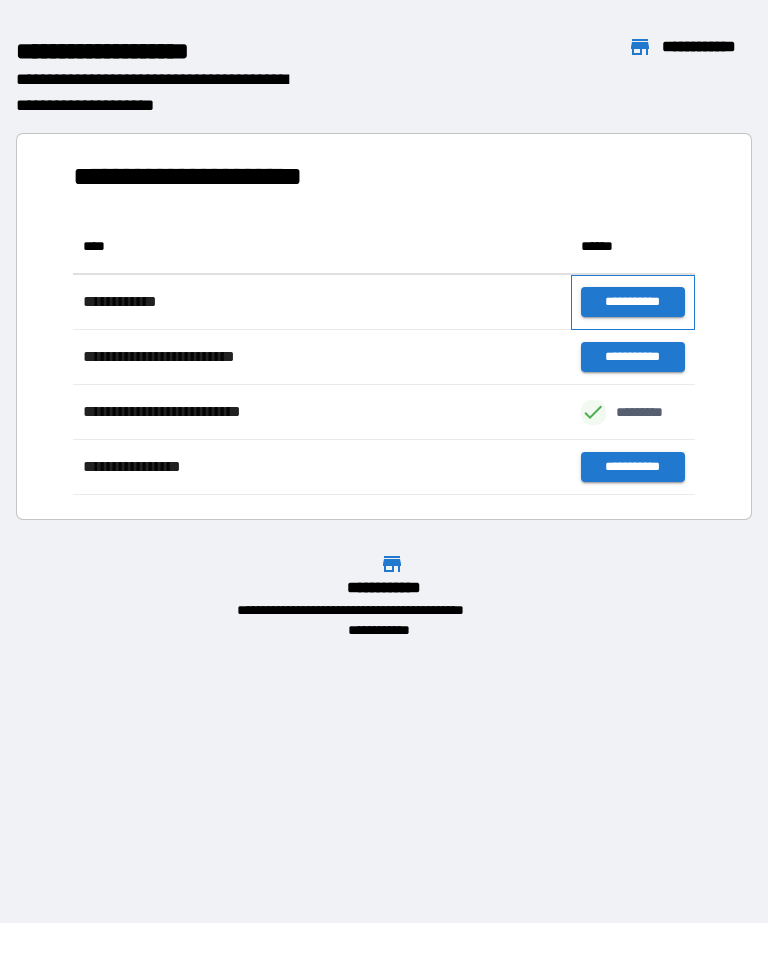 click on "**********" at bounding box center (633, 302) 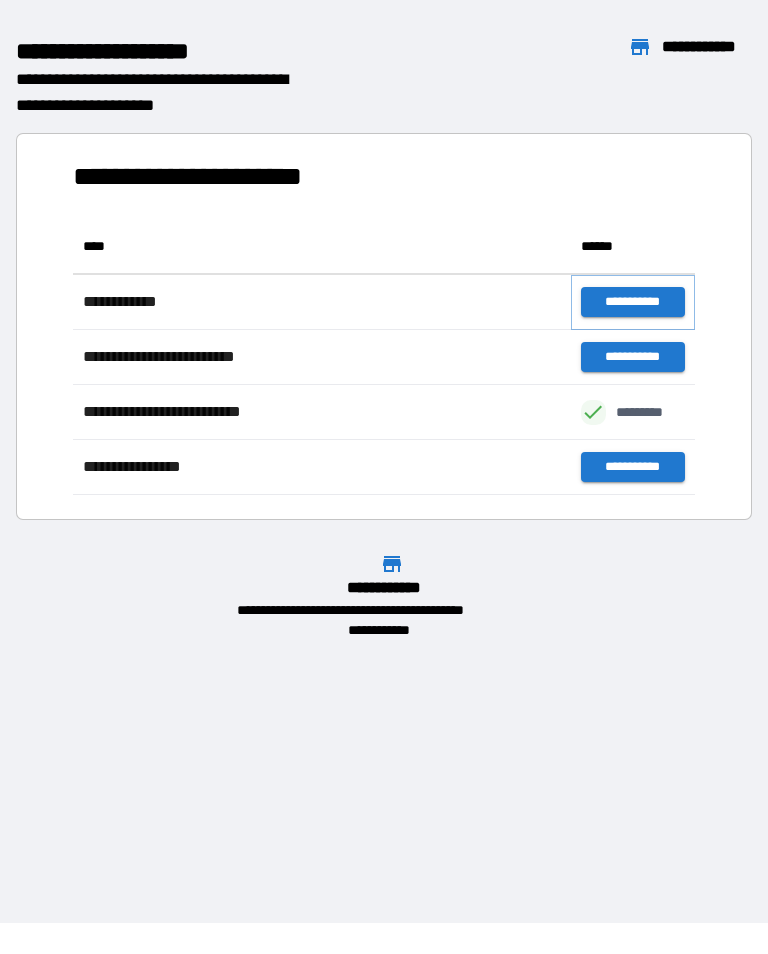 click on "**********" at bounding box center [633, 302] 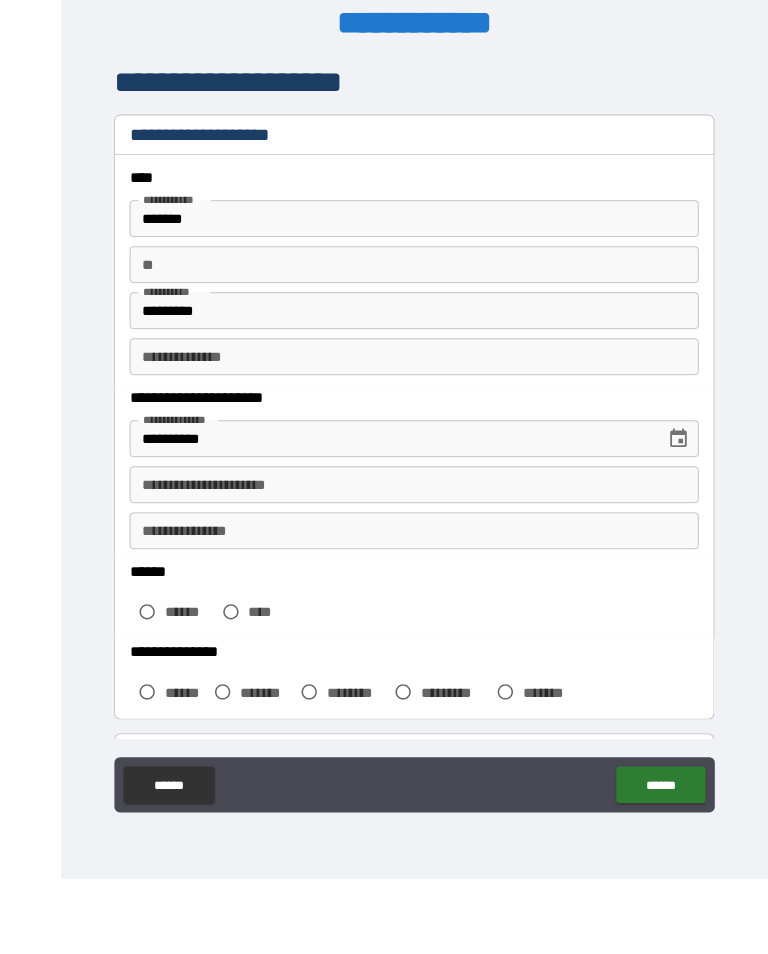 scroll, scrollTop: 31, scrollLeft: 0, axis: vertical 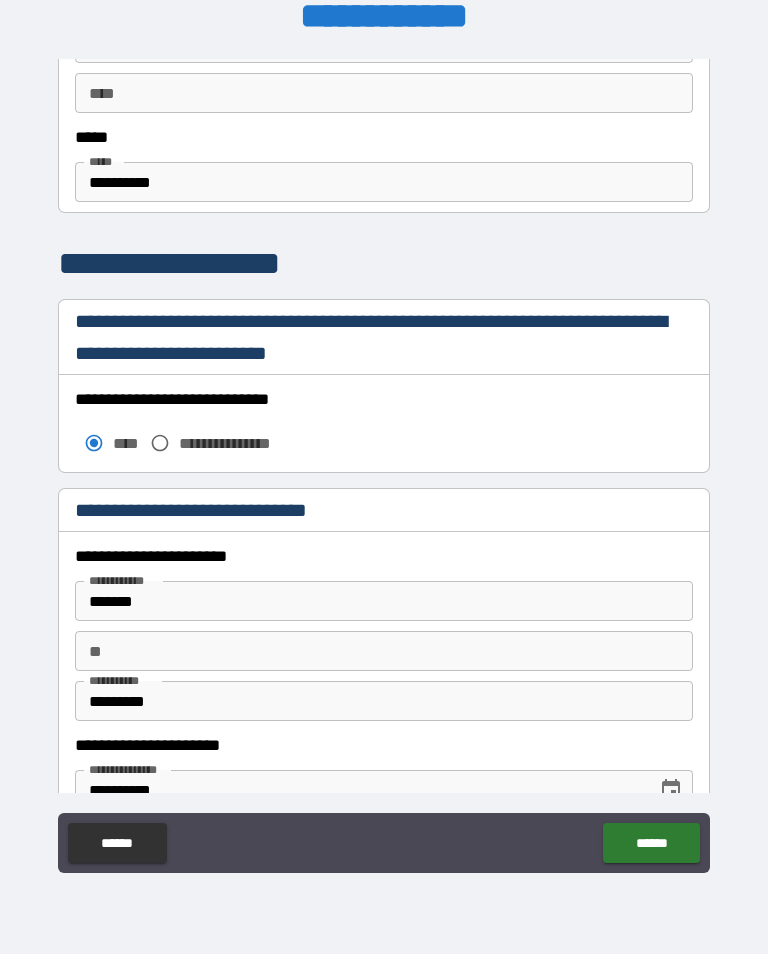 click on "**********" at bounding box center (384, 182) 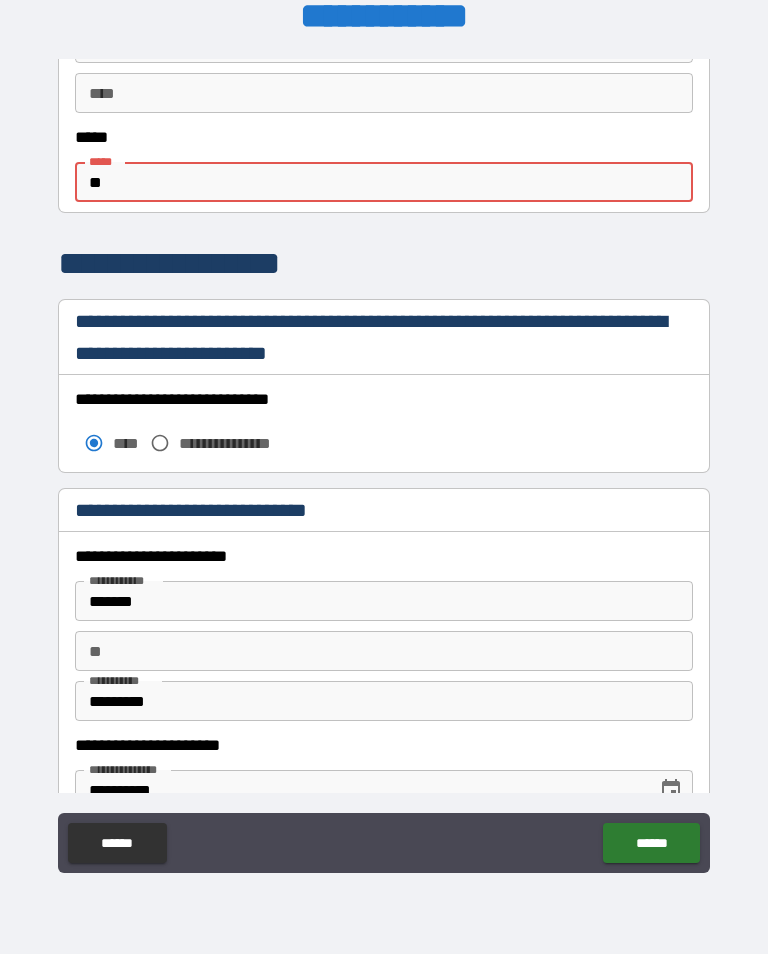 type on "*" 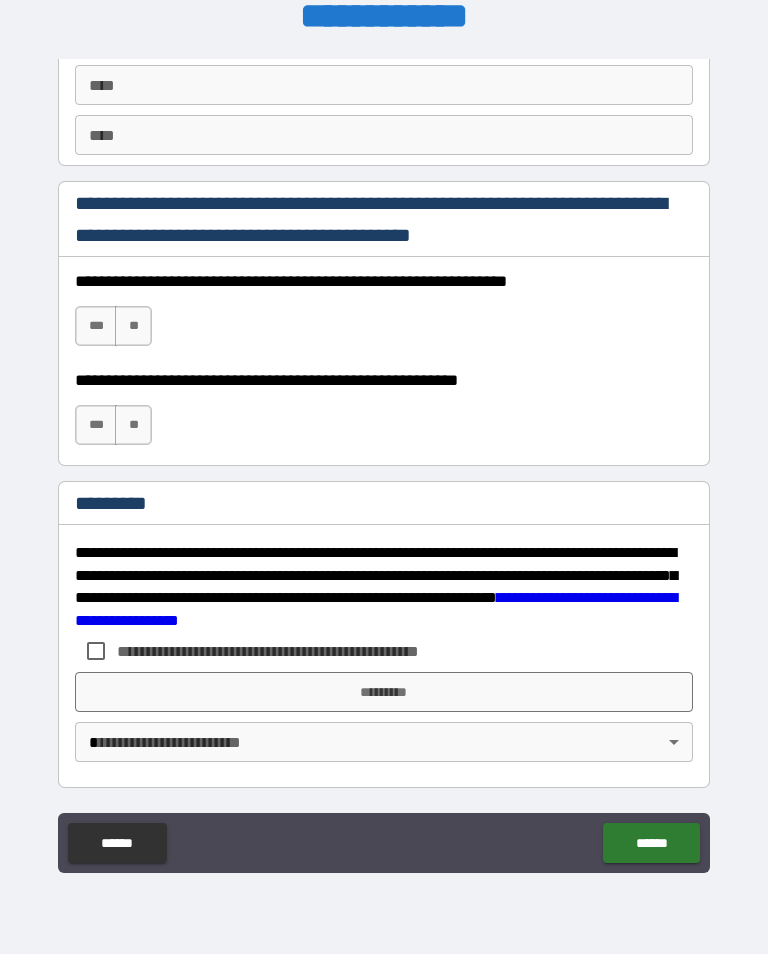 scroll, scrollTop: 2483, scrollLeft: 0, axis: vertical 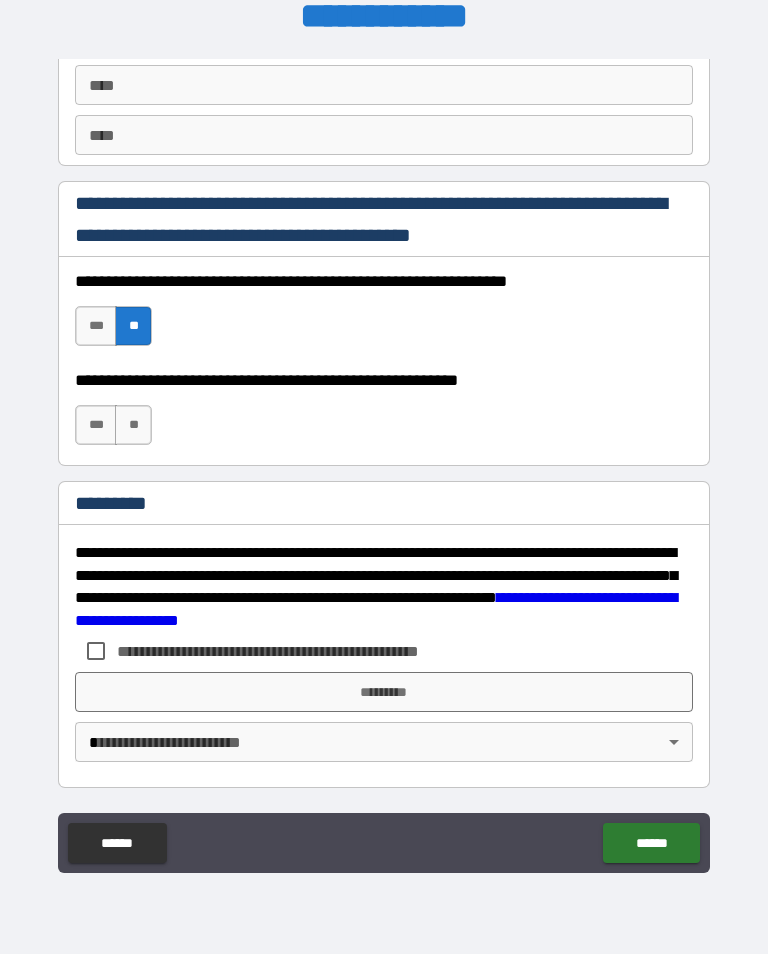 click on "***" at bounding box center [96, 425] 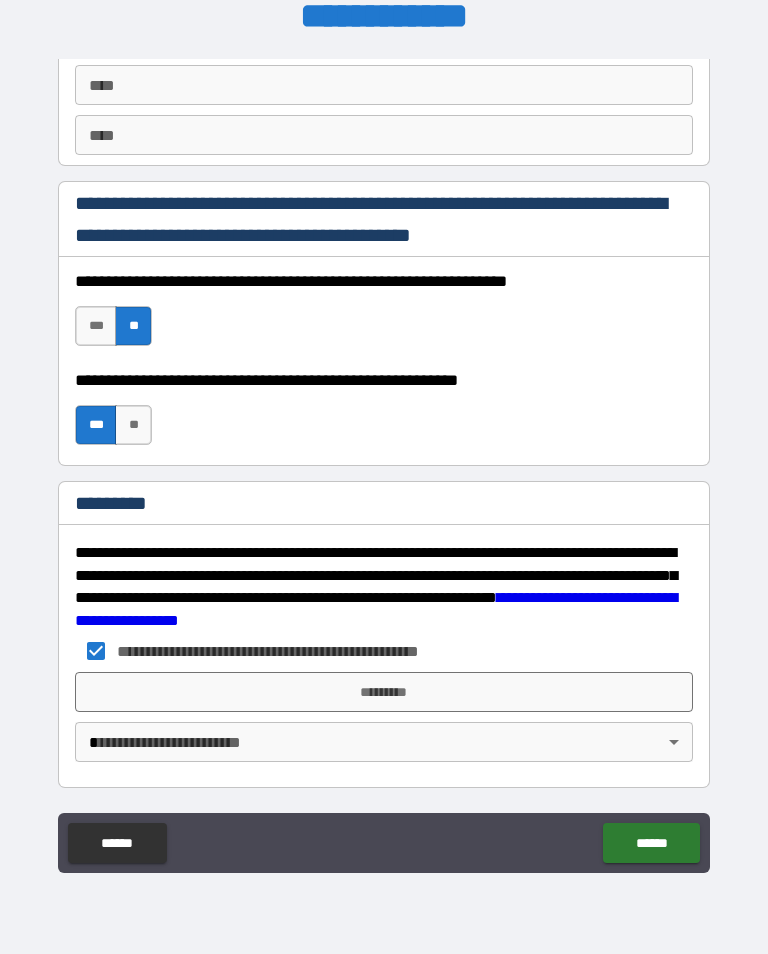 click on "**********" at bounding box center [384, 461] 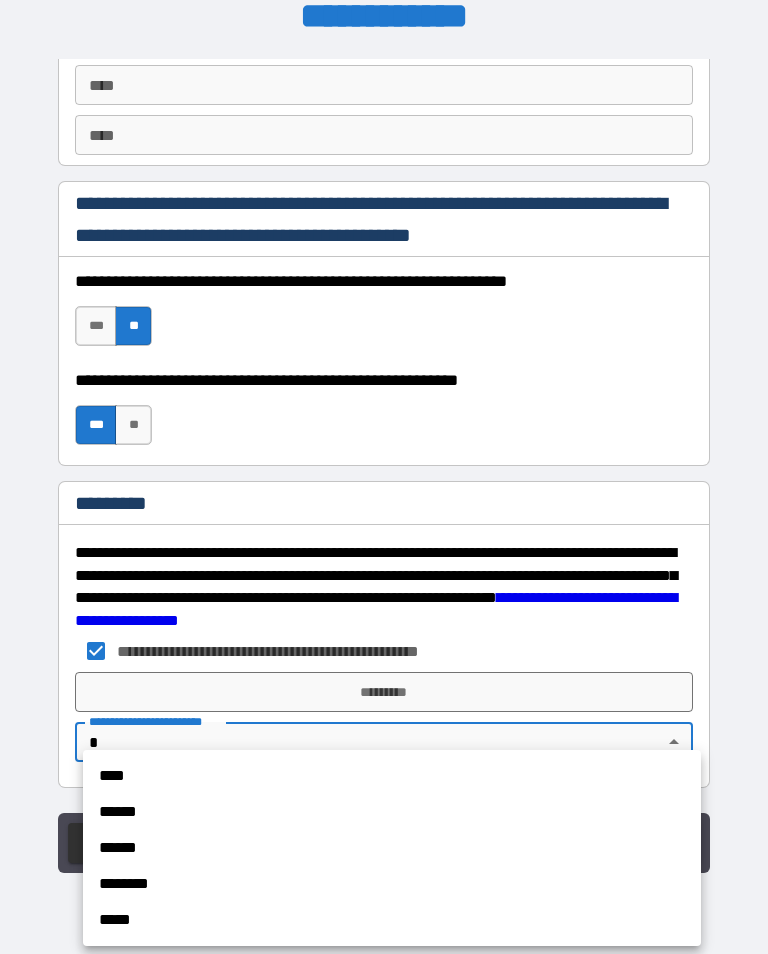 click on "****" at bounding box center (392, 776) 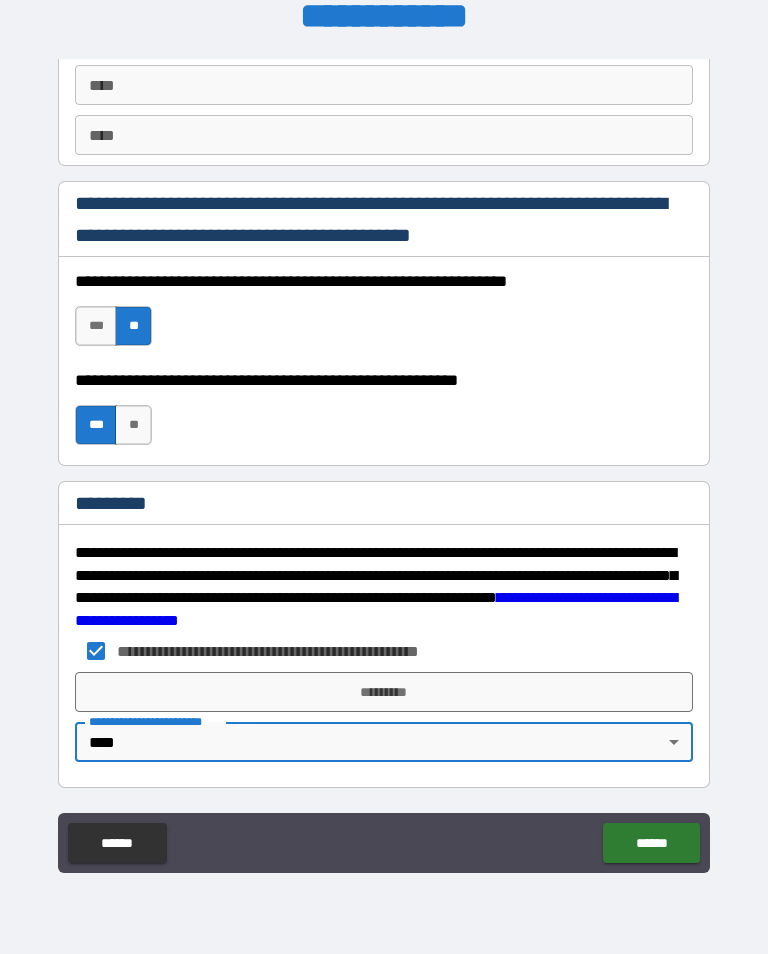 click on "*********" at bounding box center (384, 692) 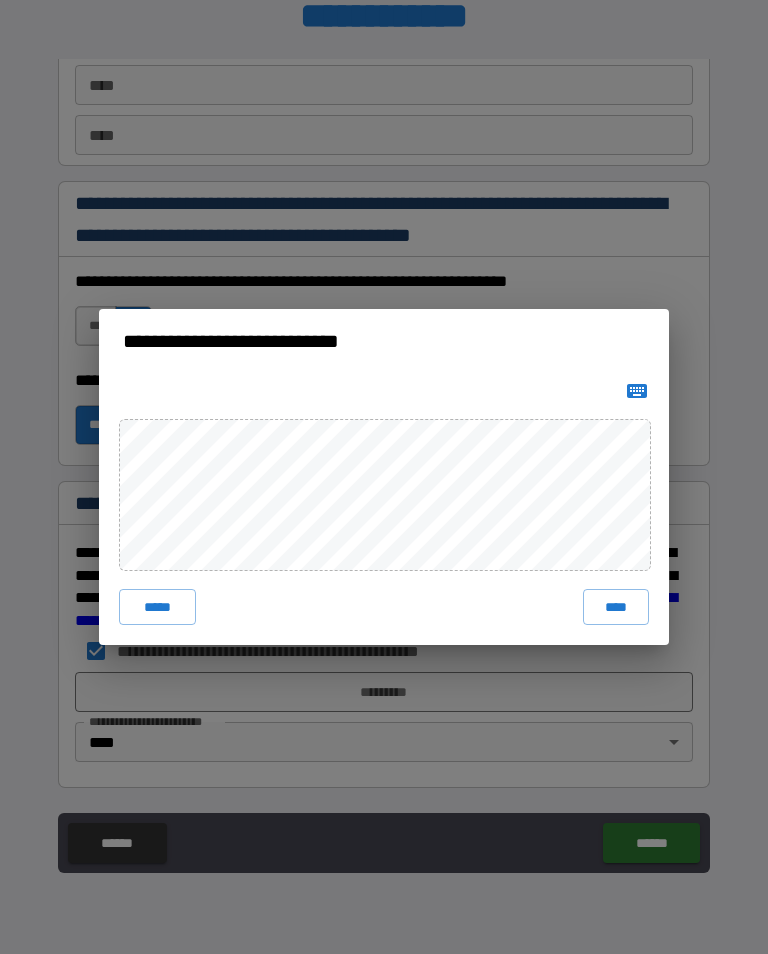 click on "****" at bounding box center (616, 607) 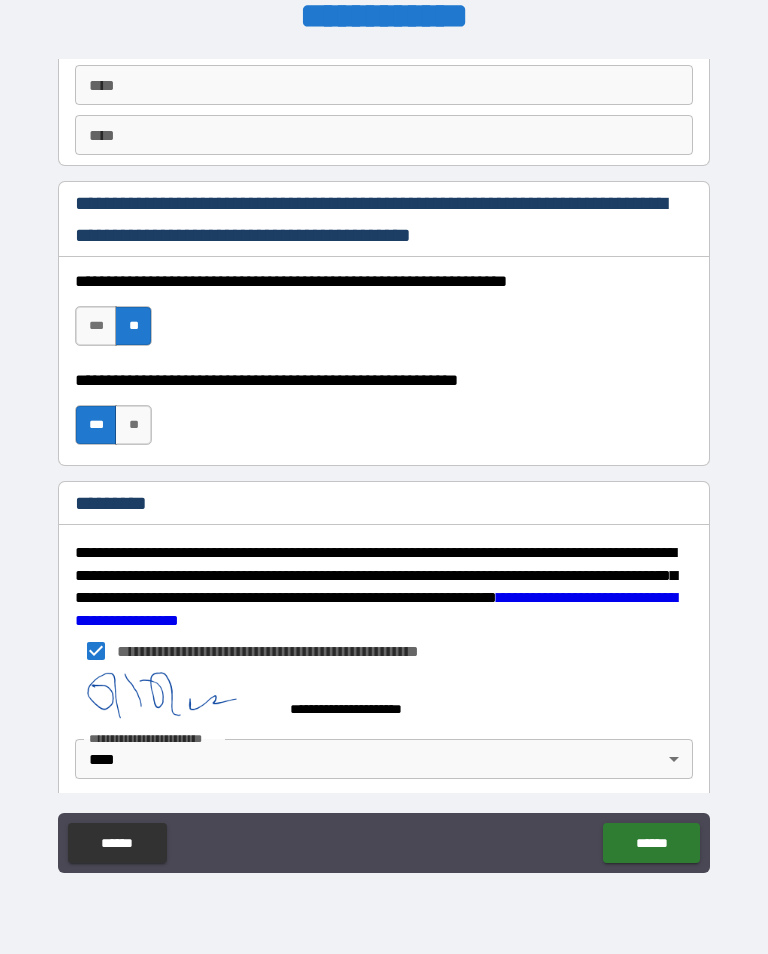 click on "******" at bounding box center (651, 843) 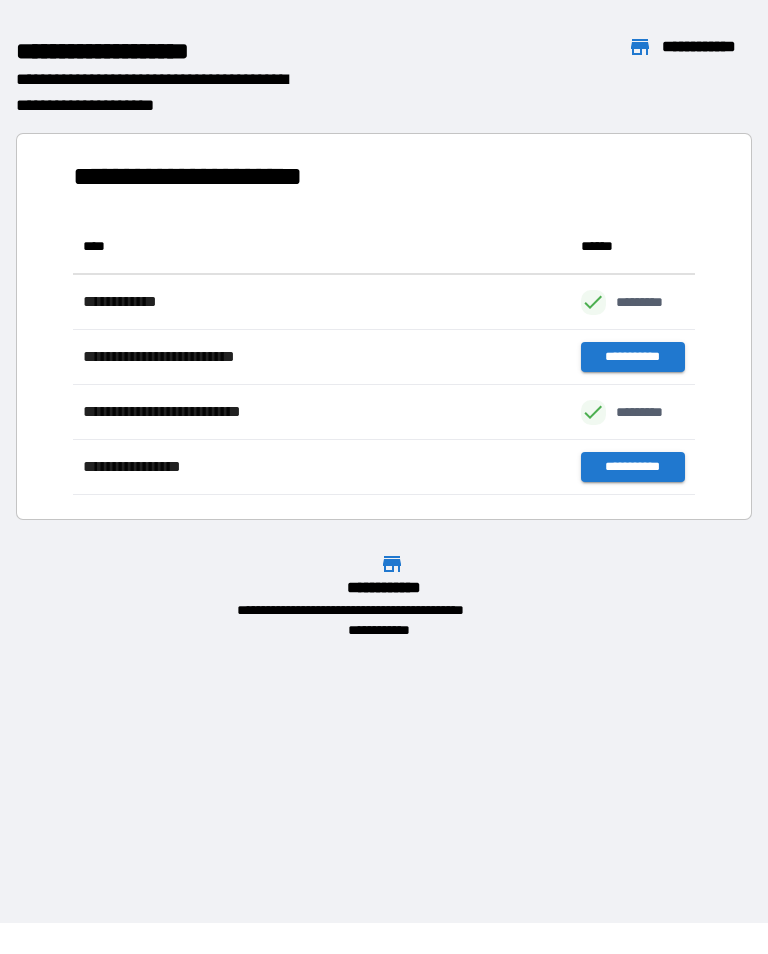 scroll, scrollTop: 1, scrollLeft: 1, axis: both 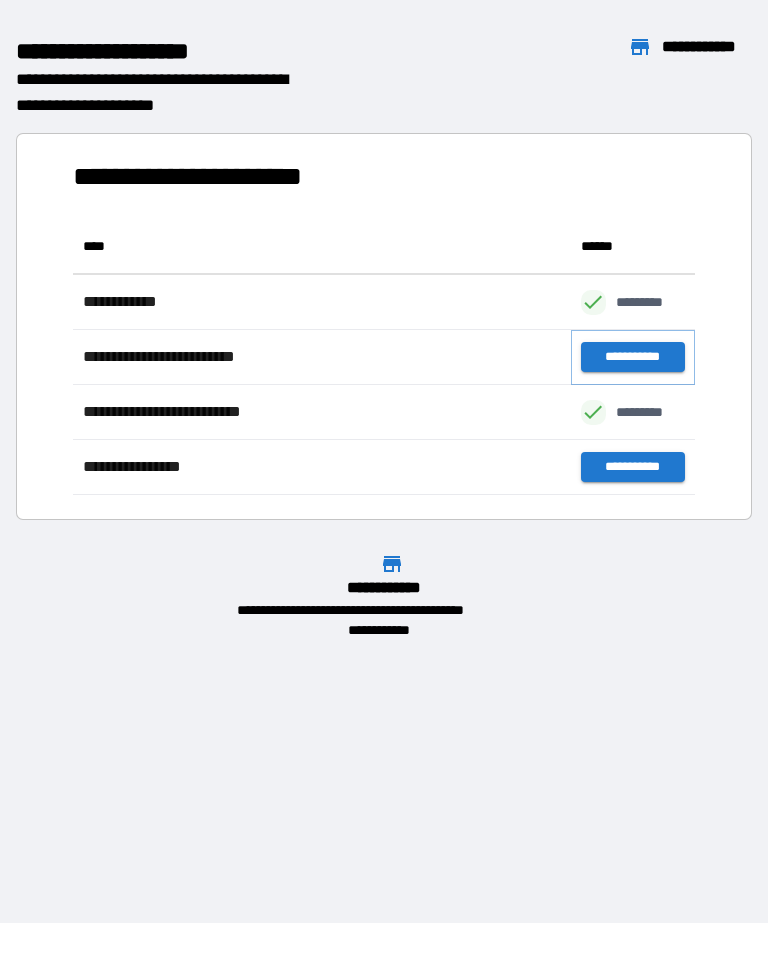 click on "**********" at bounding box center [633, 357] 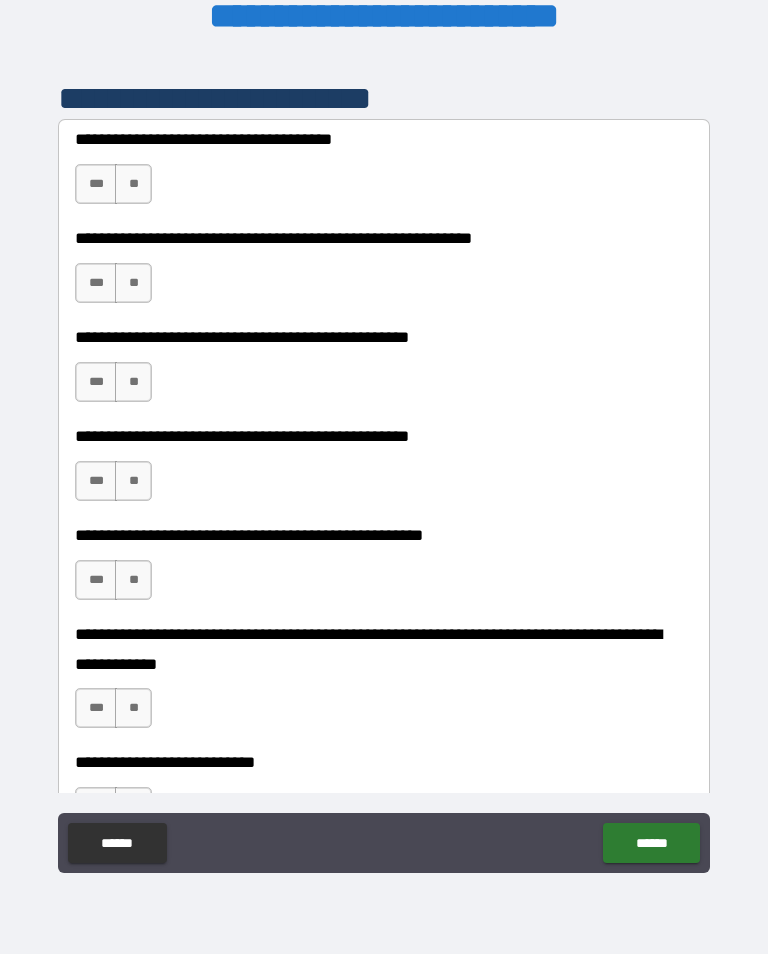 scroll, scrollTop: 430, scrollLeft: 0, axis: vertical 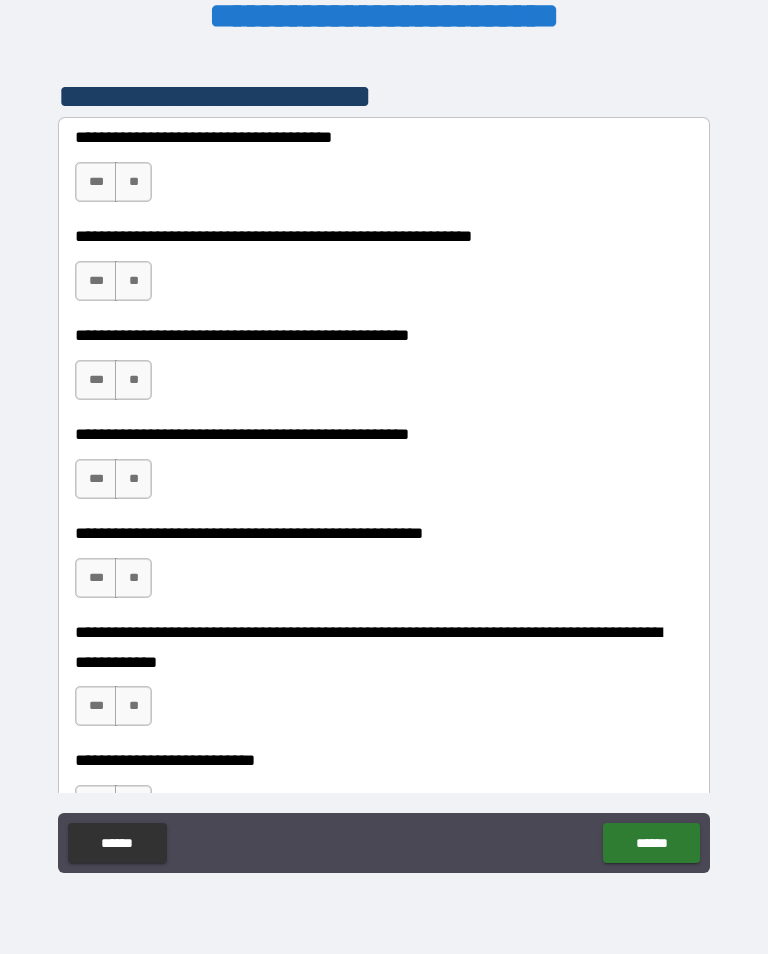 click on "**" at bounding box center [133, 182] 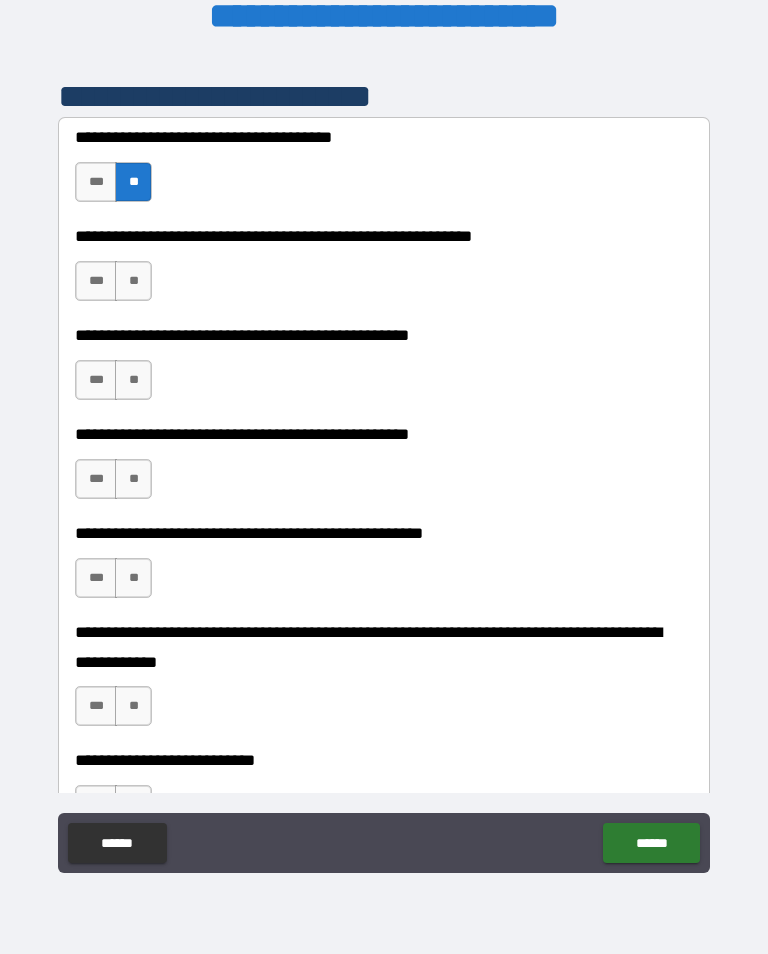 click on "***" at bounding box center [96, 281] 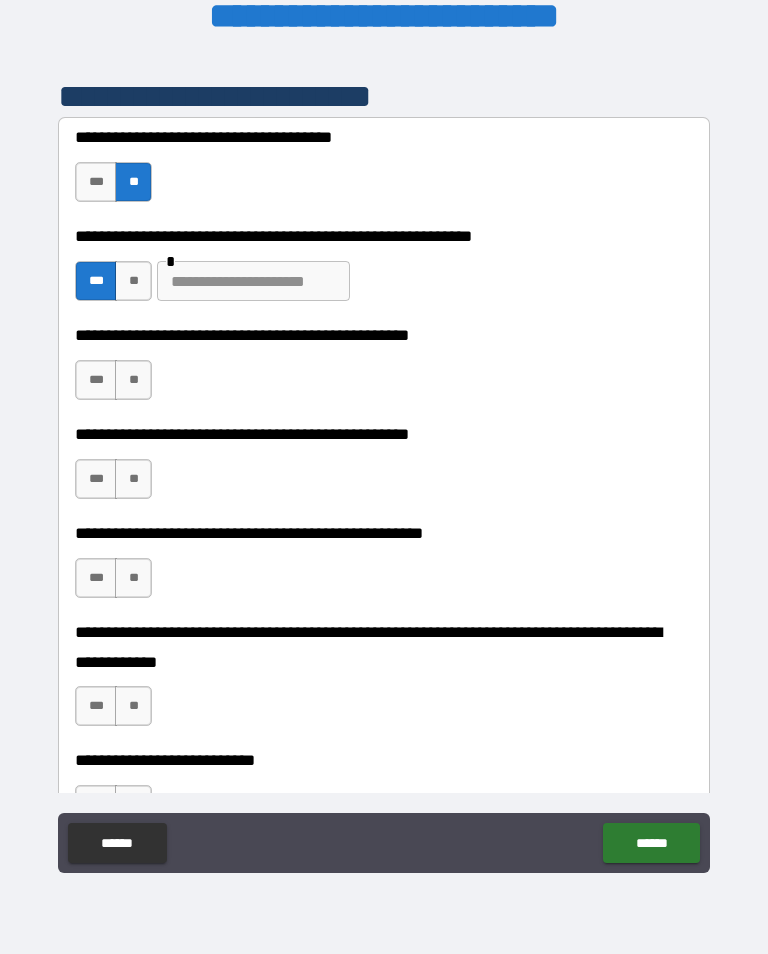 click at bounding box center (253, 281) 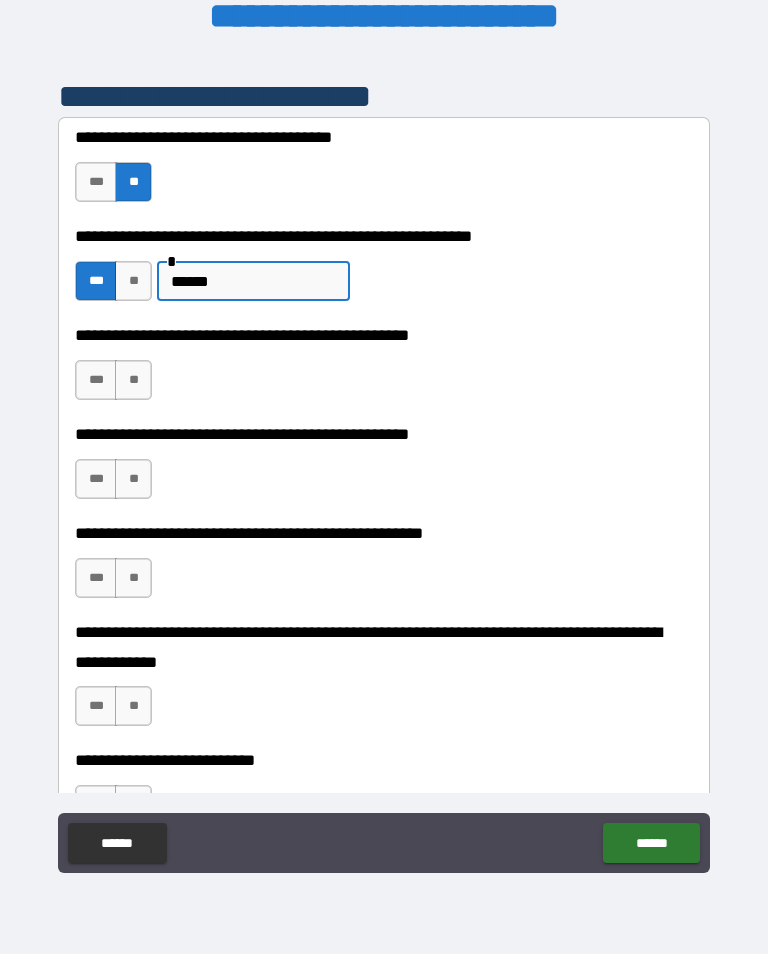 click on "*****" at bounding box center [253, 281] 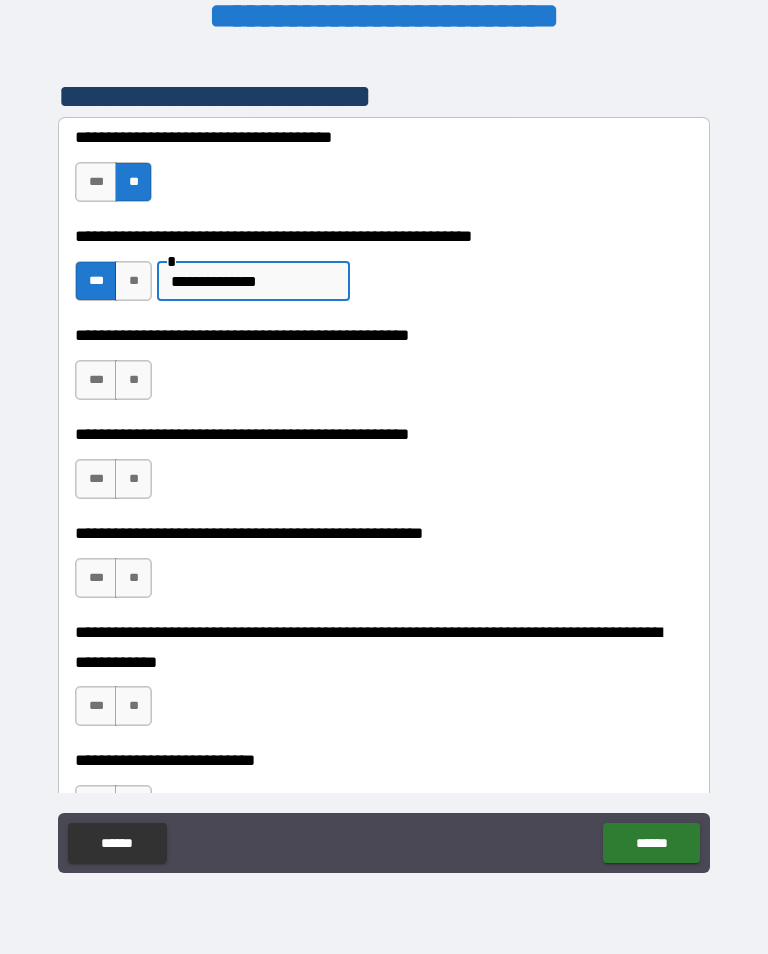 click on "**********" at bounding box center (253, 281) 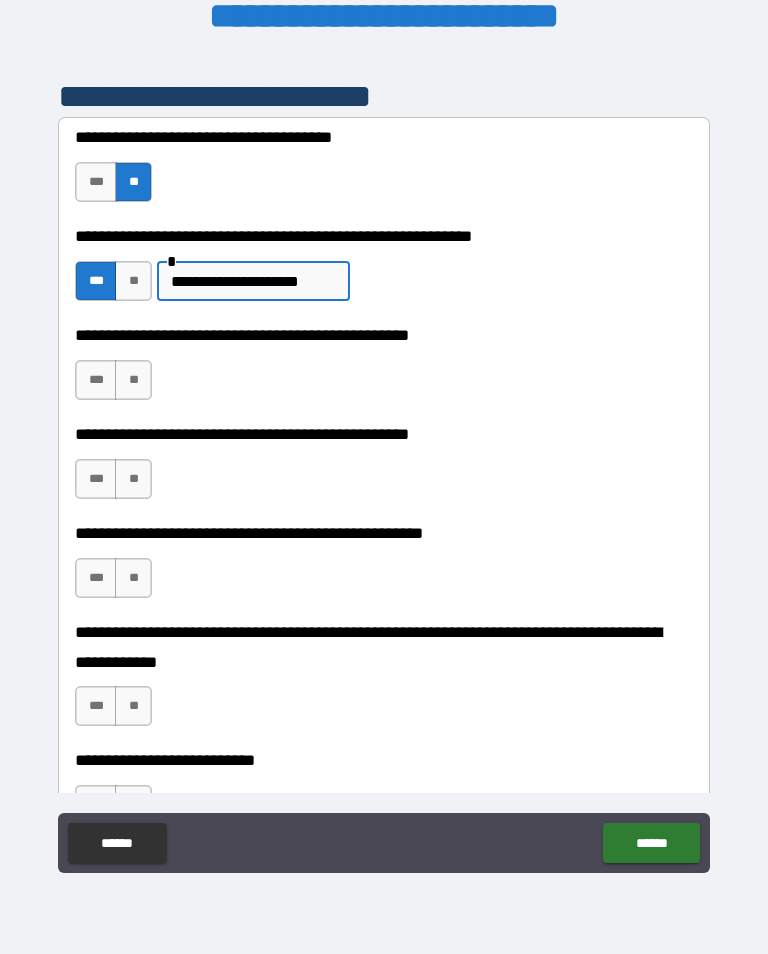 type on "**********" 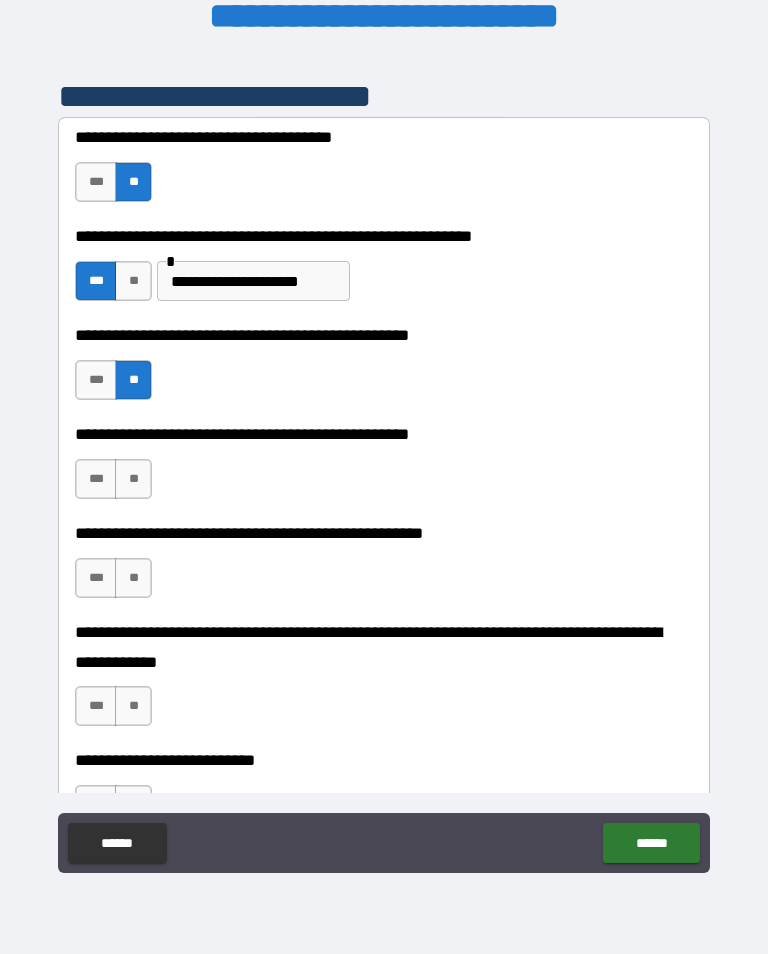 click on "**" at bounding box center (133, 479) 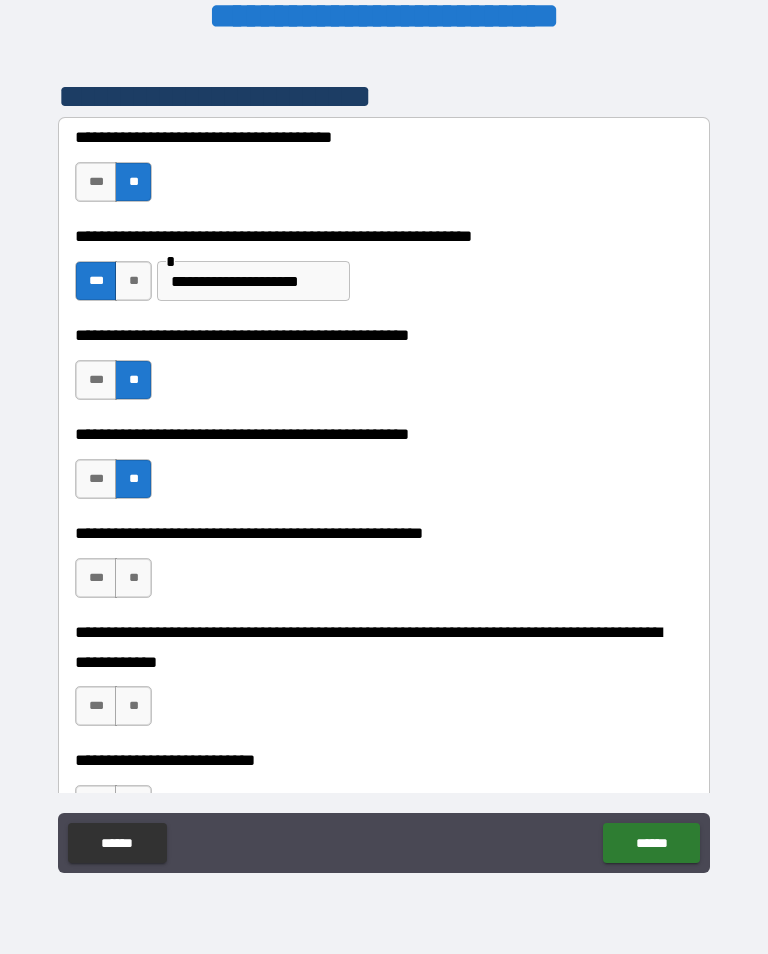 click on "***" at bounding box center [96, 479] 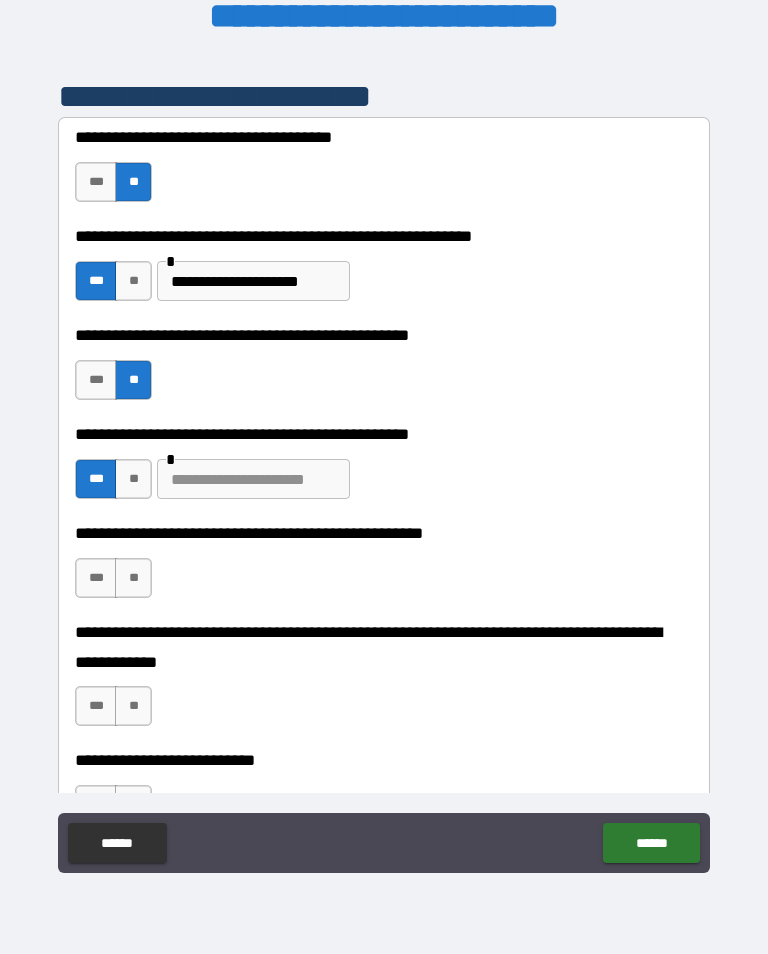 click at bounding box center (253, 479) 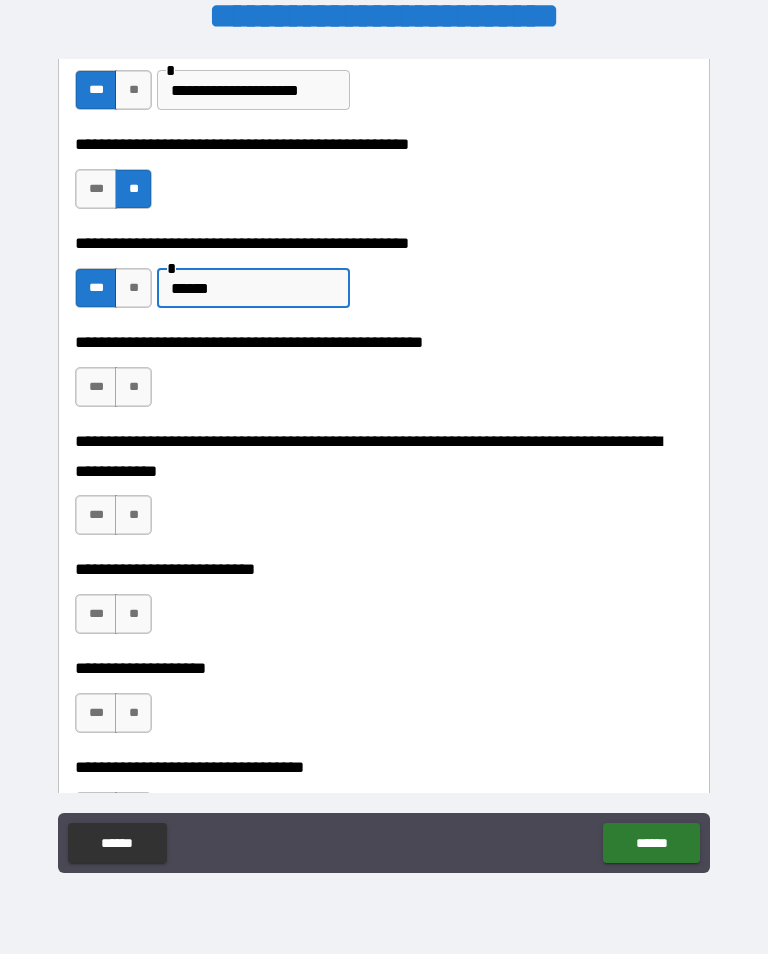 scroll, scrollTop: 652, scrollLeft: 0, axis: vertical 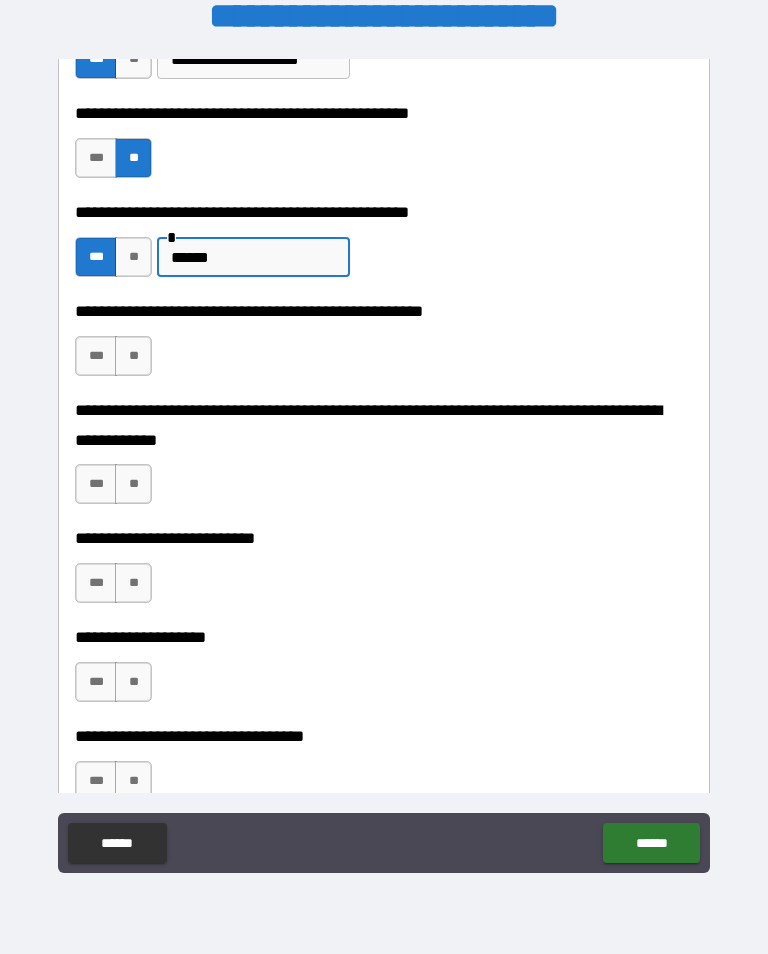 type on "******" 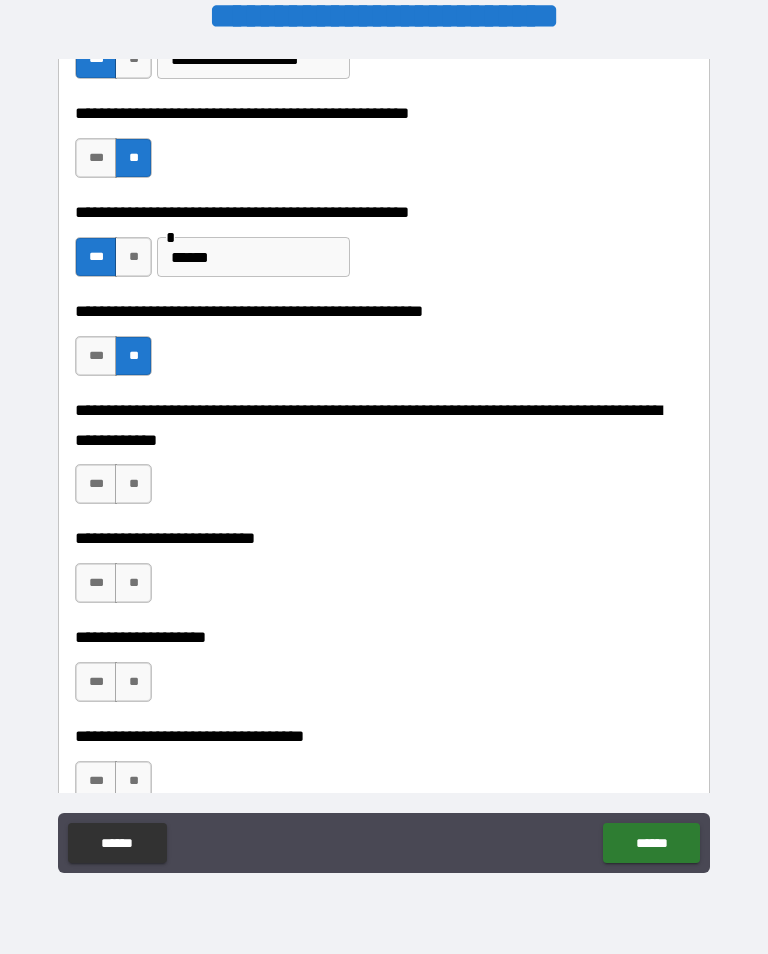 click on "**" at bounding box center (133, 484) 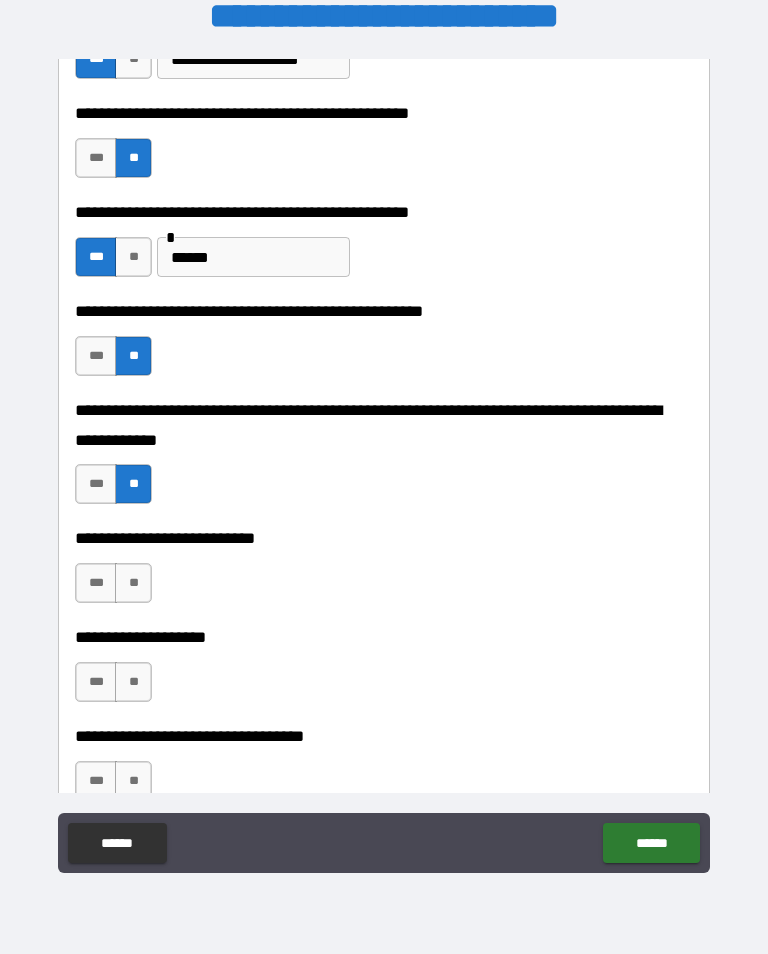 click on "**" at bounding box center (133, 583) 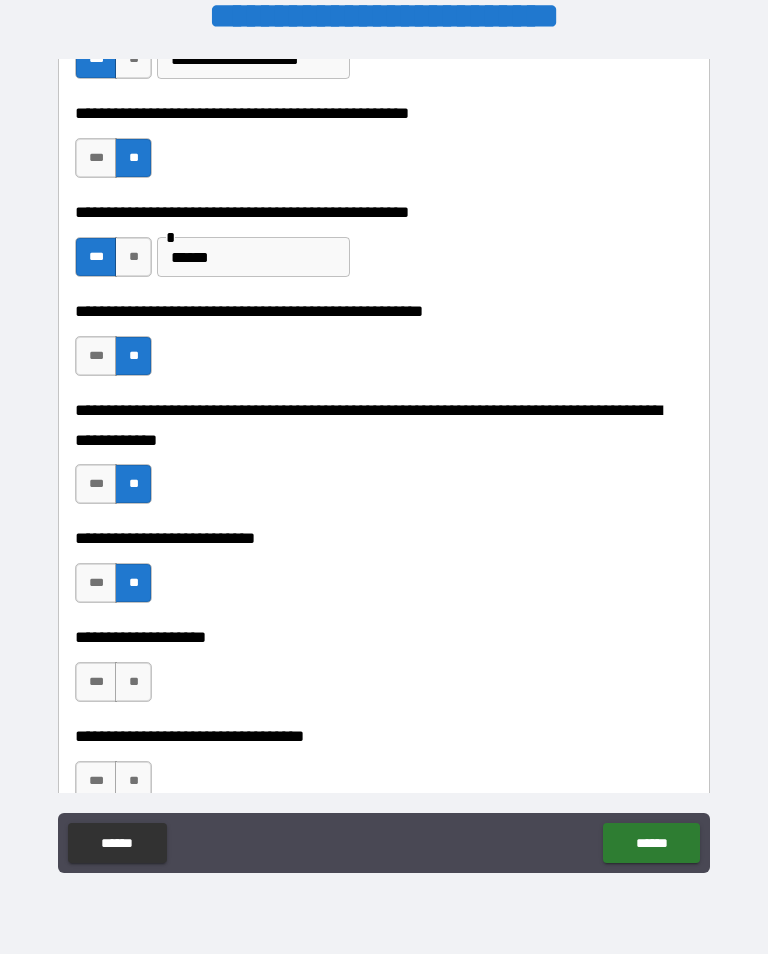 click on "**********" at bounding box center (384, 672) 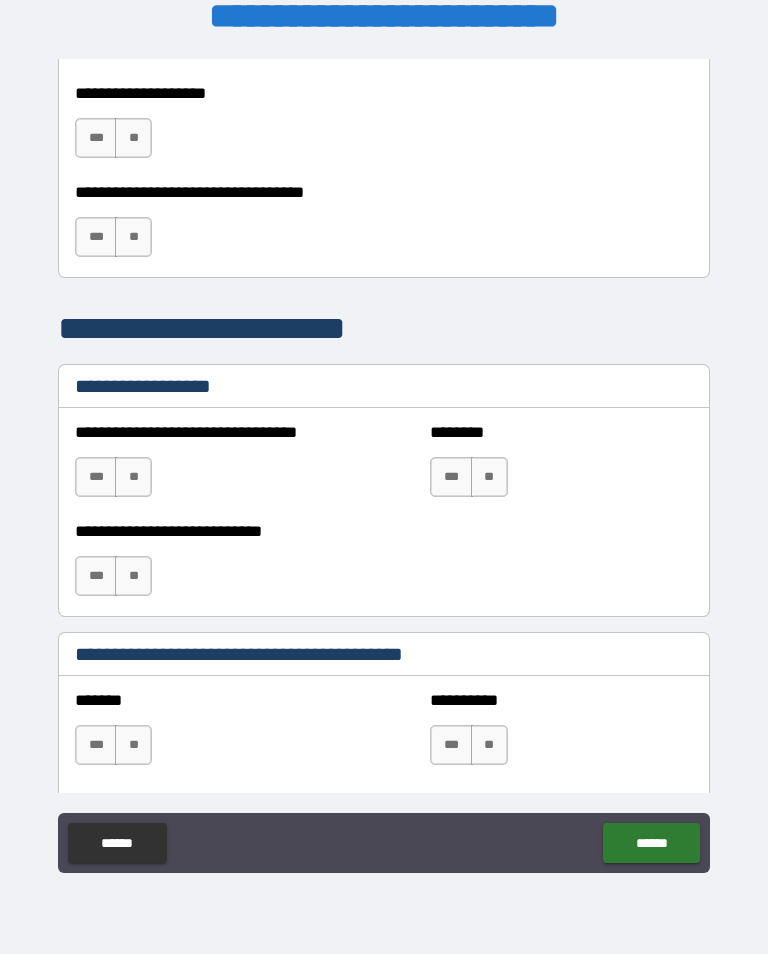 scroll, scrollTop: 1127, scrollLeft: 0, axis: vertical 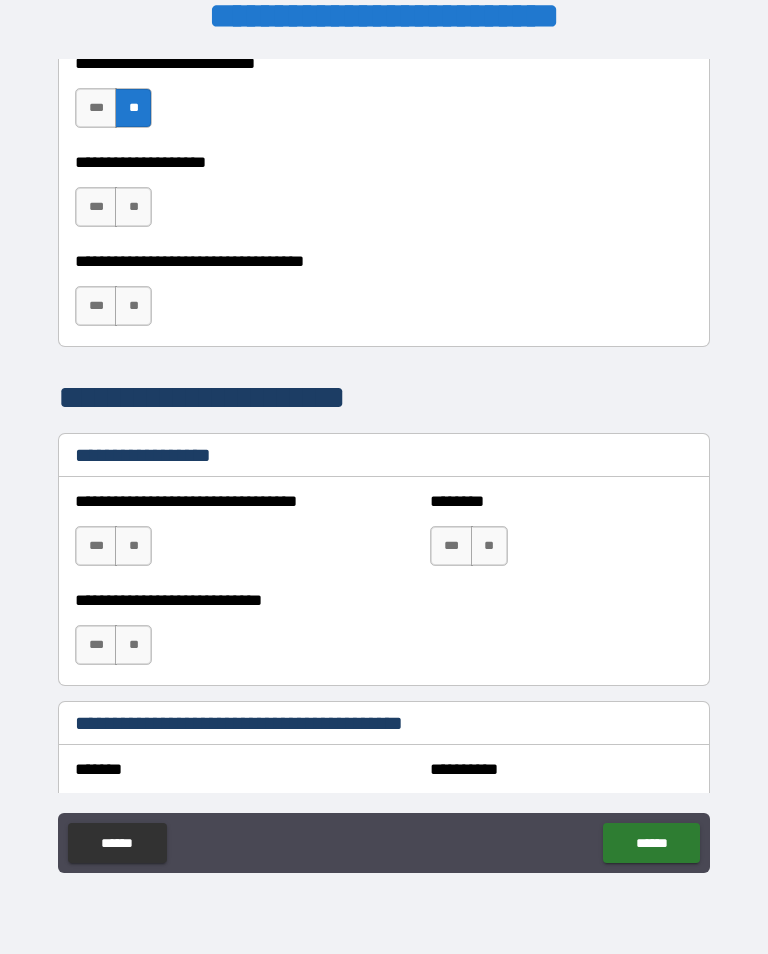click on "**" at bounding box center [133, 207] 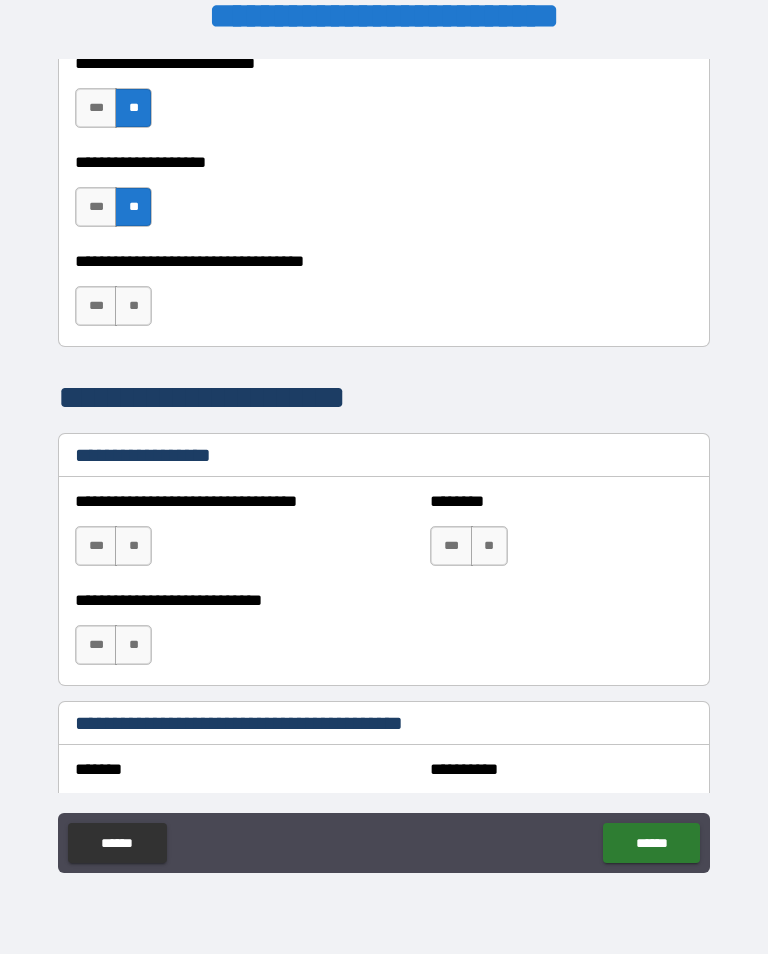 click on "**" at bounding box center [133, 306] 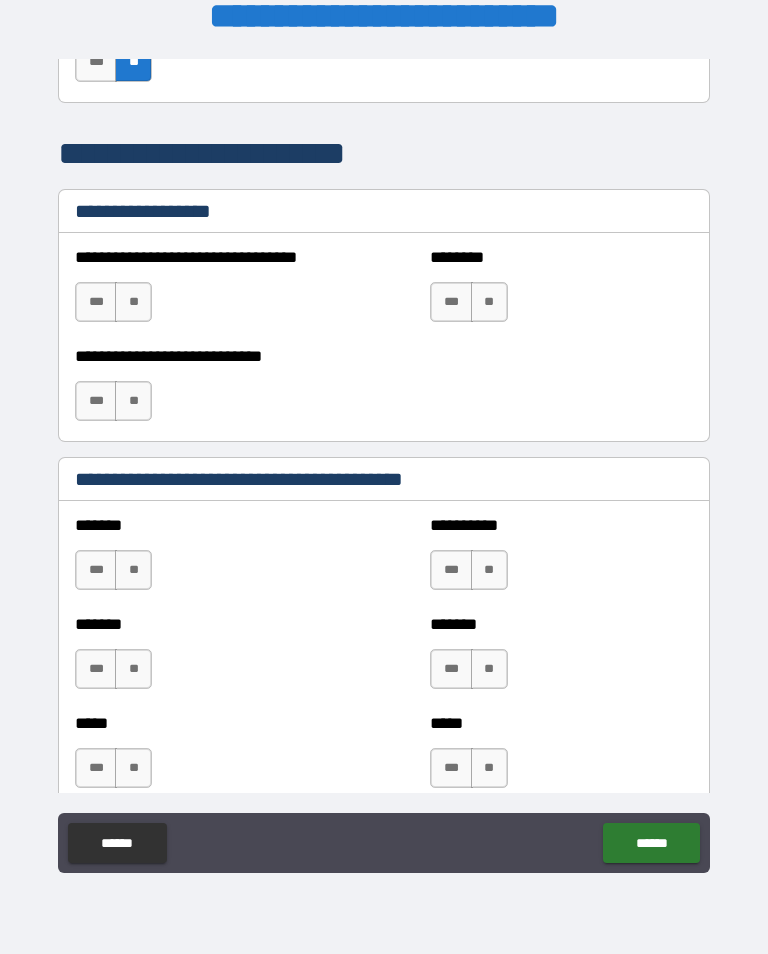 scroll, scrollTop: 1372, scrollLeft: 0, axis: vertical 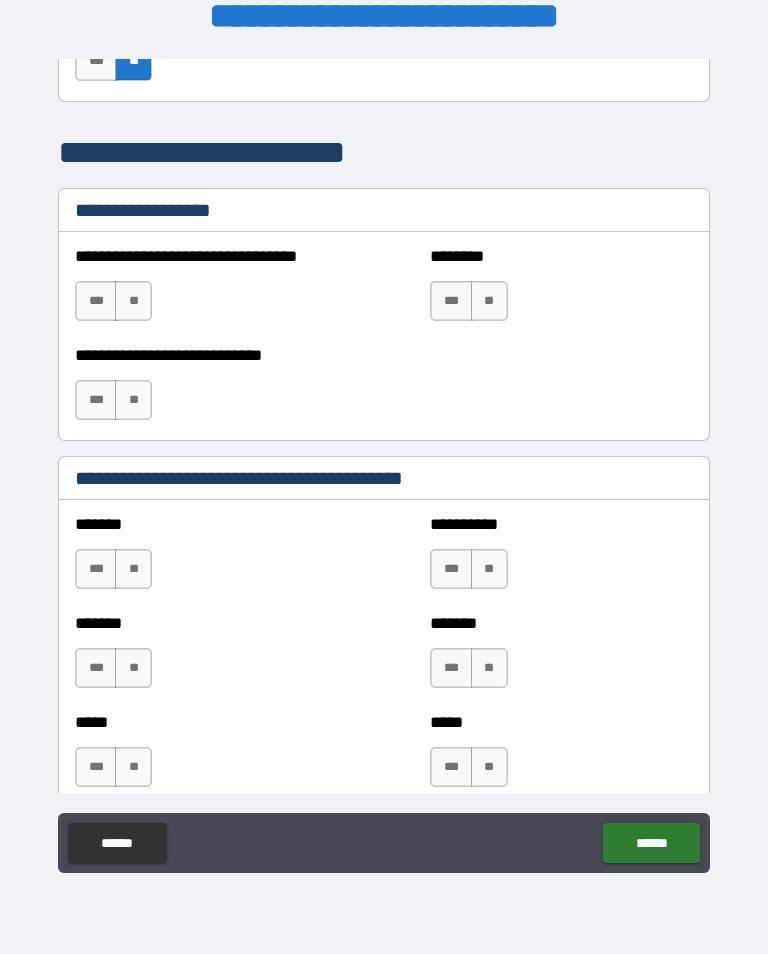 click on "**" at bounding box center (133, 301) 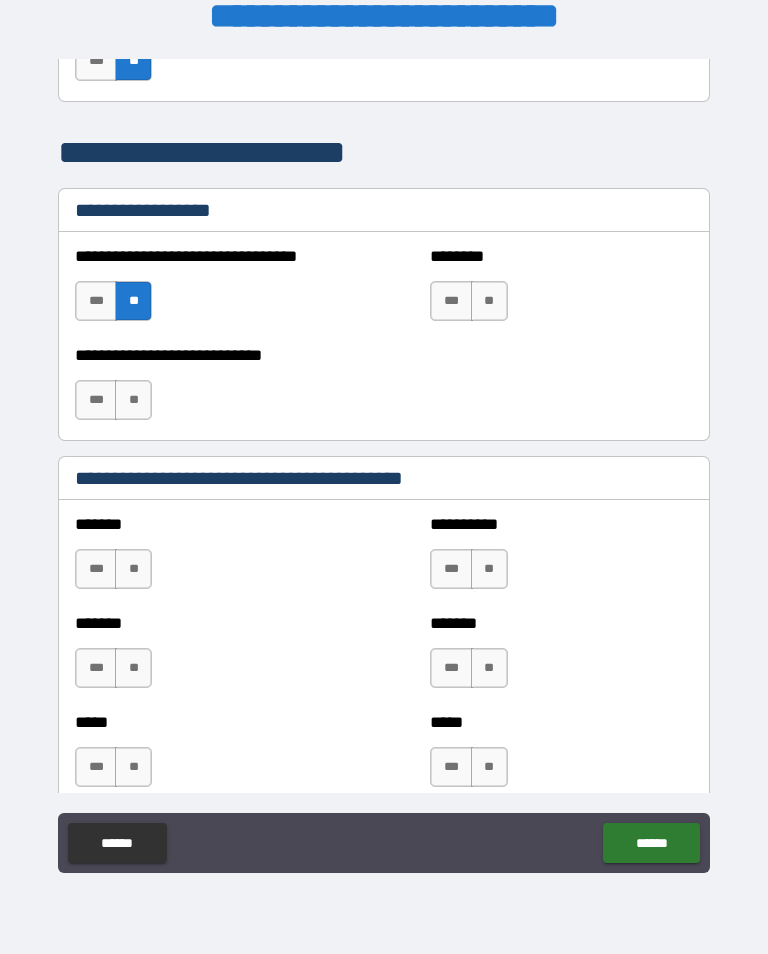 click on "**" at bounding box center [489, 301] 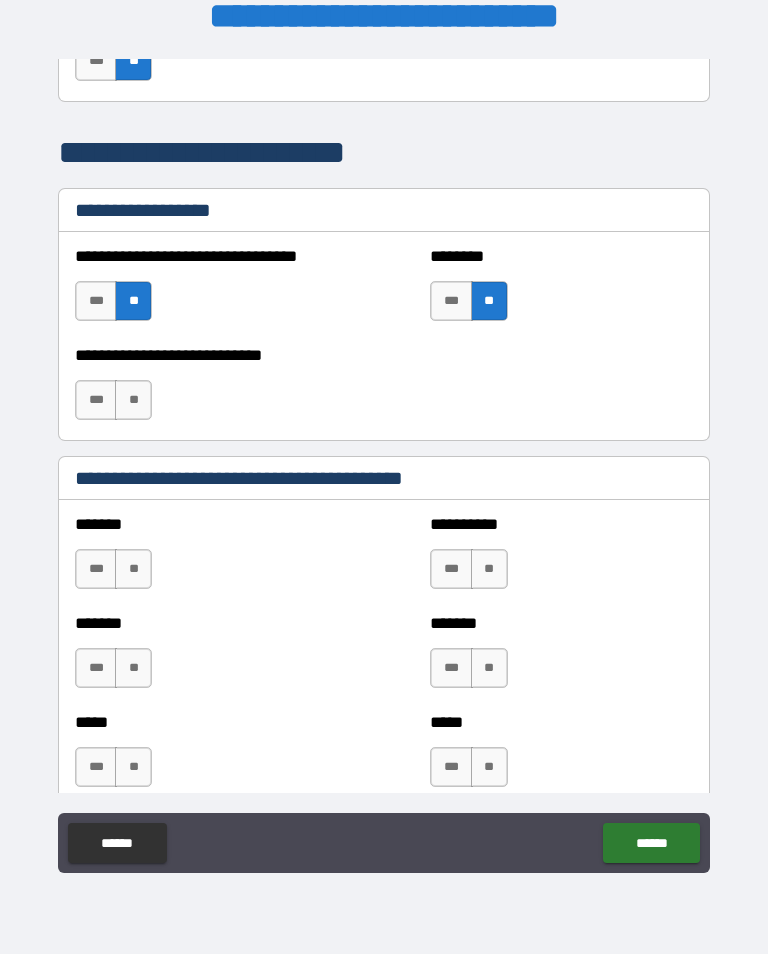 click on "**" at bounding box center (133, 400) 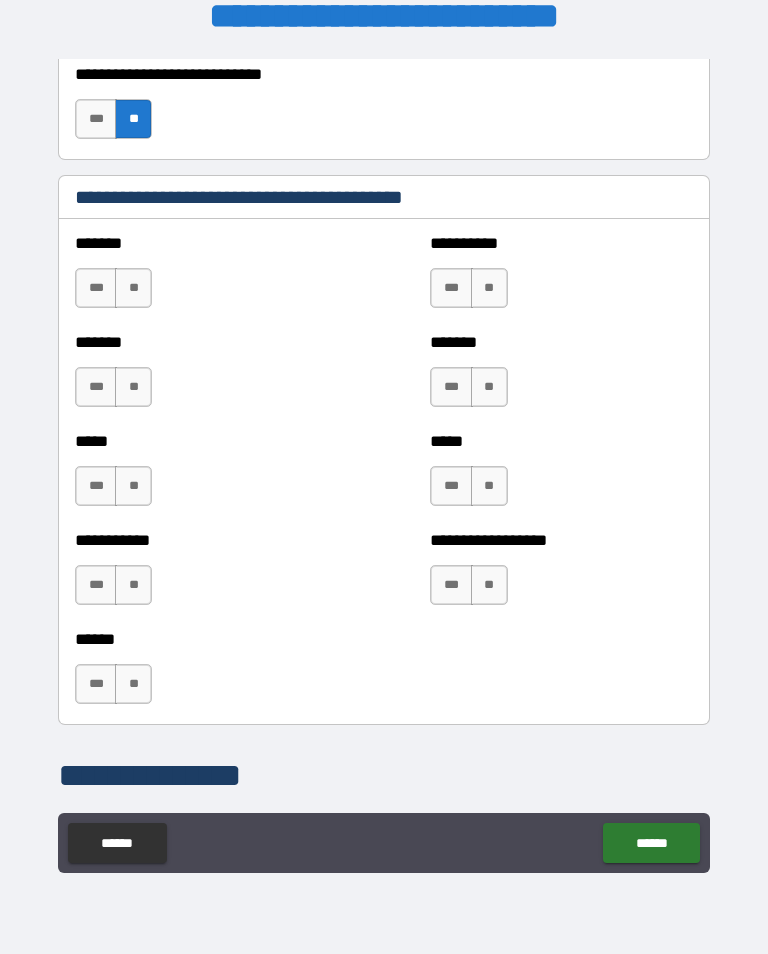 scroll, scrollTop: 1655, scrollLeft: 0, axis: vertical 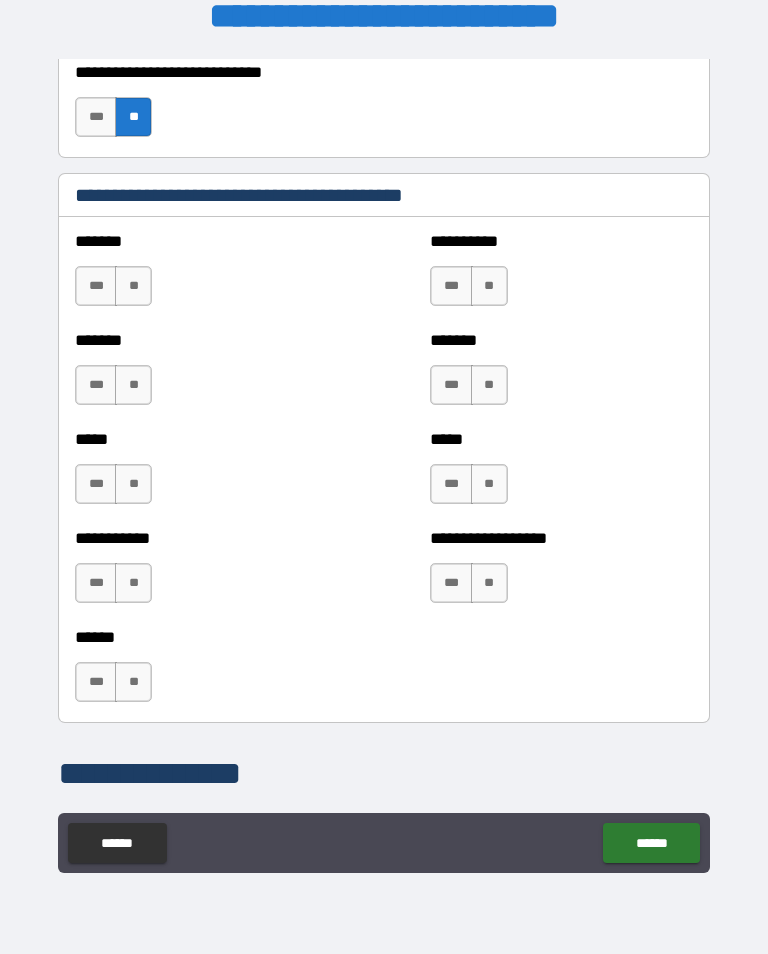 click on "**" at bounding box center [133, 286] 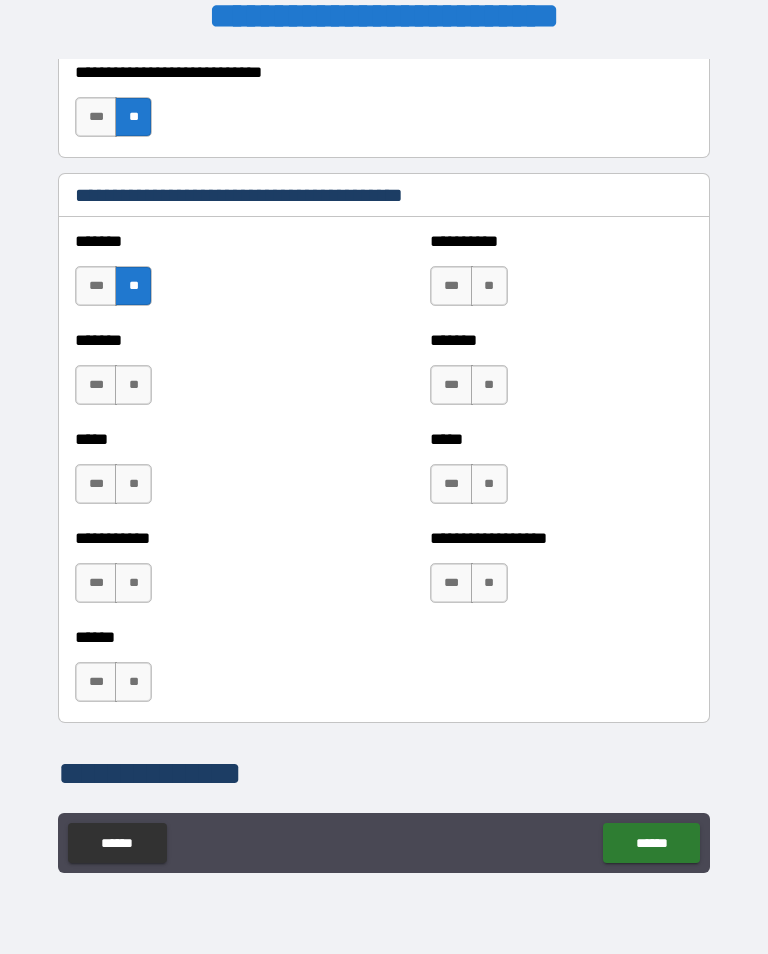 click on "**" at bounding box center (133, 385) 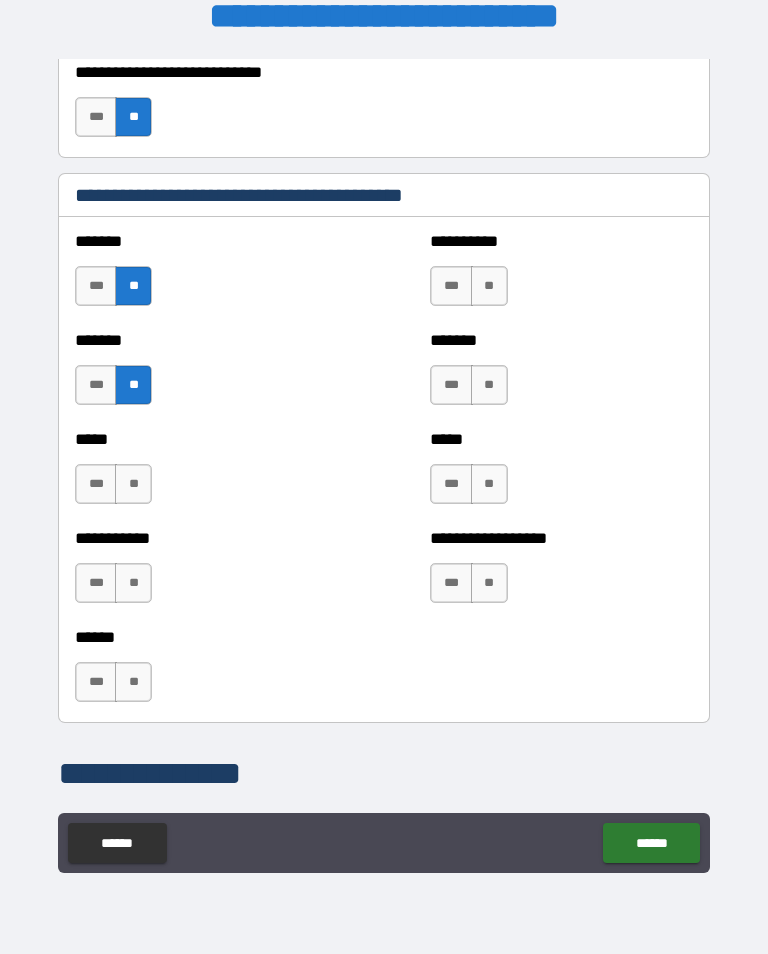 click on "**" at bounding box center [133, 484] 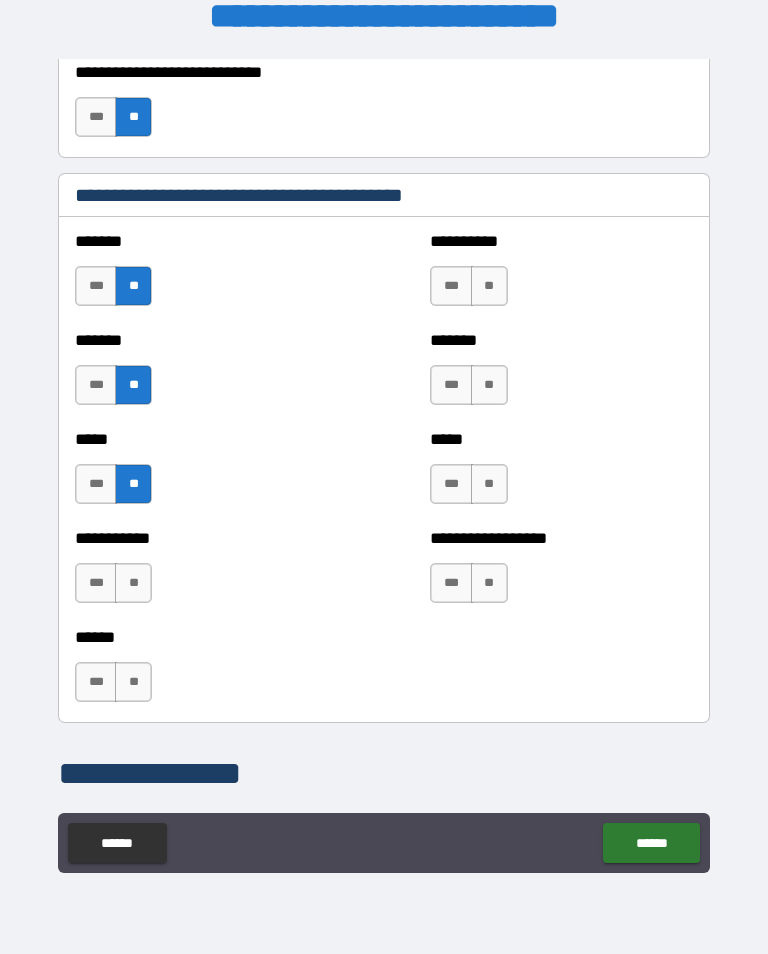 click on "**" at bounding box center (133, 583) 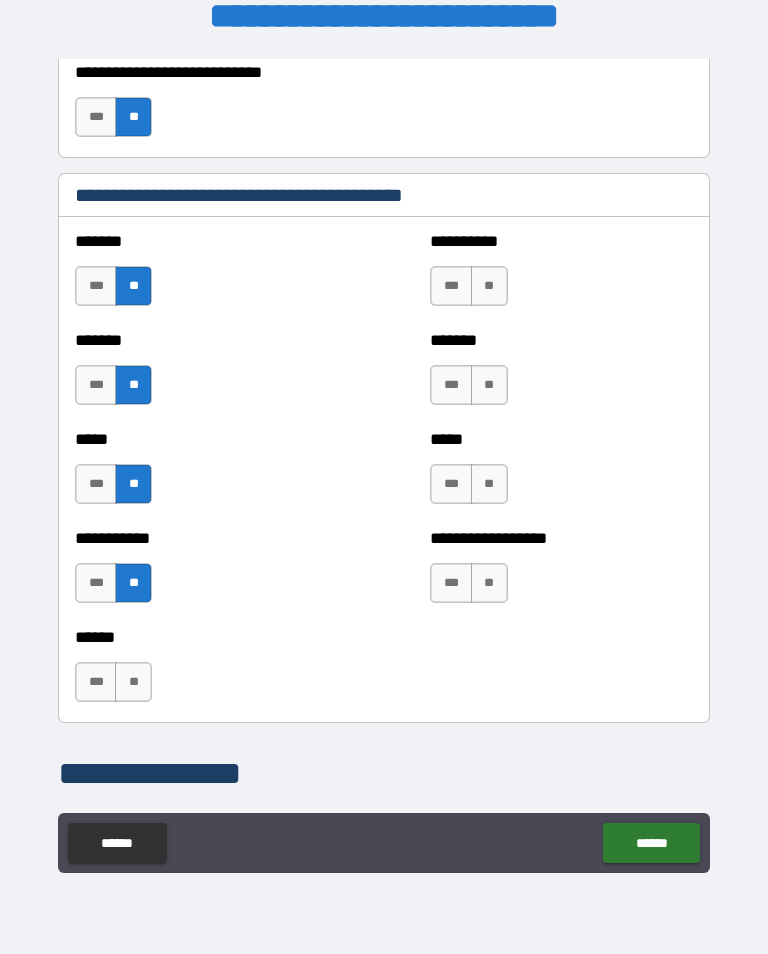 click on "**" at bounding box center (133, 682) 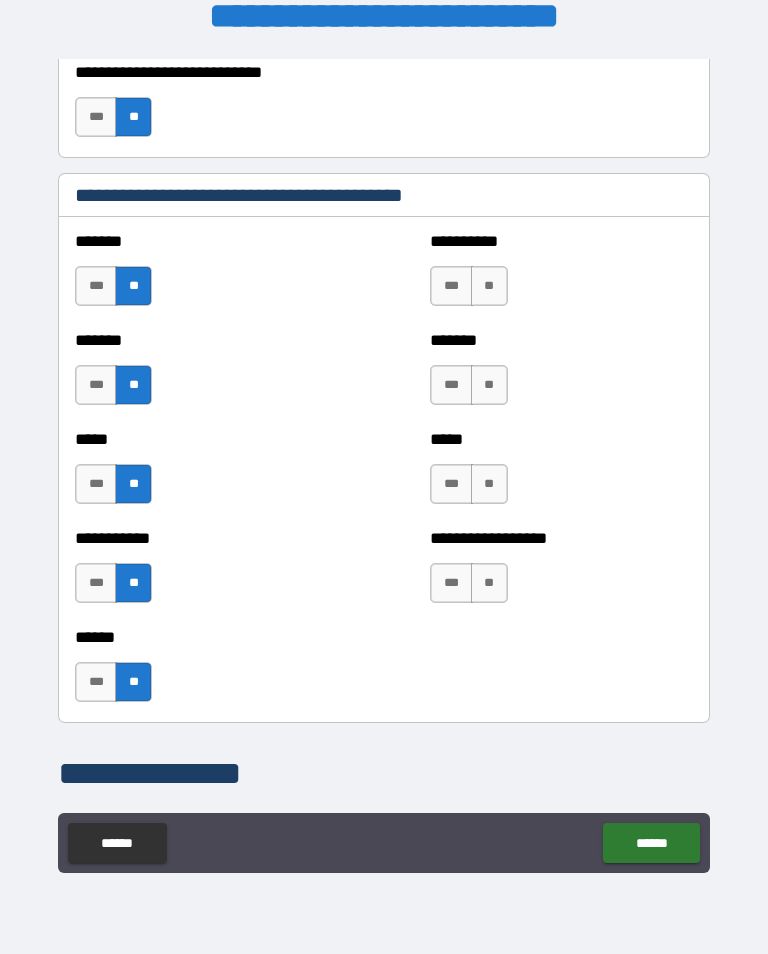 click on "**" at bounding box center (489, 286) 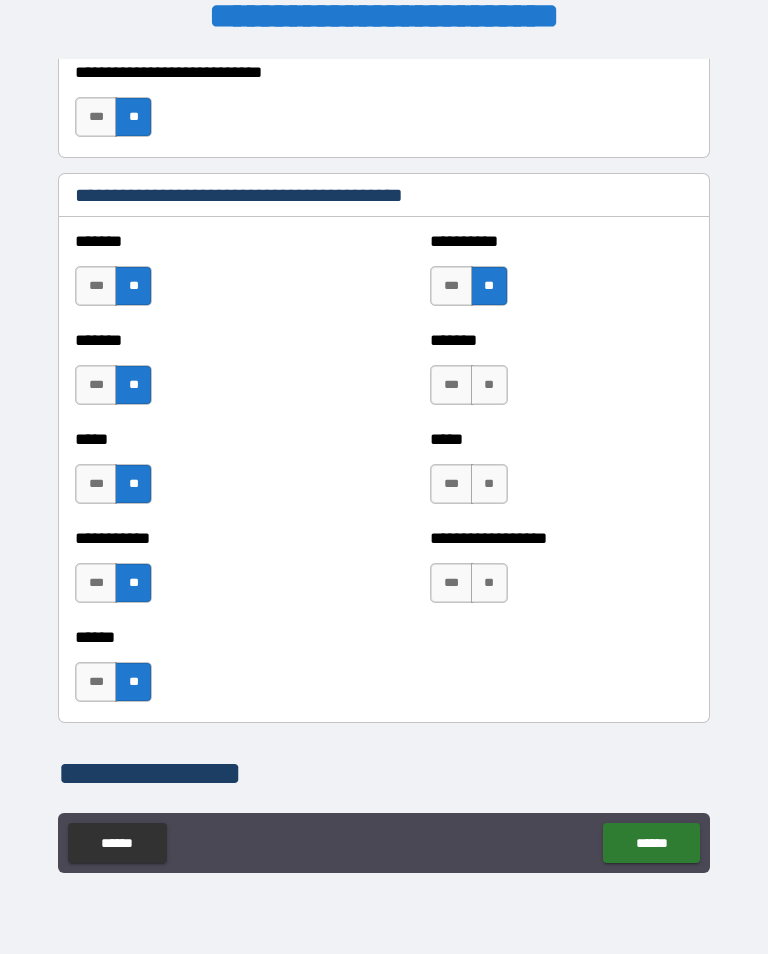 click on "**" at bounding box center [489, 385] 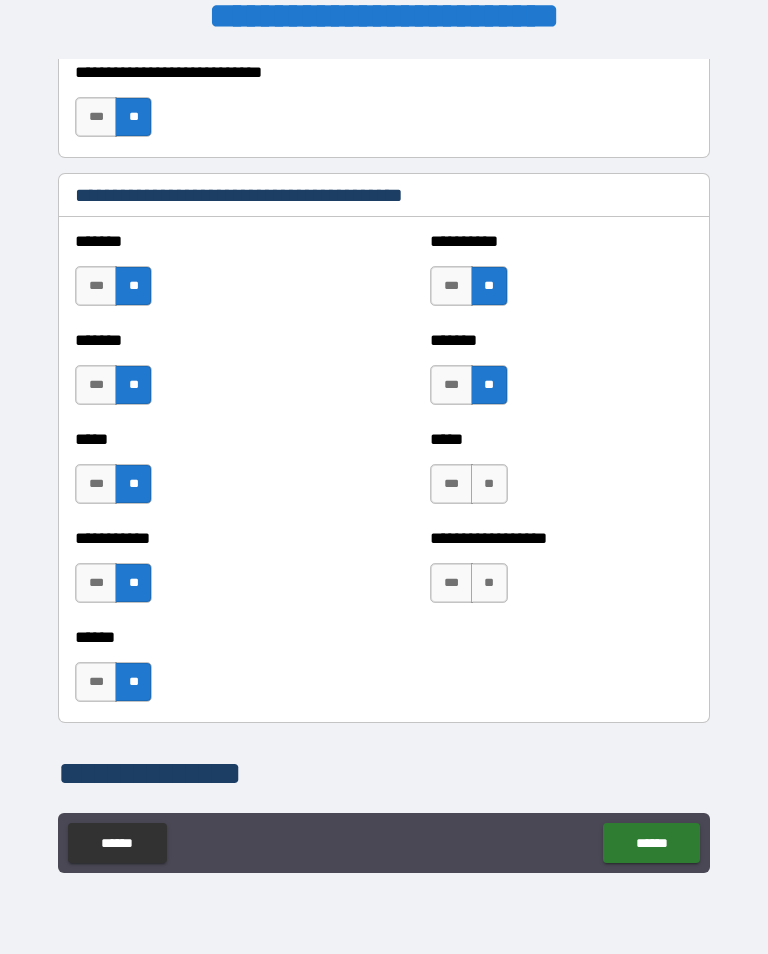click on "**" at bounding box center (489, 484) 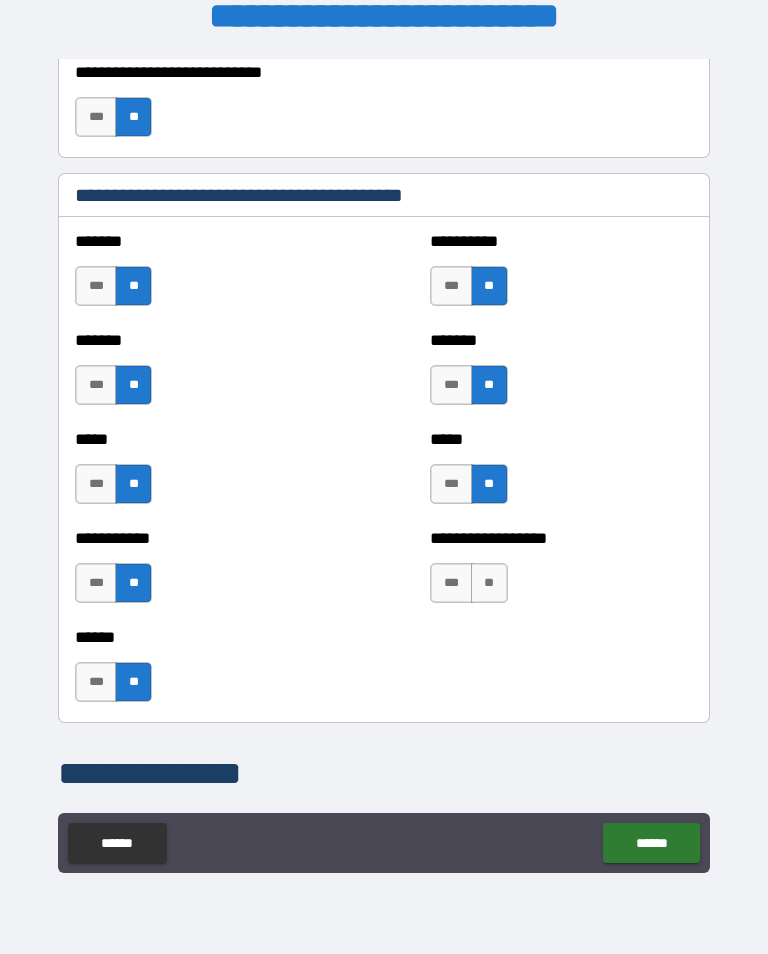 click on "**********" at bounding box center (561, 573) 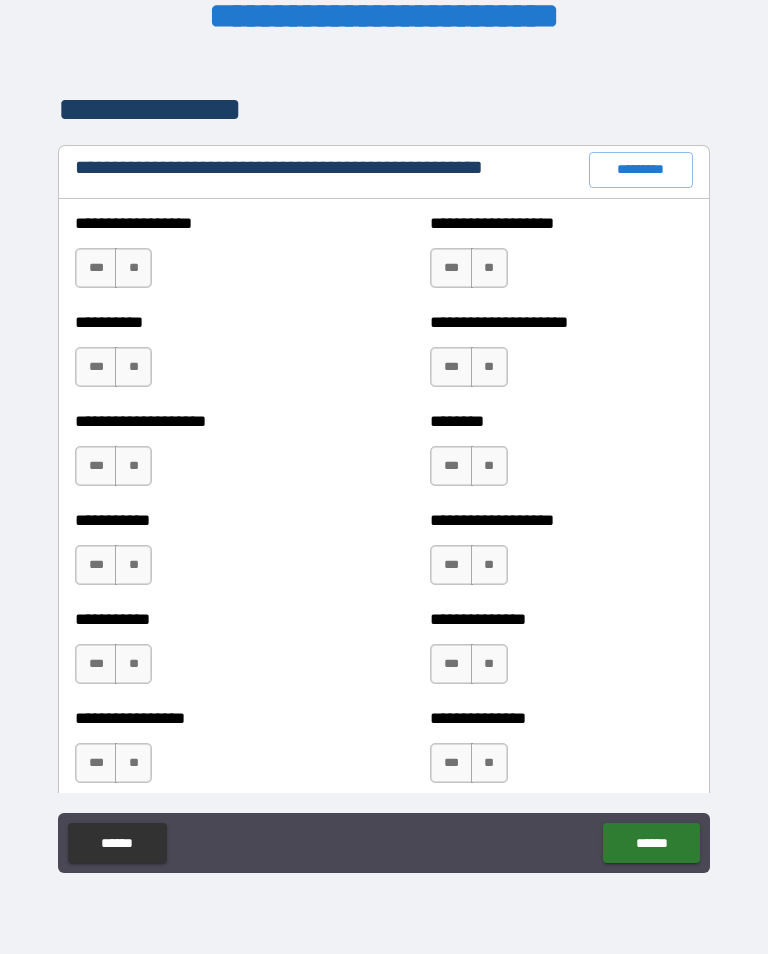 scroll, scrollTop: 2320, scrollLeft: 0, axis: vertical 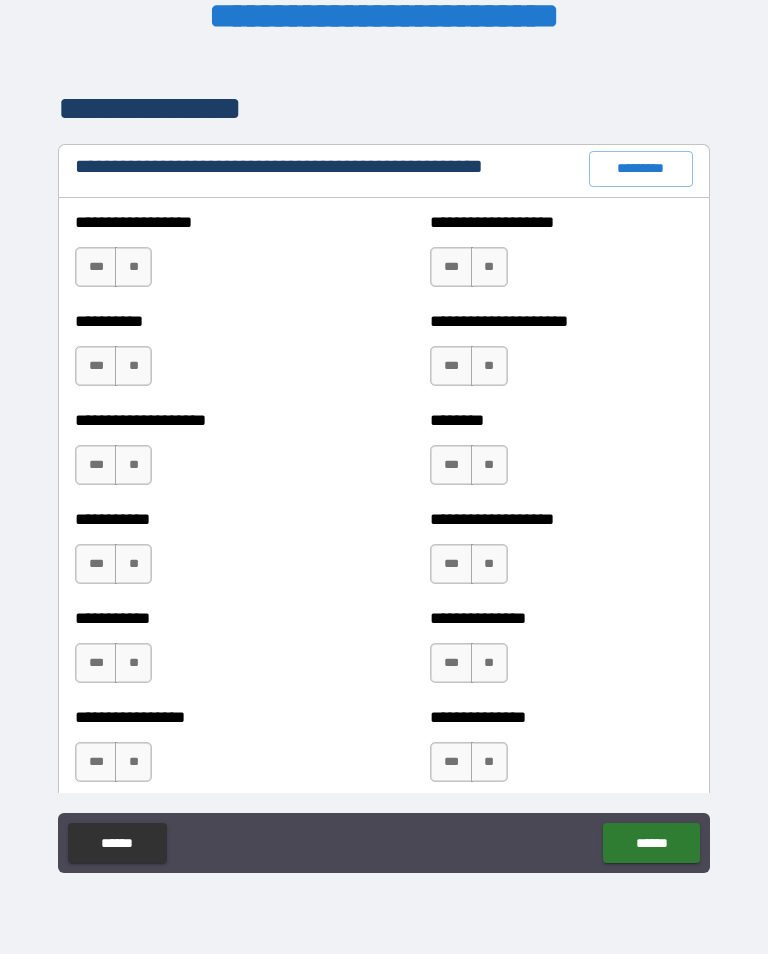 click on "**" at bounding box center [133, 267] 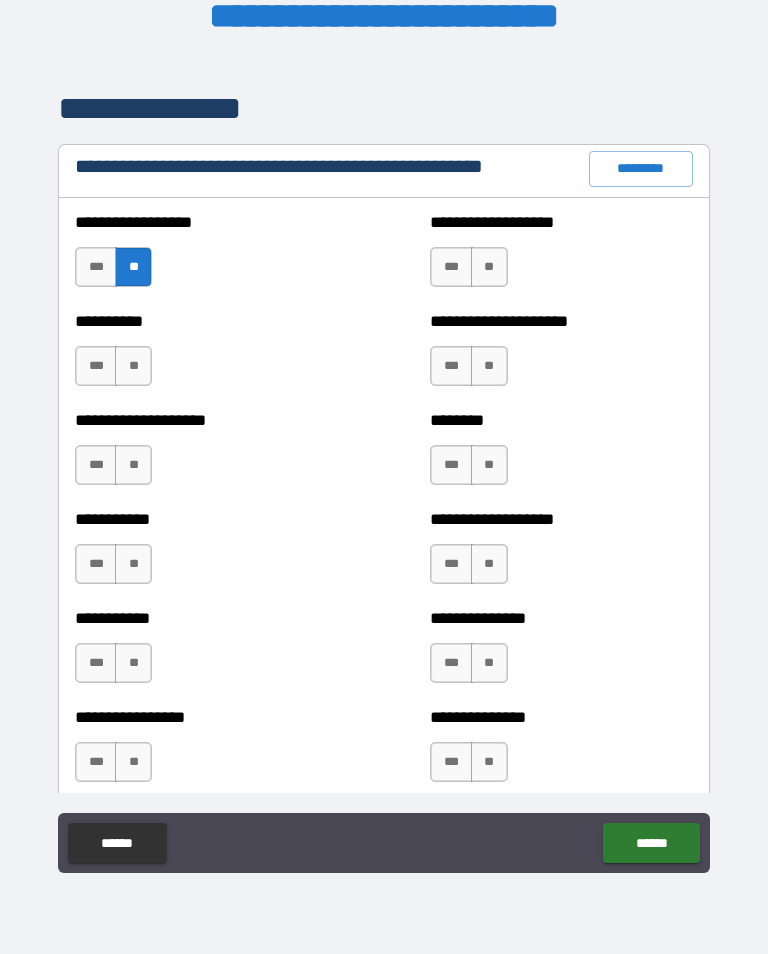 click on "**" at bounding box center [133, 366] 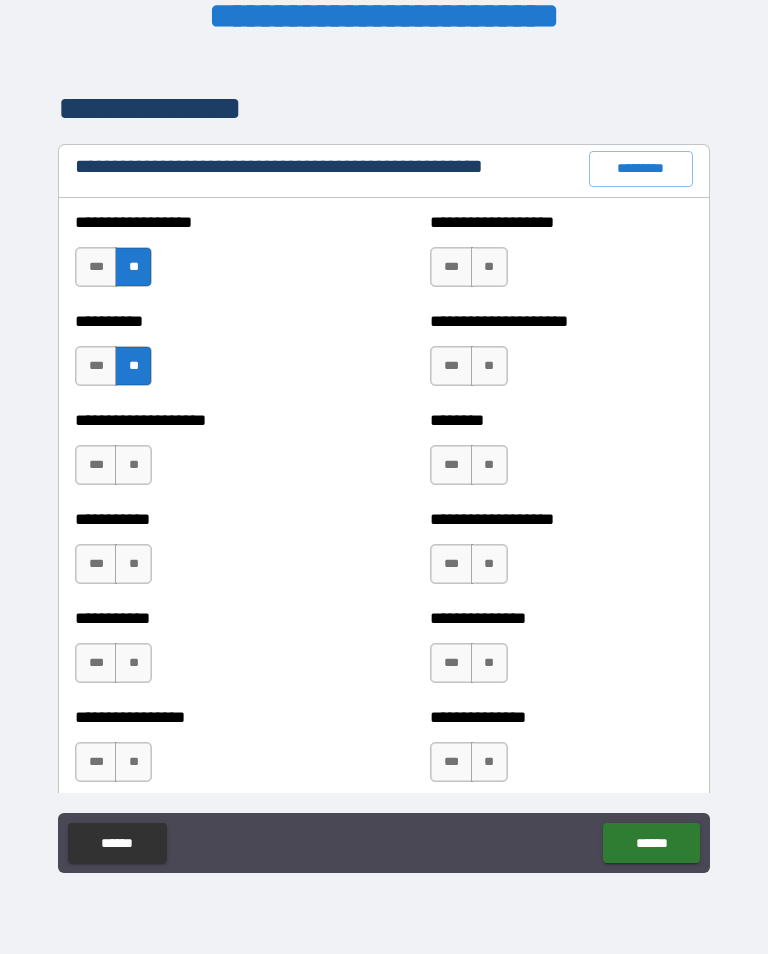 click on "**" at bounding box center [133, 465] 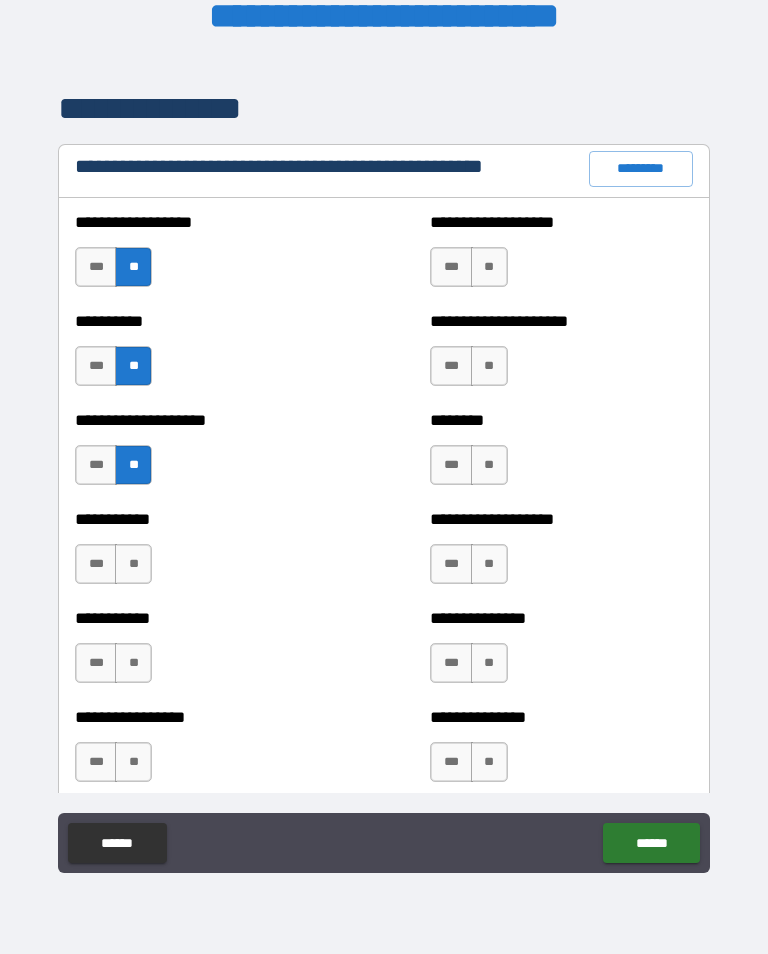 click on "**" at bounding box center (133, 564) 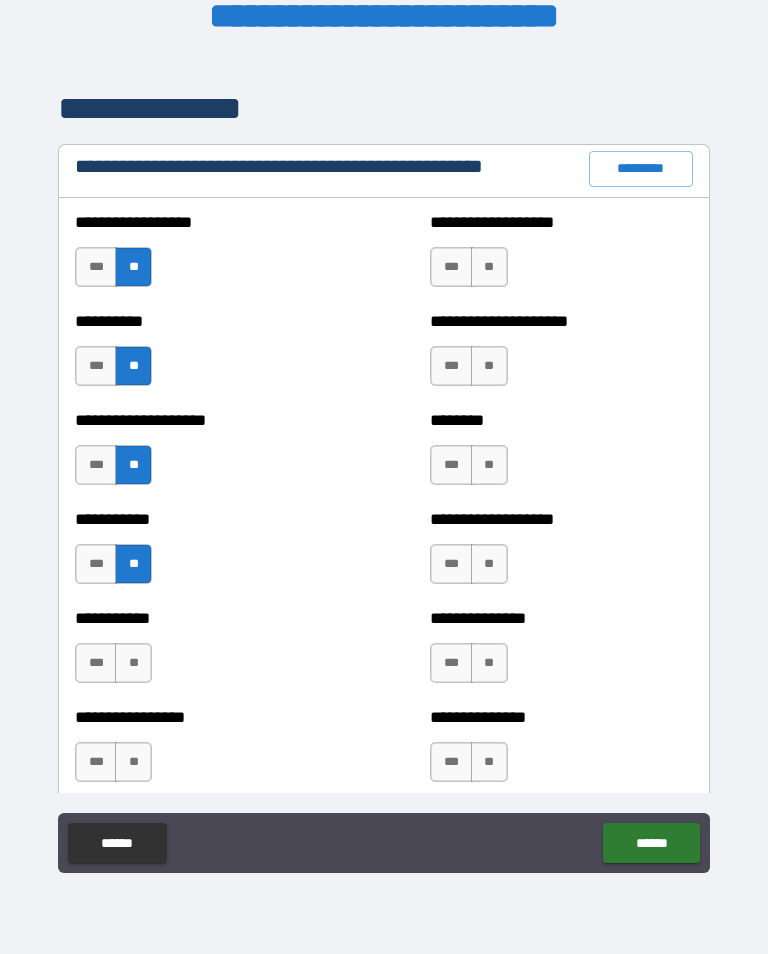 click on "*** **" at bounding box center [113, 663] 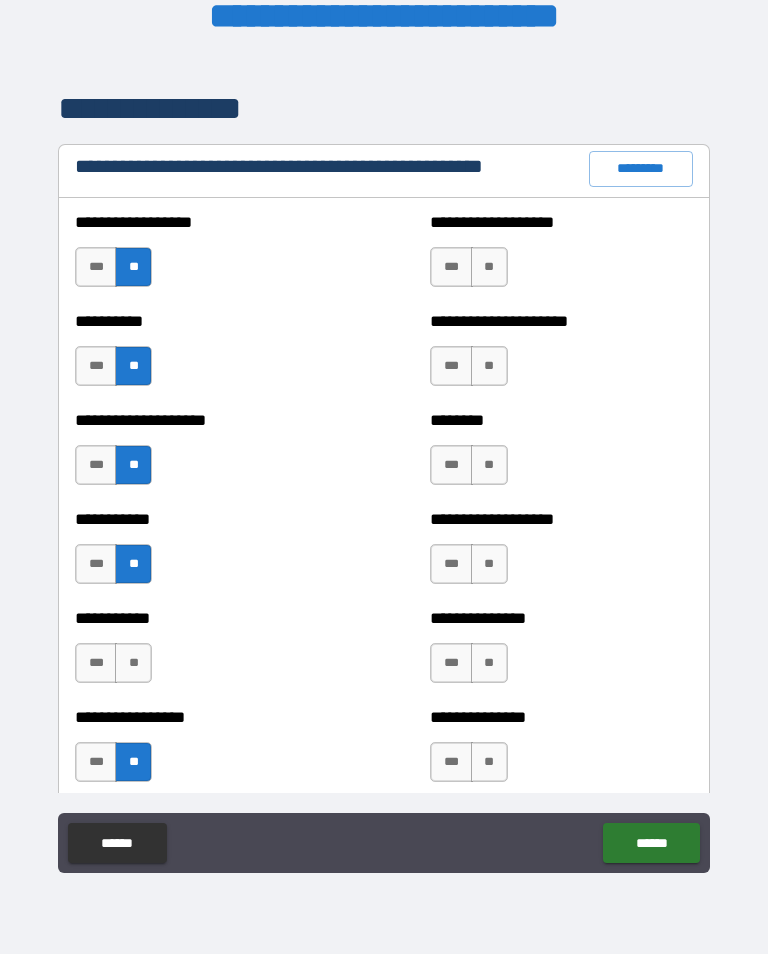 click on "**********" at bounding box center (206, 653) 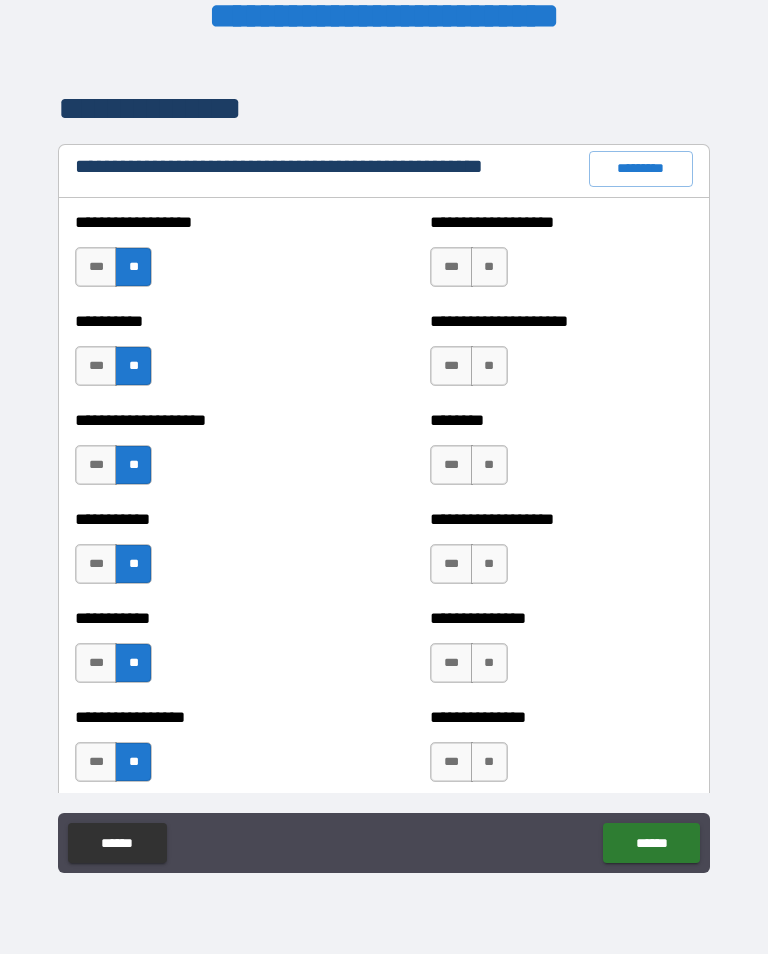 click on "**" at bounding box center [489, 267] 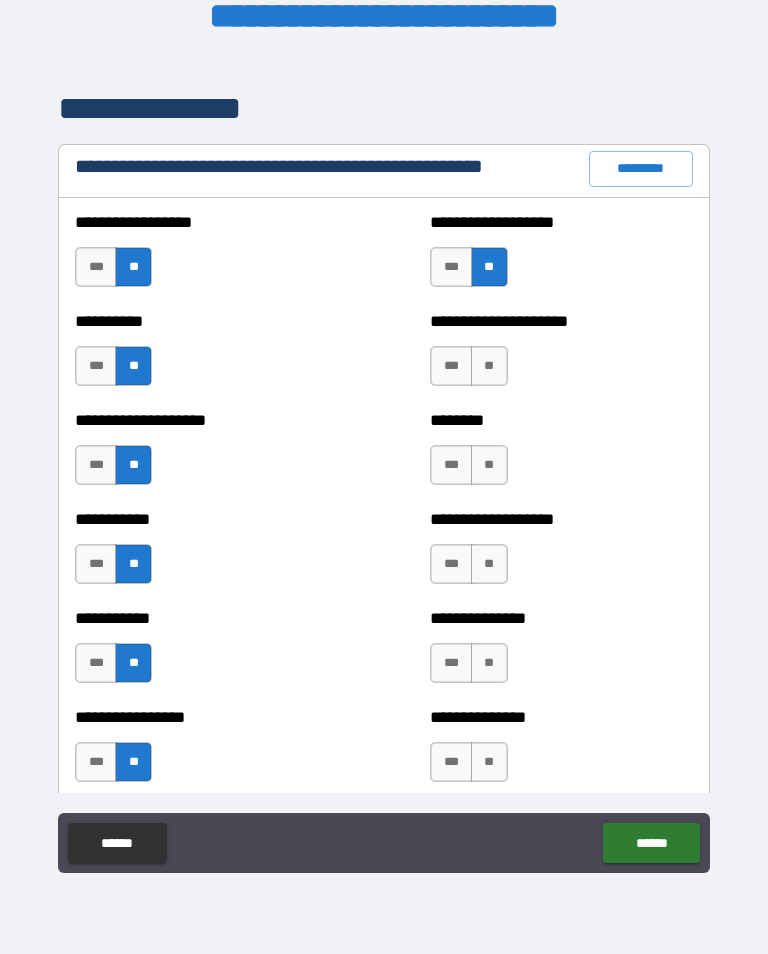 click on "***" at bounding box center (451, 366) 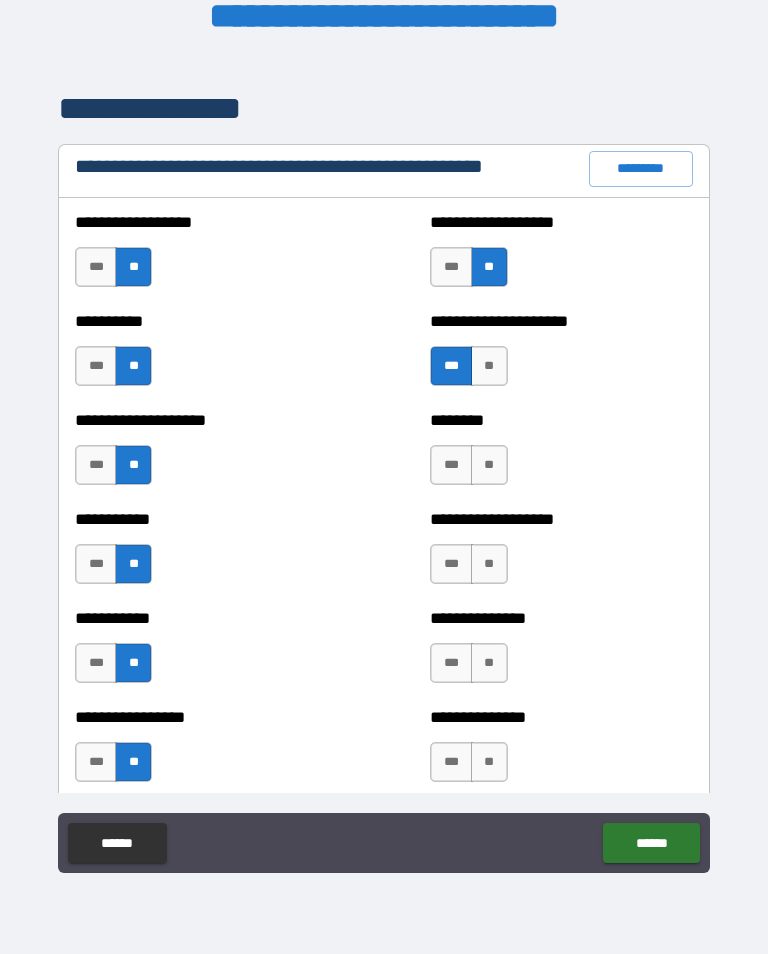 click on "**" at bounding box center (489, 465) 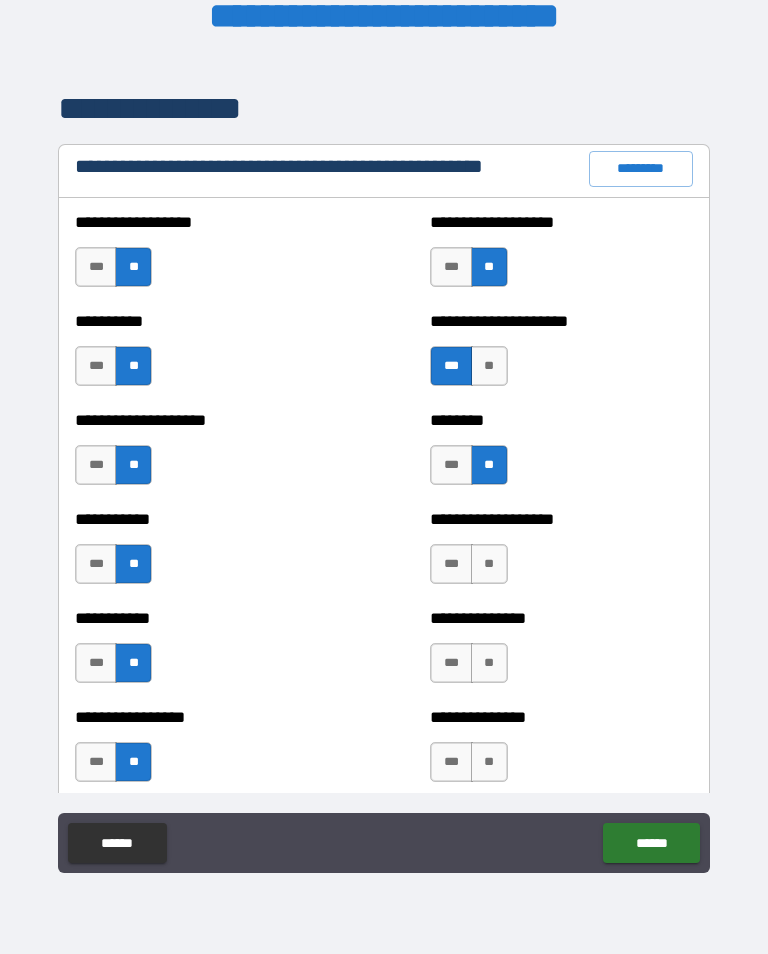 click on "**" at bounding box center (489, 564) 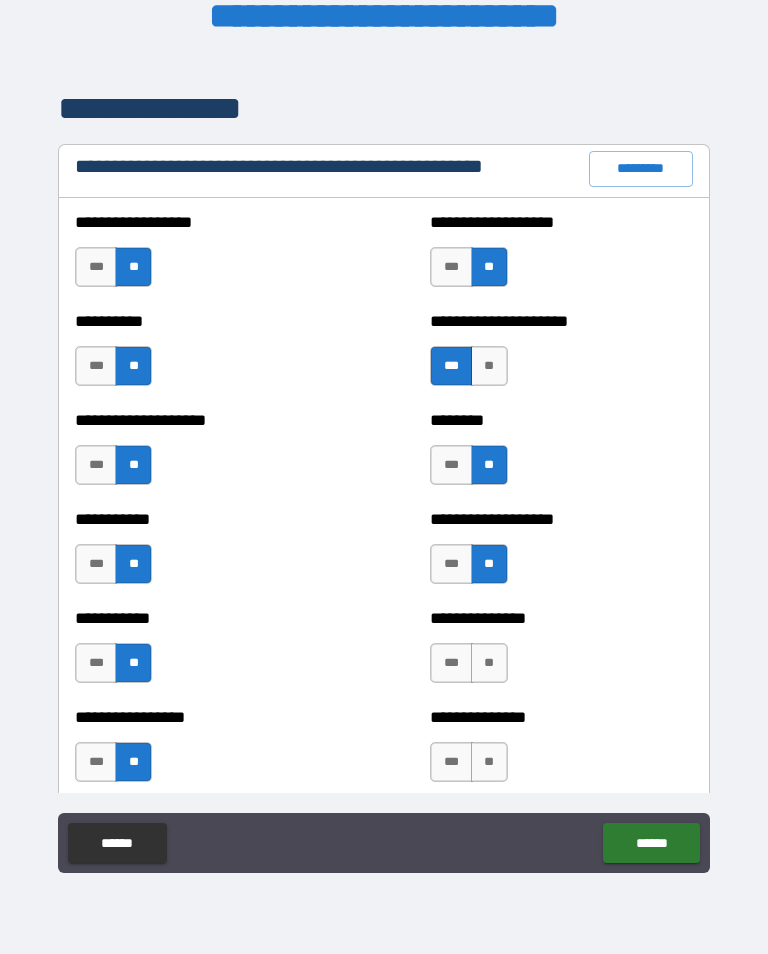 click on "*** **" at bounding box center [471, 668] 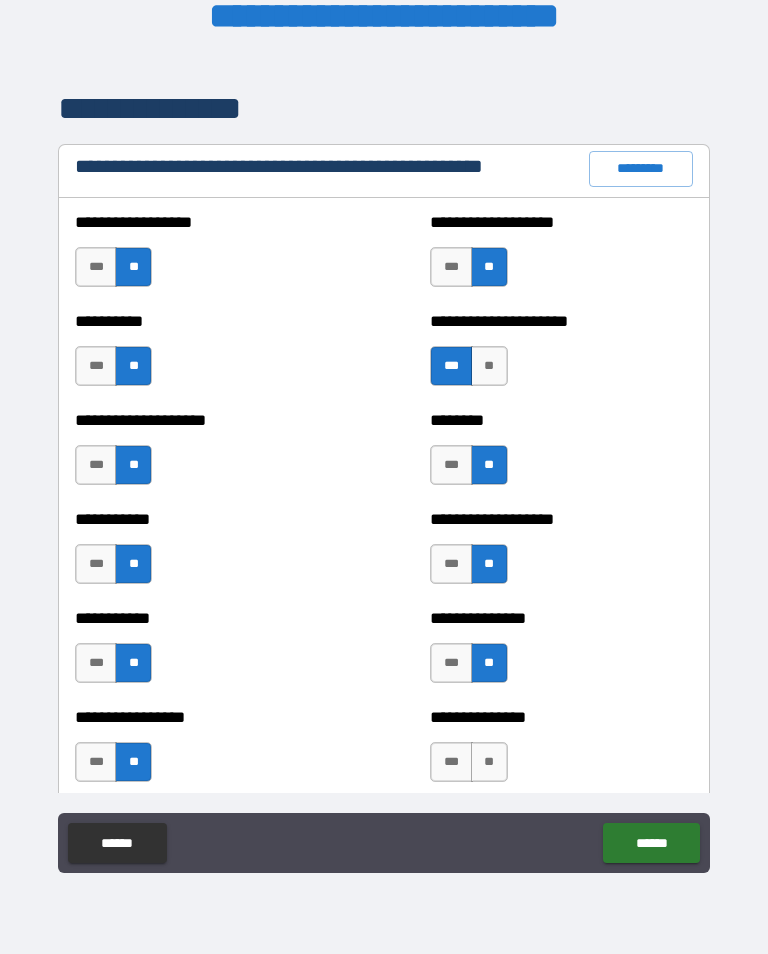 click on "**" at bounding box center [489, 762] 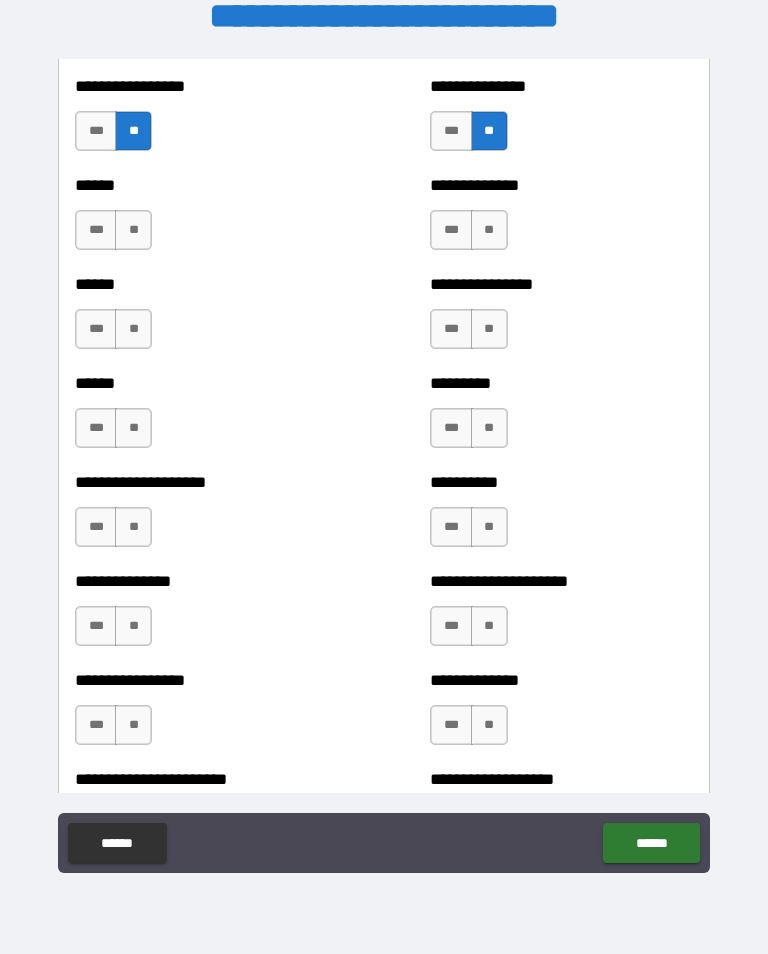 scroll, scrollTop: 2956, scrollLeft: 0, axis: vertical 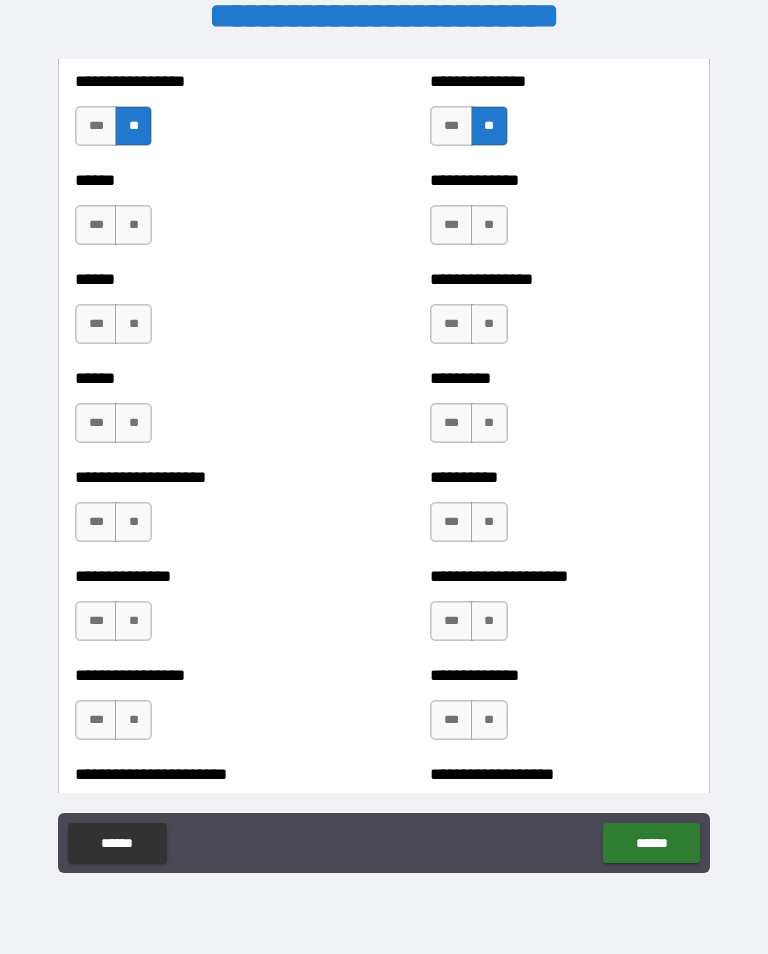 click on "*** **" at bounding box center [116, 230] 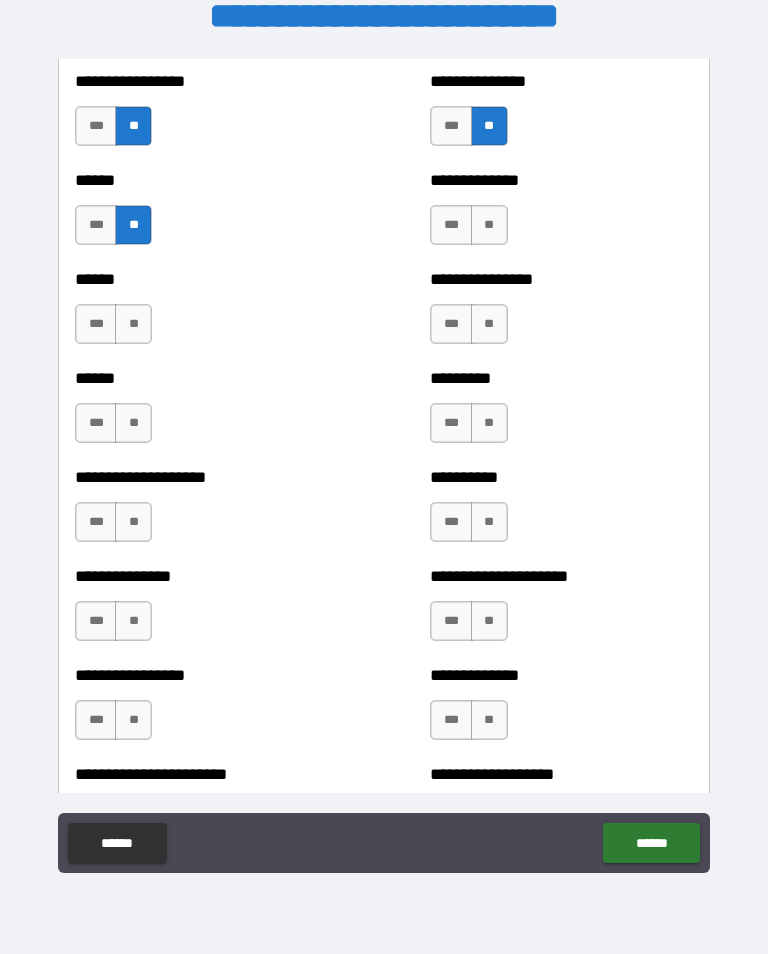 click on "**" at bounding box center (133, 324) 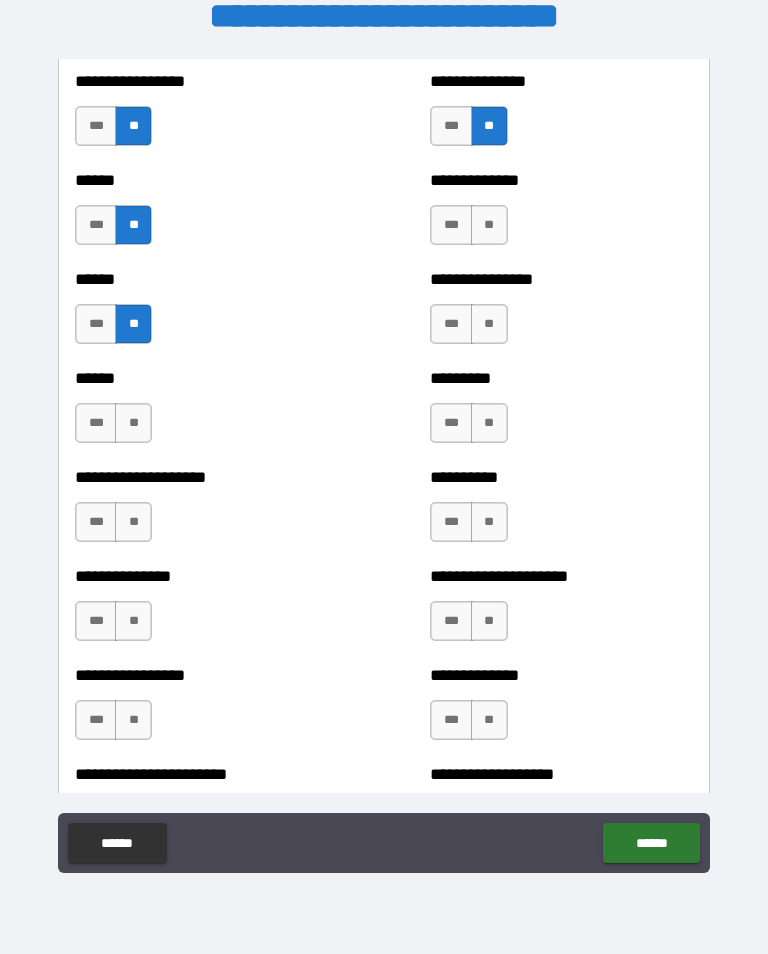 click on "**" at bounding box center (133, 423) 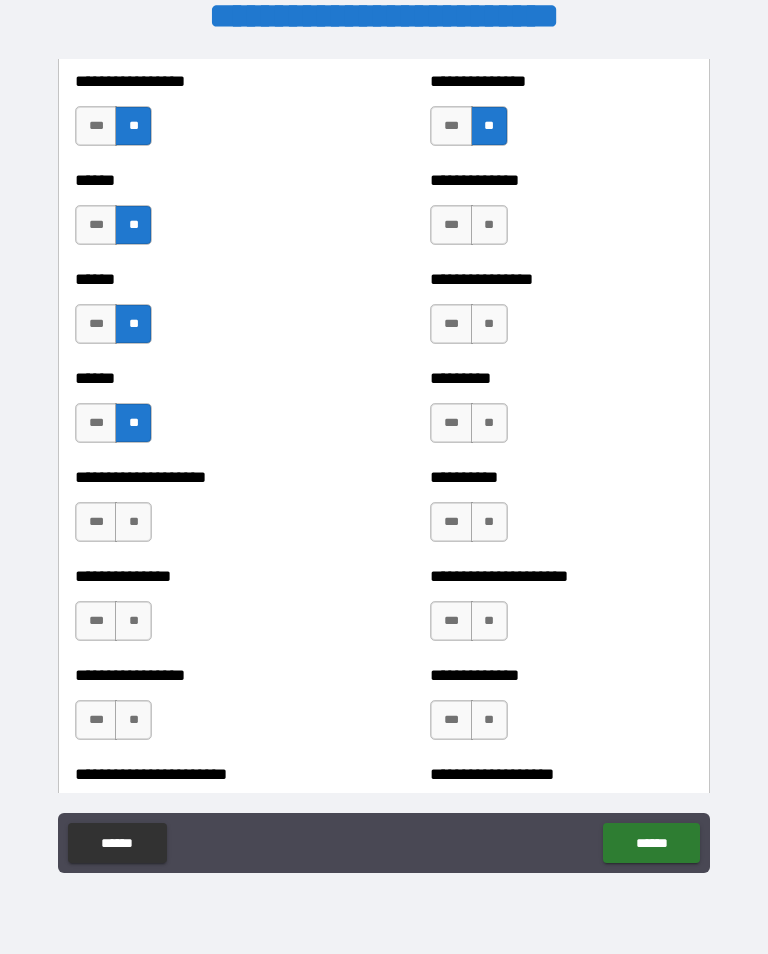 click on "**" at bounding box center (133, 522) 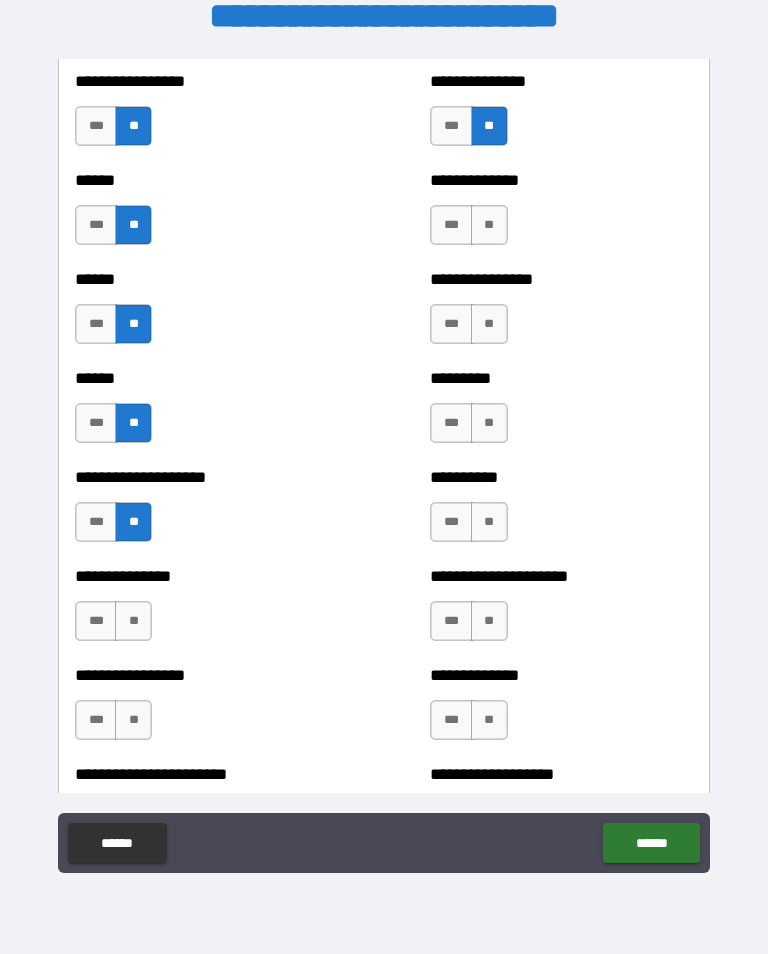 click on "**********" at bounding box center [206, 611] 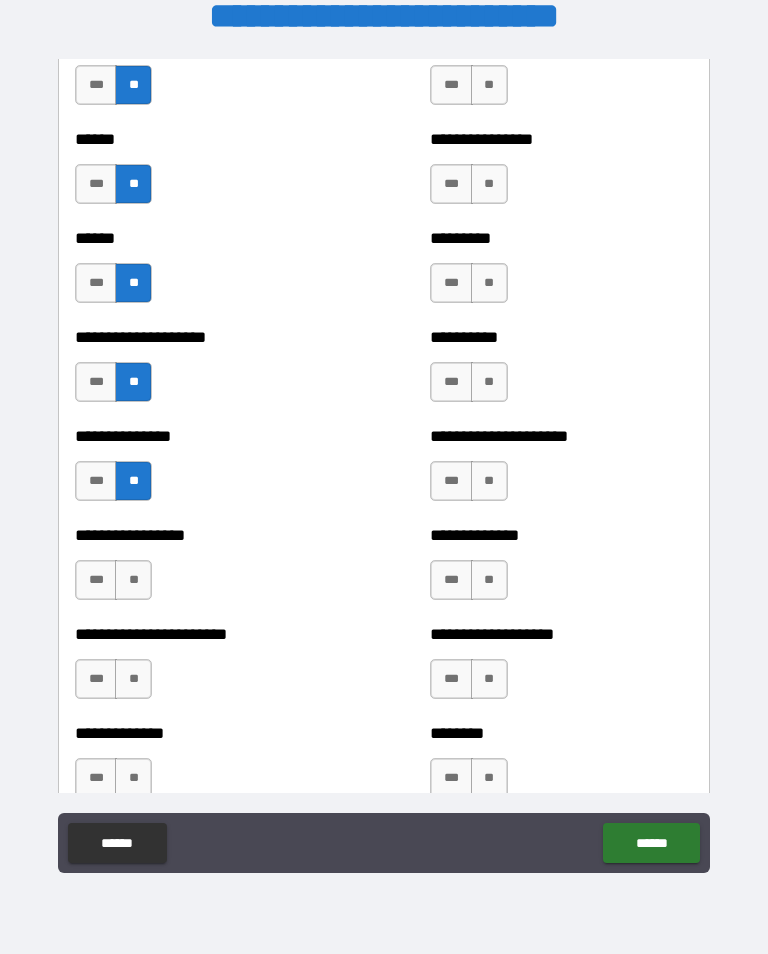 scroll, scrollTop: 3125, scrollLeft: 0, axis: vertical 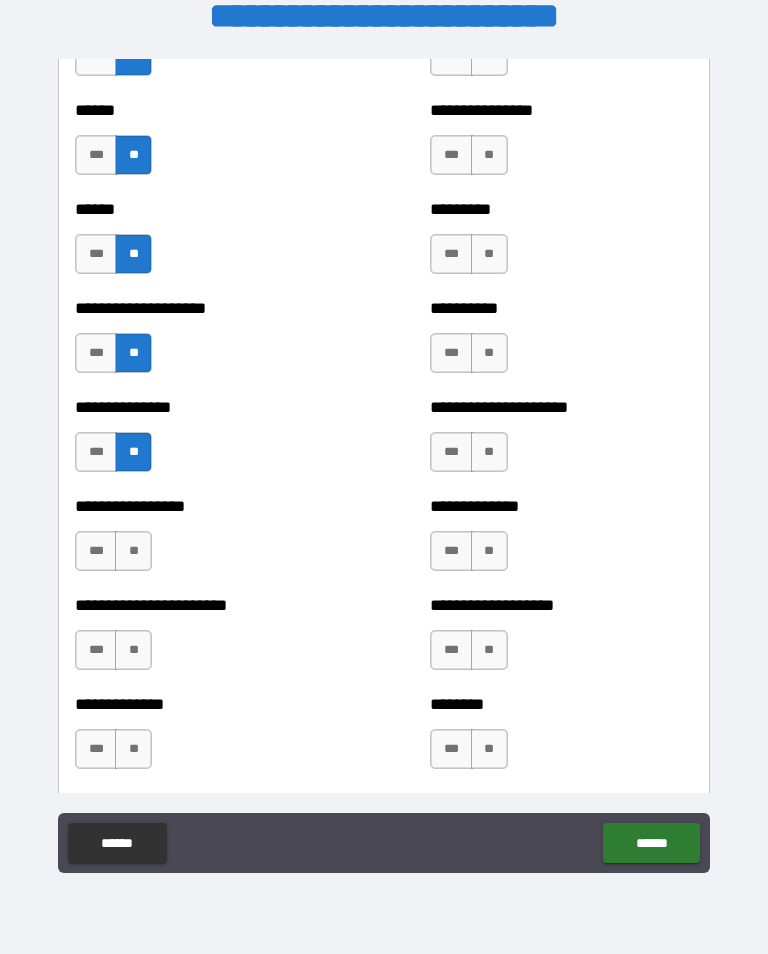 click on "***" at bounding box center (96, 551) 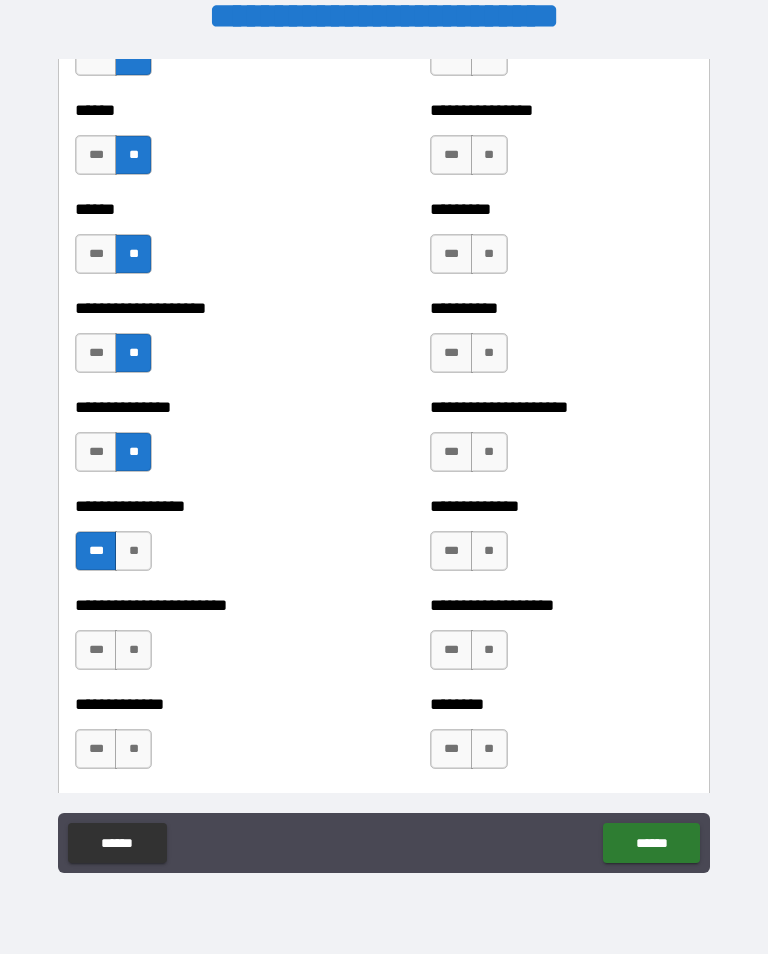 click on "**" at bounding box center [133, 650] 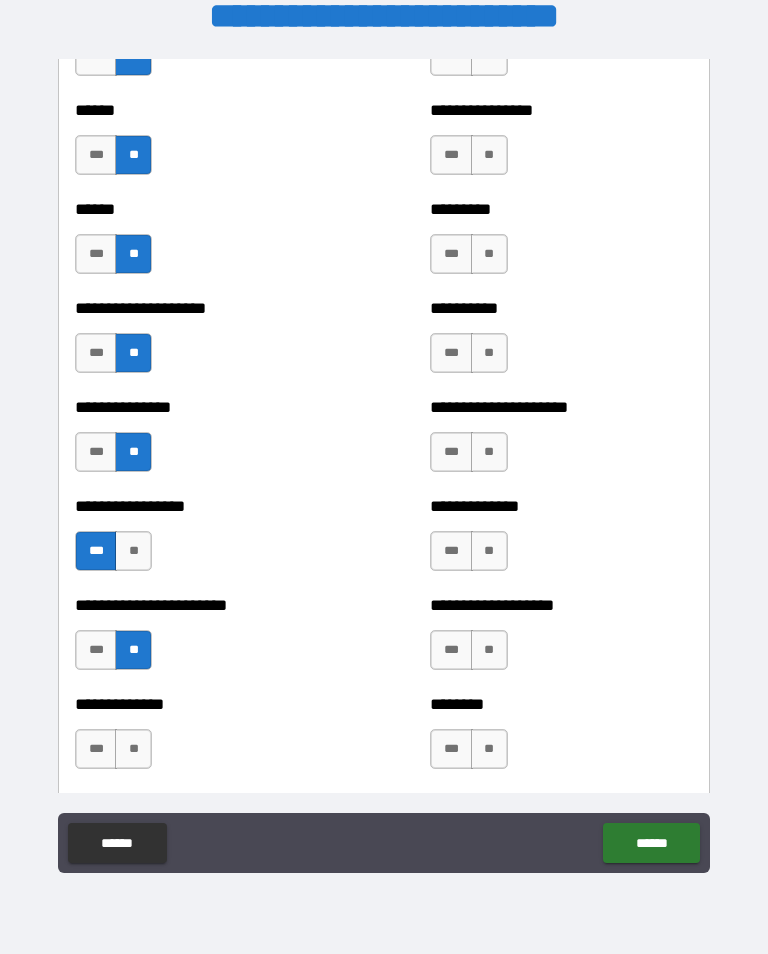 click on "**" at bounding box center [133, 749] 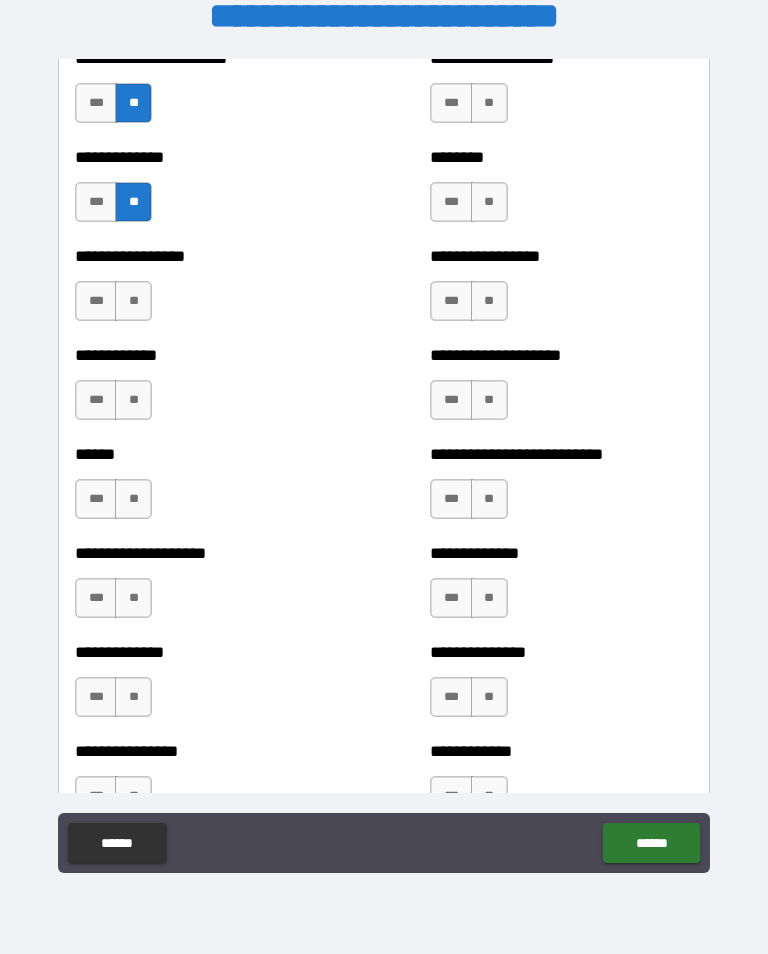 scroll, scrollTop: 3674, scrollLeft: 0, axis: vertical 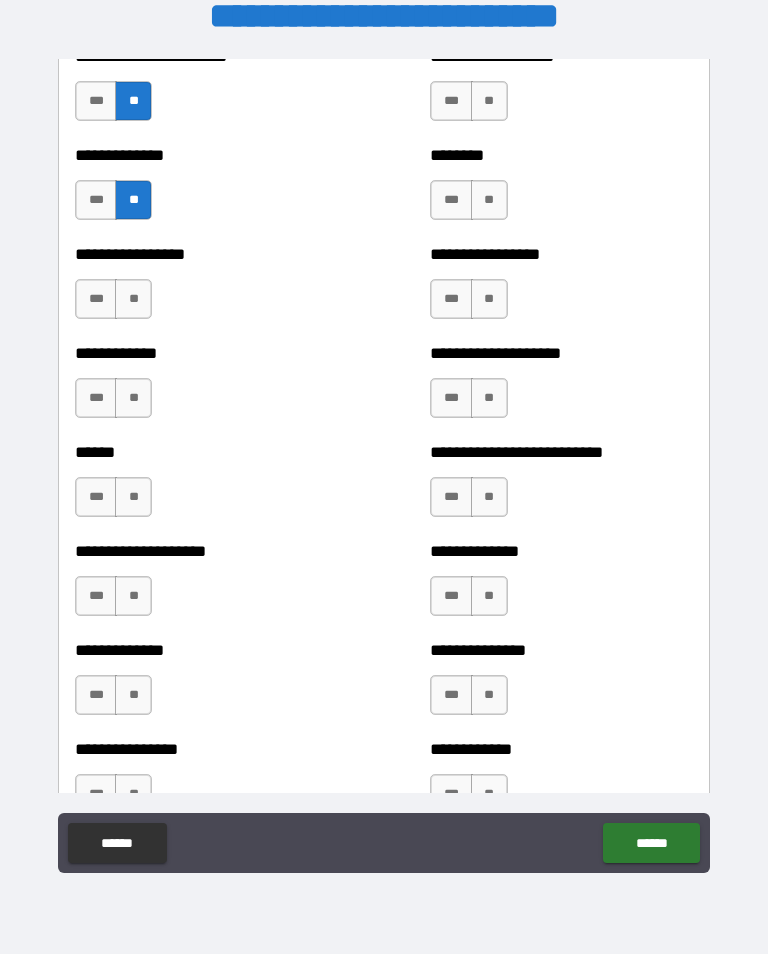 click on "**" at bounding box center [133, 299] 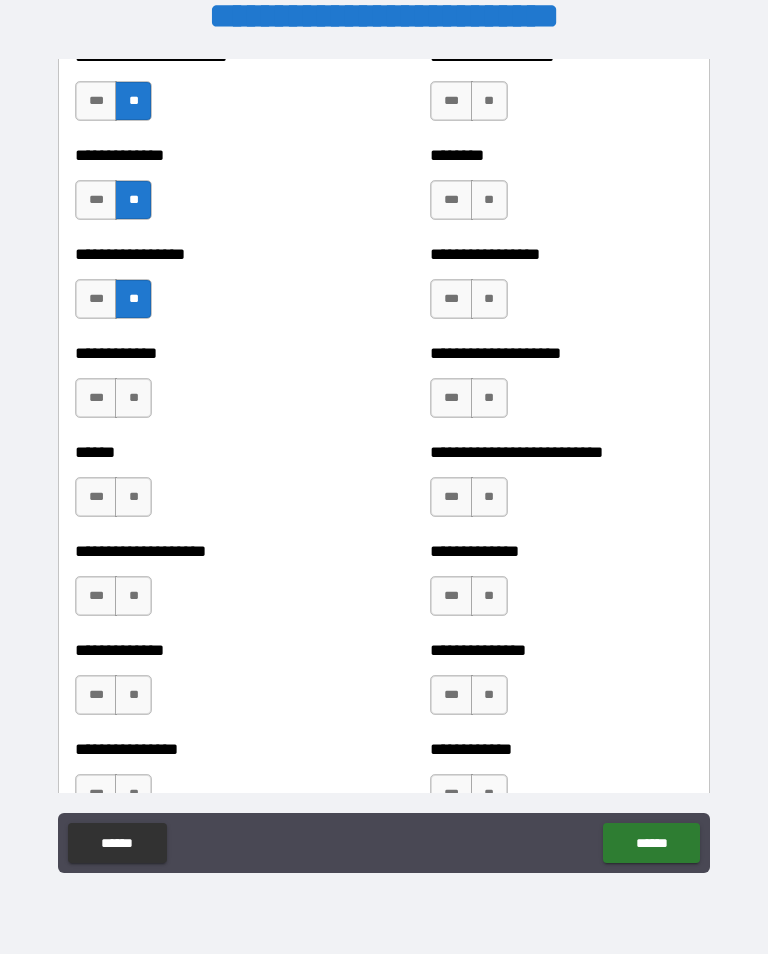 click on "**" at bounding box center (133, 398) 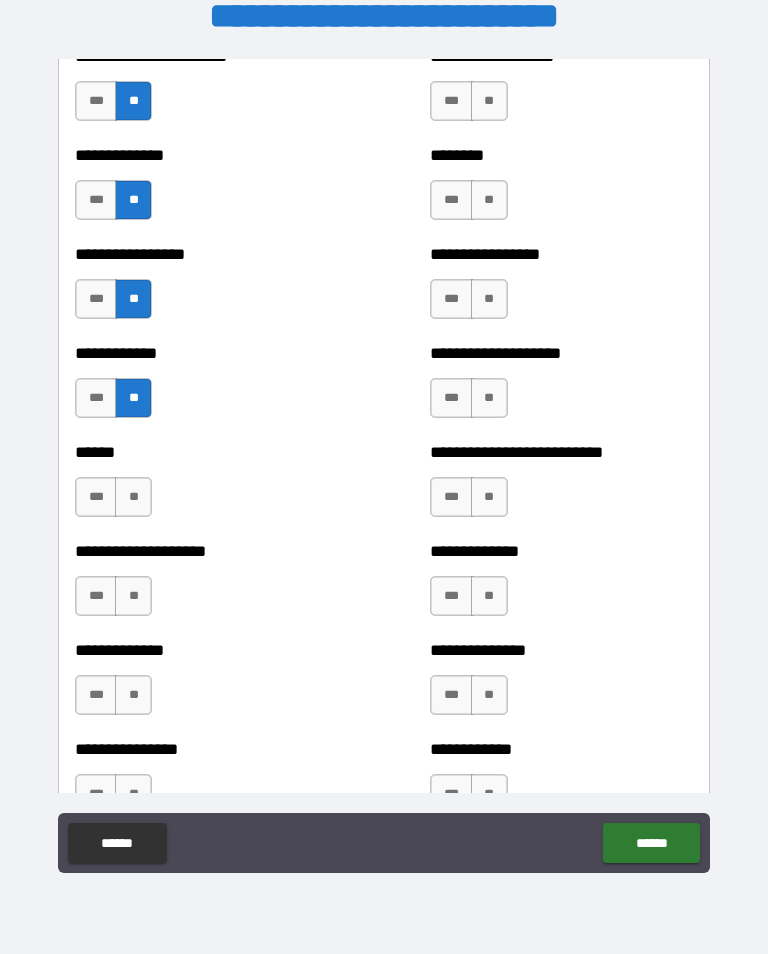 click on "**" at bounding box center [133, 497] 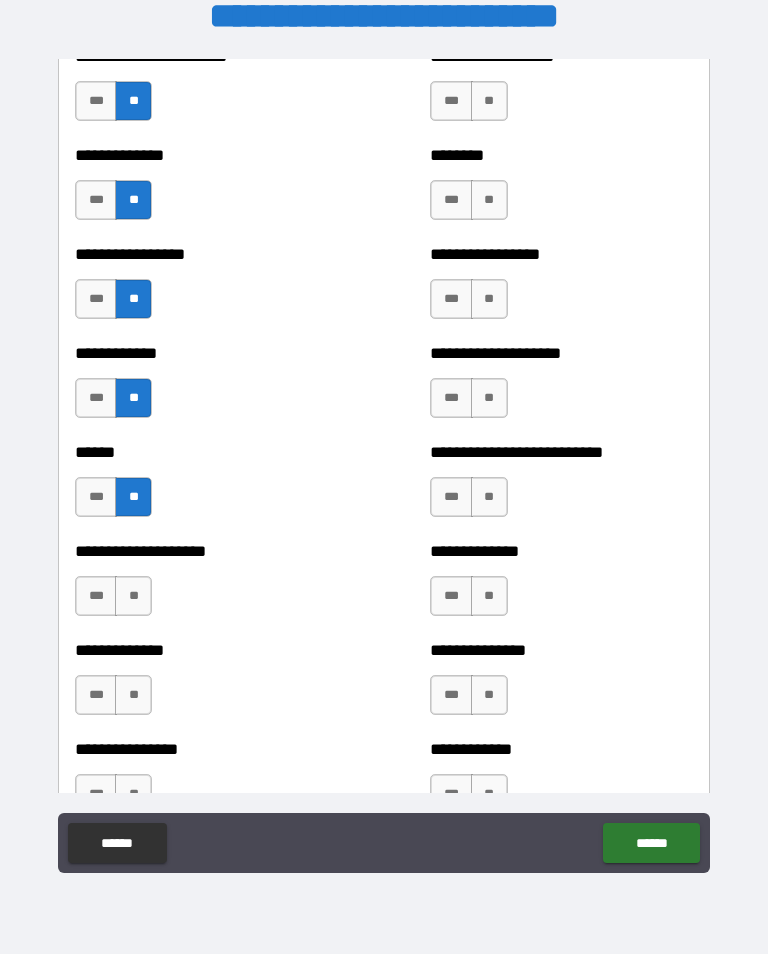 click on "*** **" at bounding box center [116, 601] 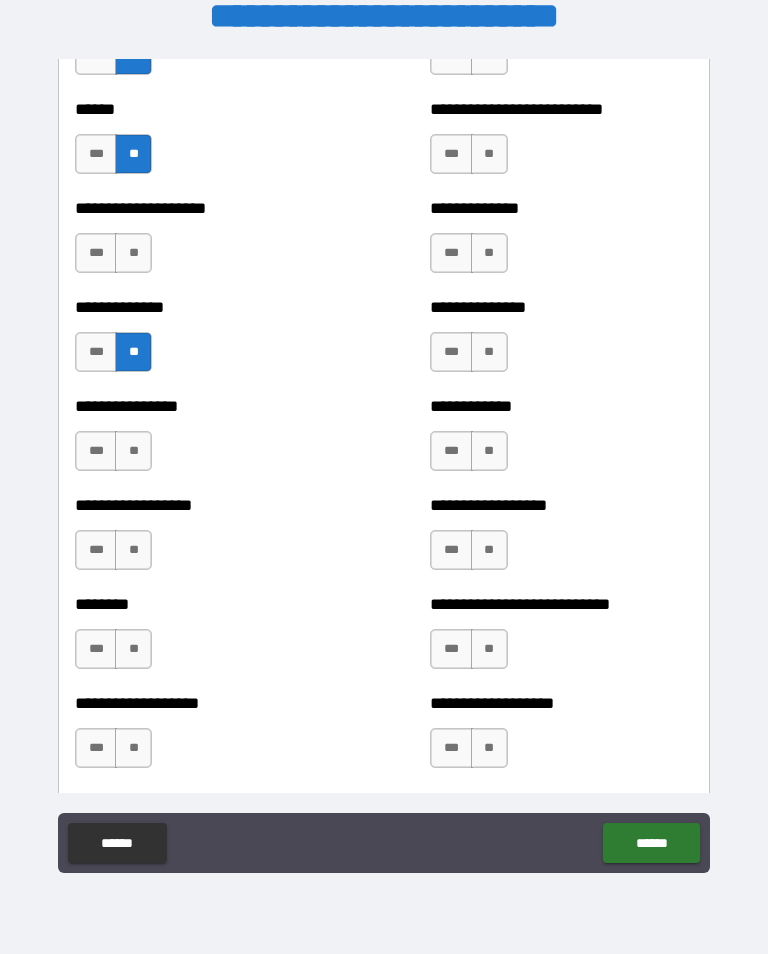scroll, scrollTop: 4019, scrollLeft: 0, axis: vertical 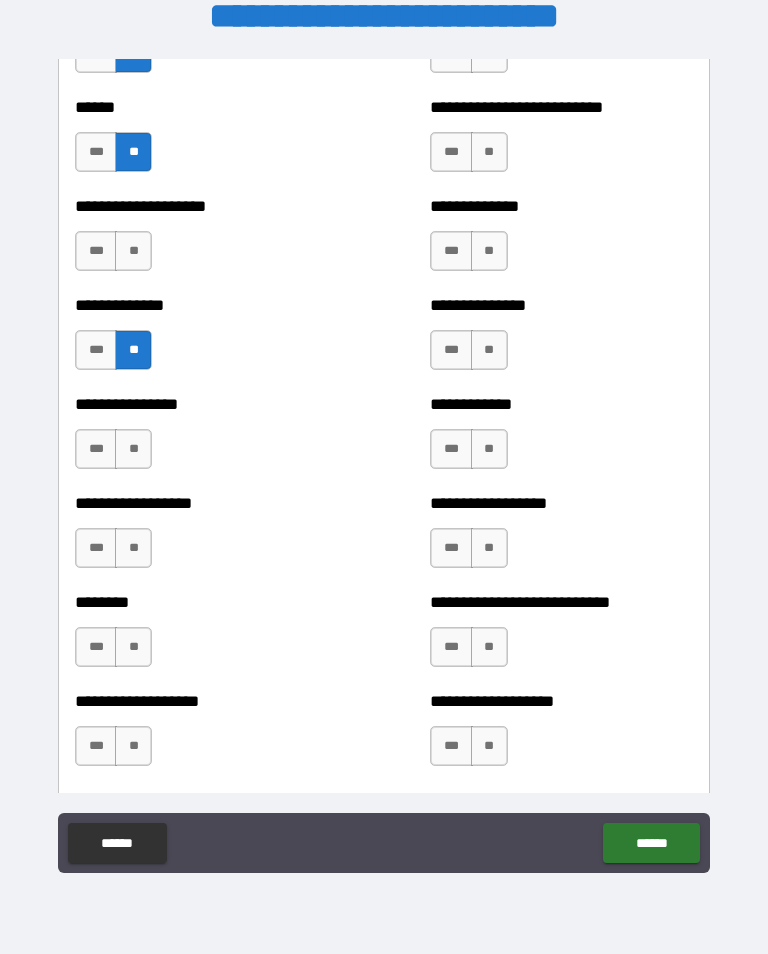 click on "**" at bounding box center [133, 251] 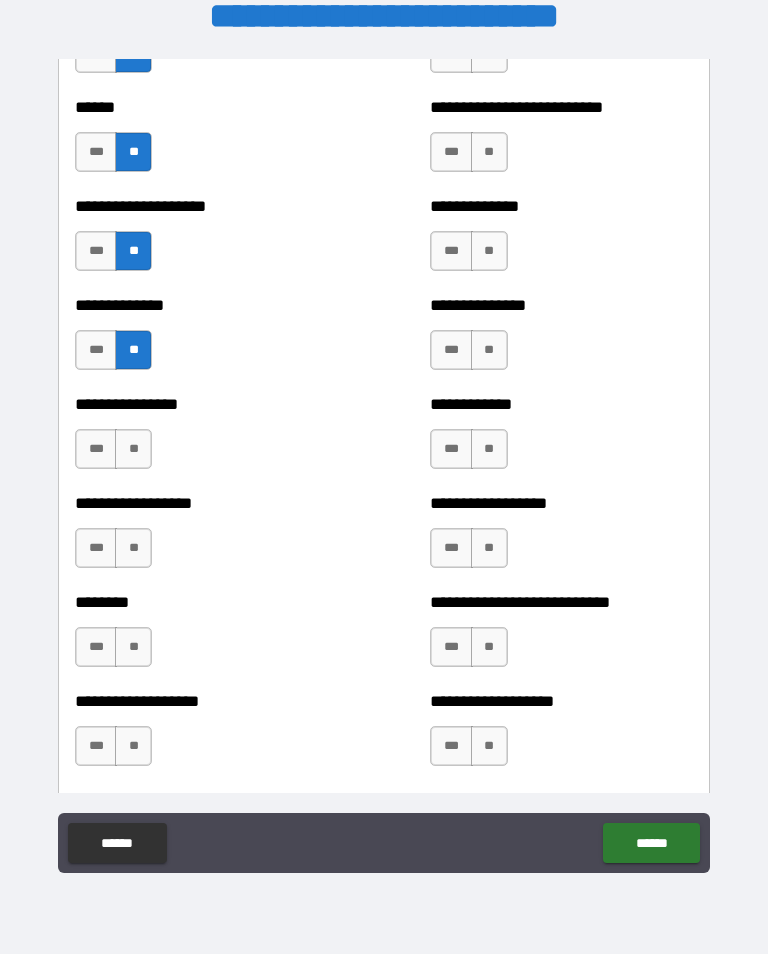 click on "*** **" at bounding box center [116, 454] 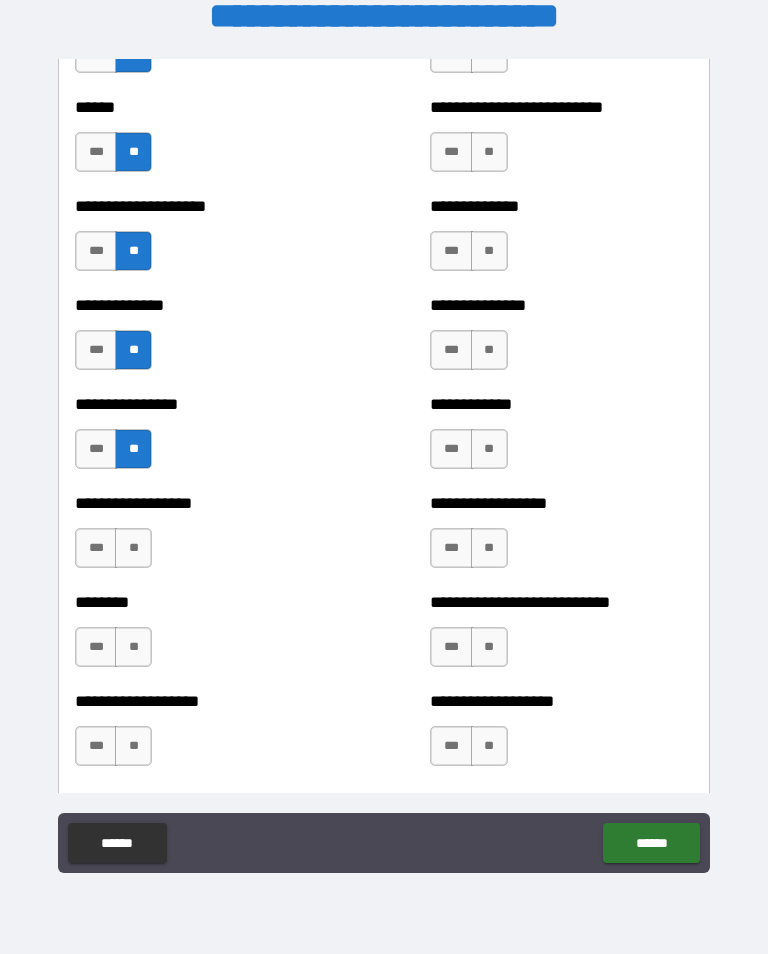 click on "**" at bounding box center (133, 548) 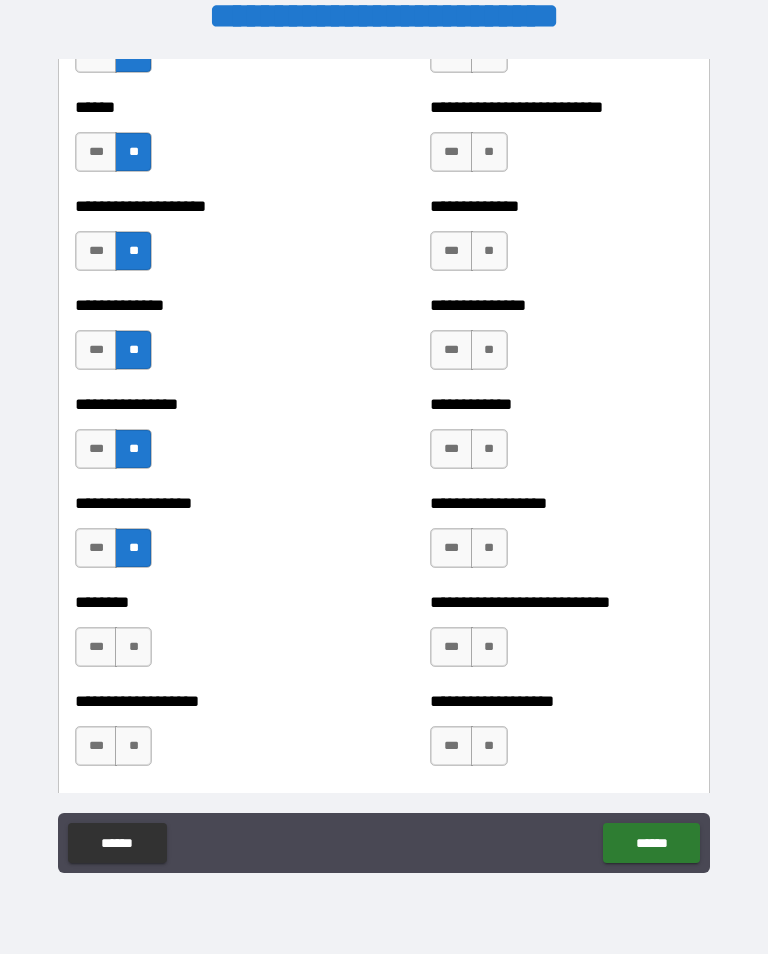 click on "**" at bounding box center (133, 647) 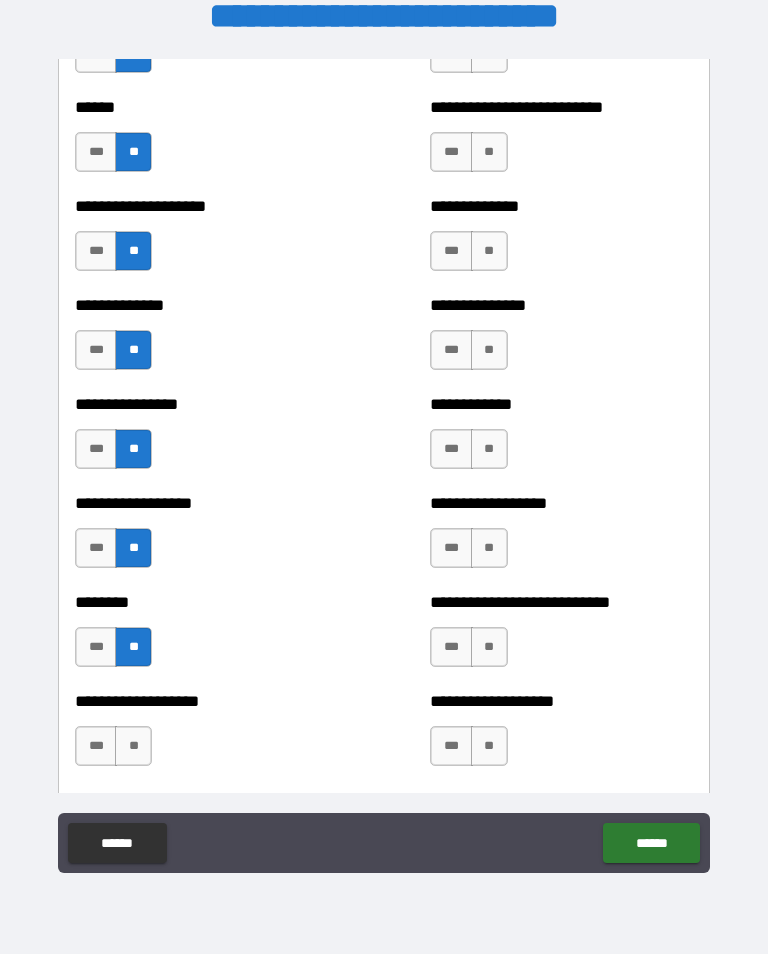 click on "**" at bounding box center (133, 746) 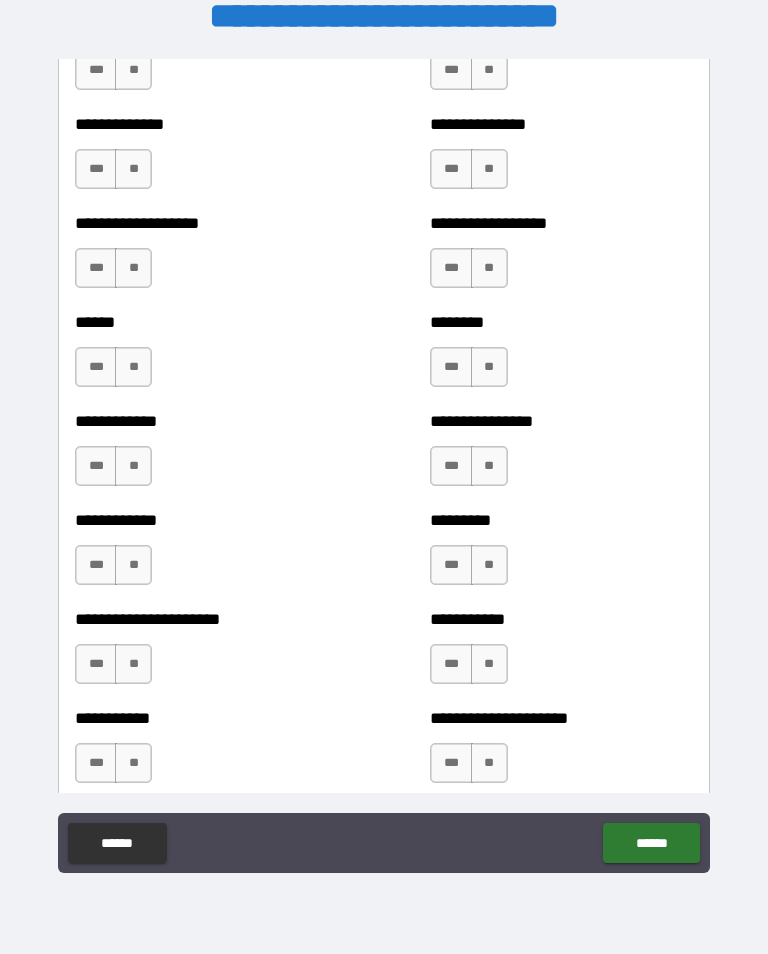 scroll, scrollTop: 4780, scrollLeft: 0, axis: vertical 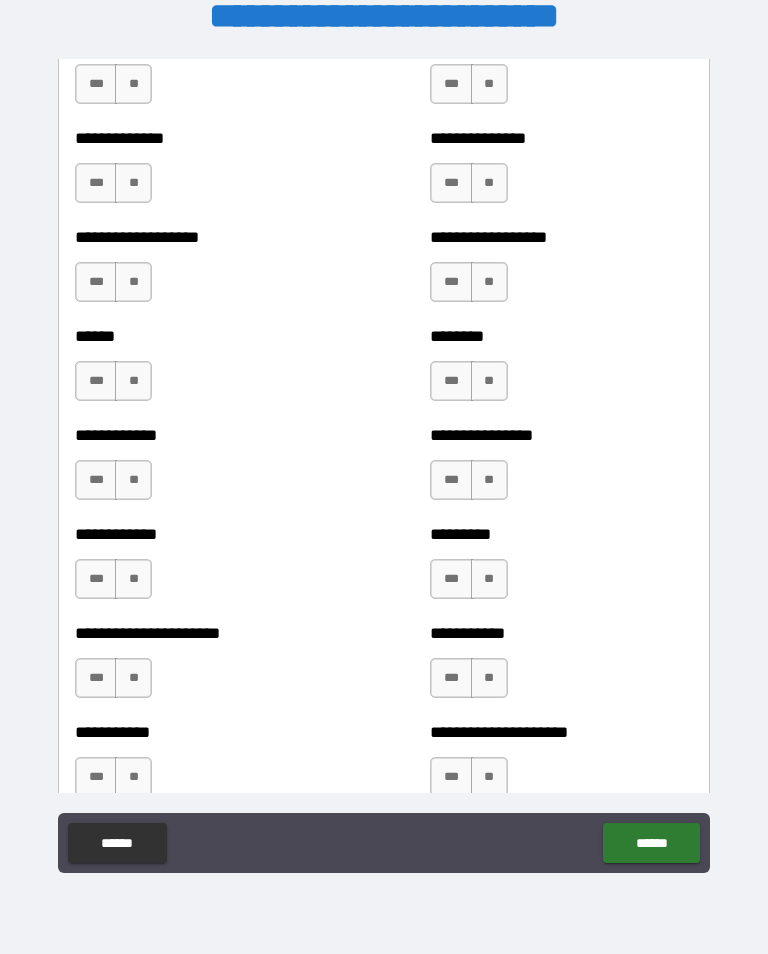 click on "**" at bounding box center (133, 84) 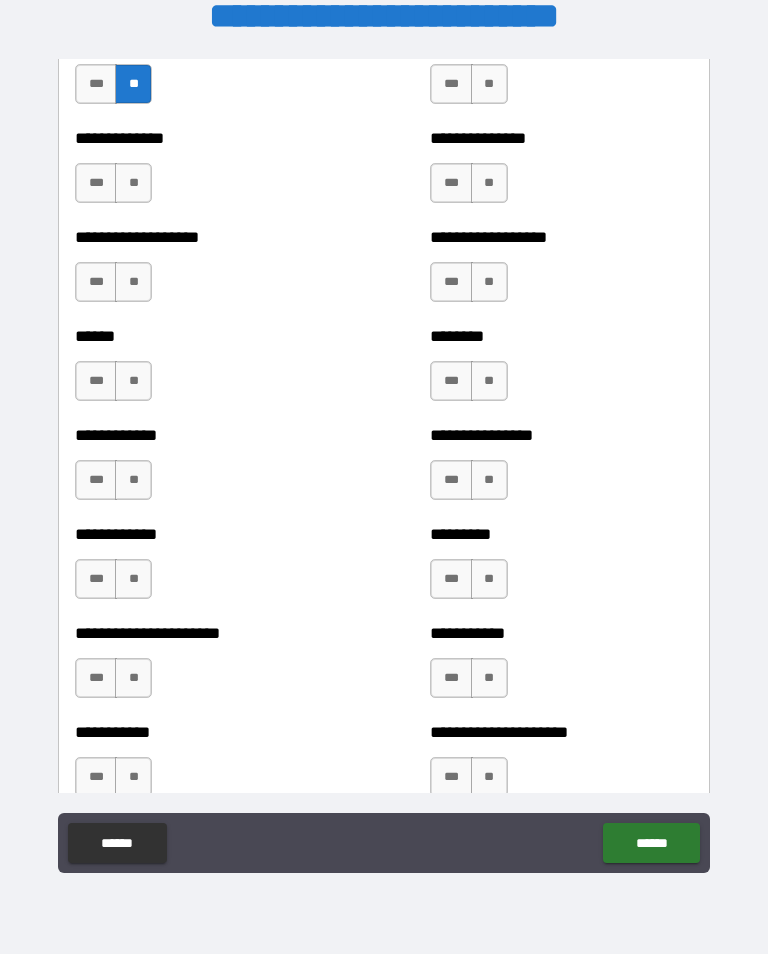 click on "**" at bounding box center (133, 183) 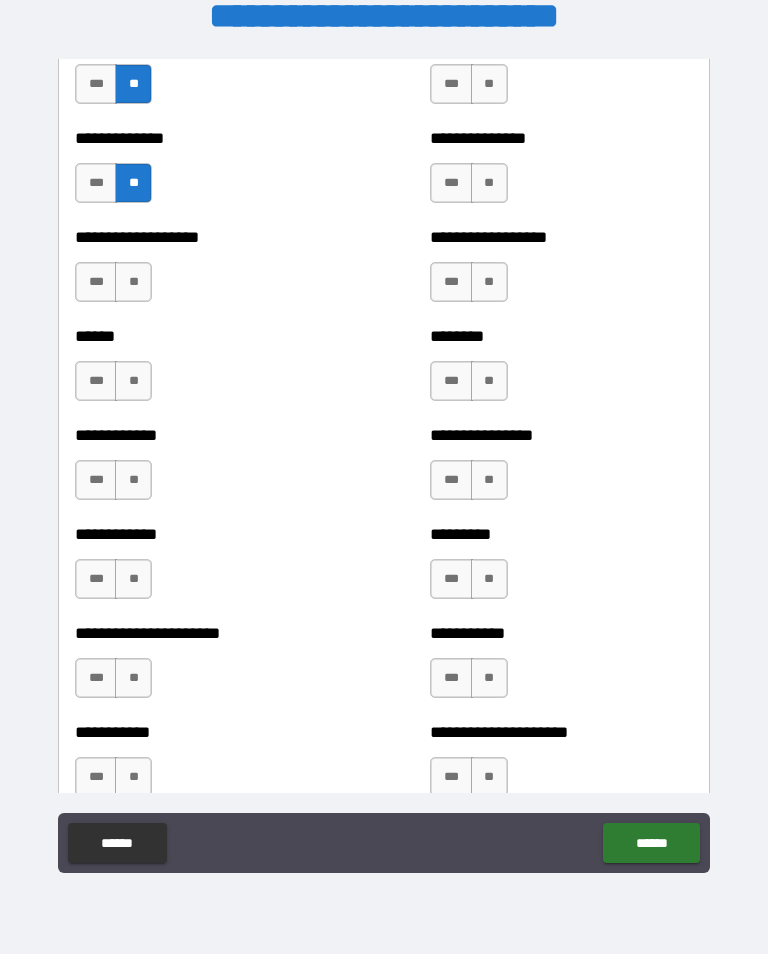 click on "***" at bounding box center [96, 183] 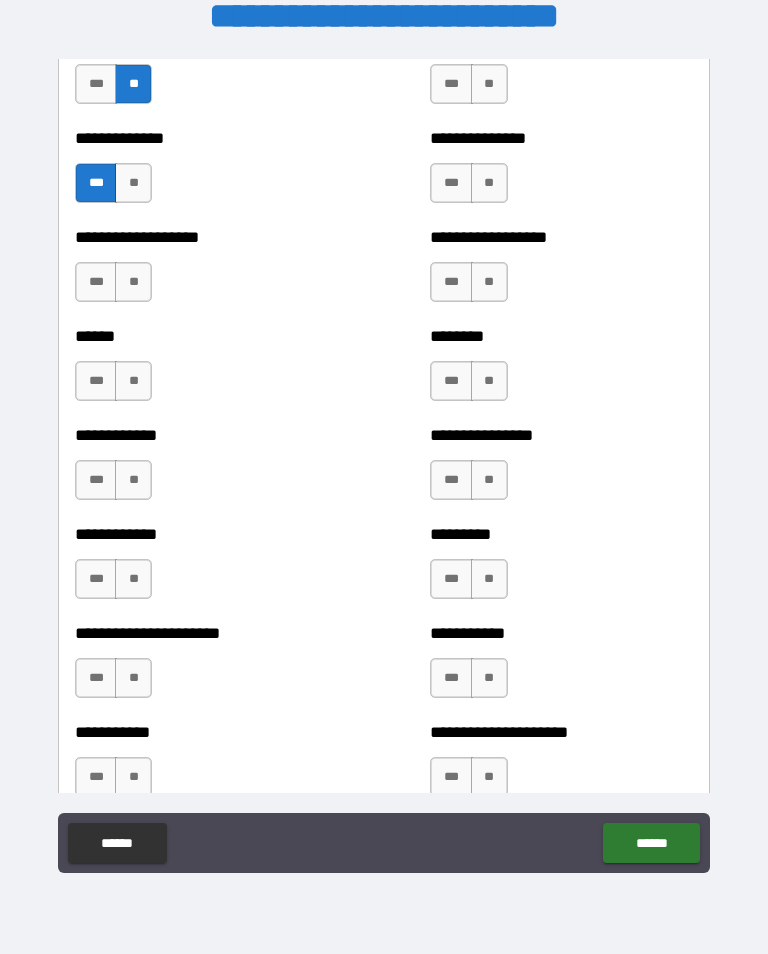 click on "**********" at bounding box center (206, 272) 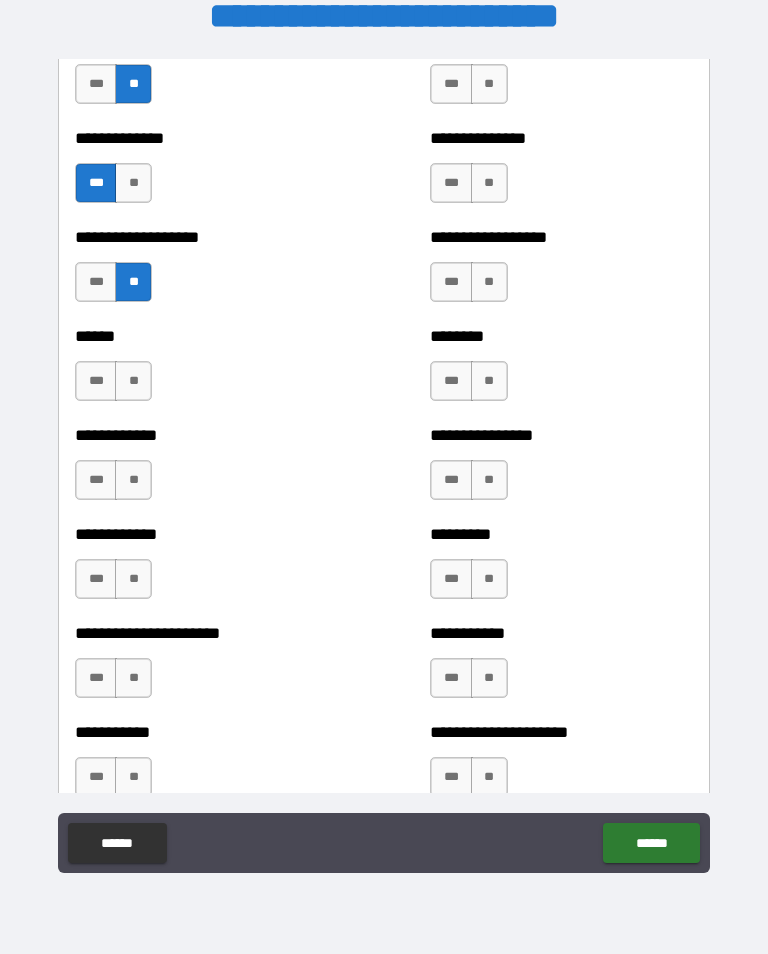click on "***" at bounding box center (96, 381) 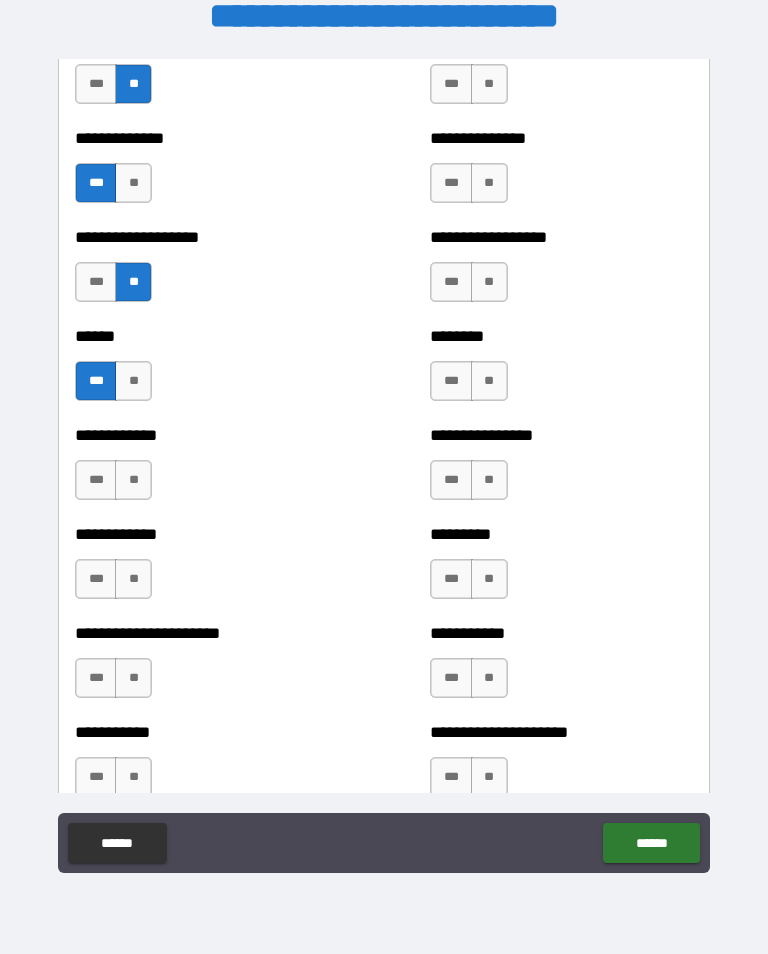 click on "*** **" at bounding box center (113, 480) 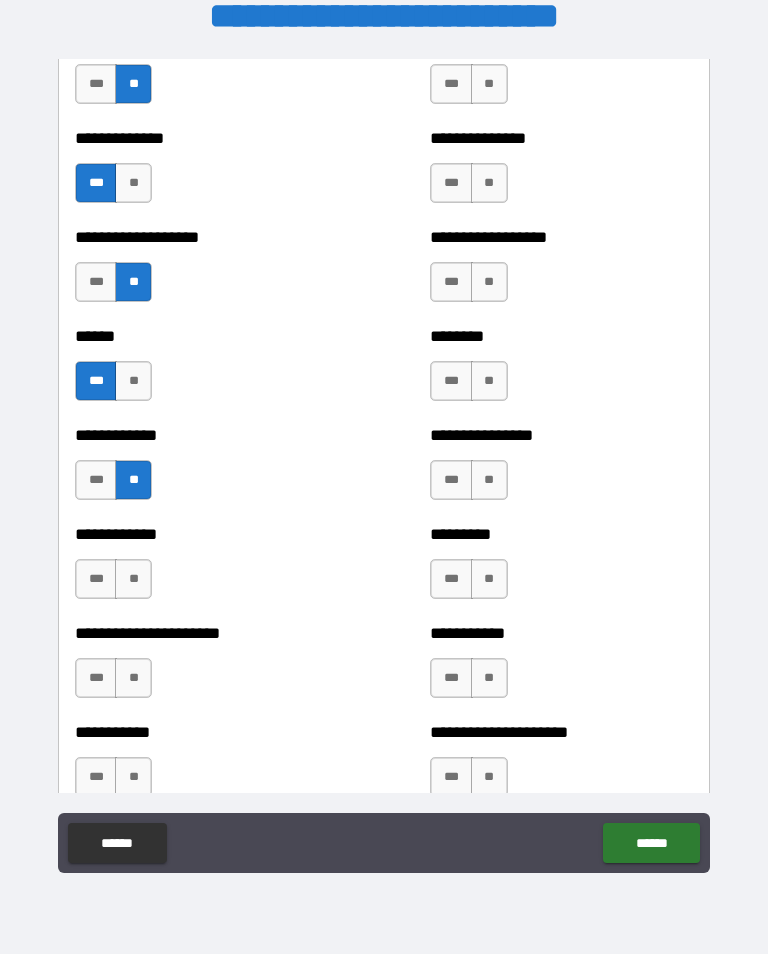 click on "**" at bounding box center [133, 579] 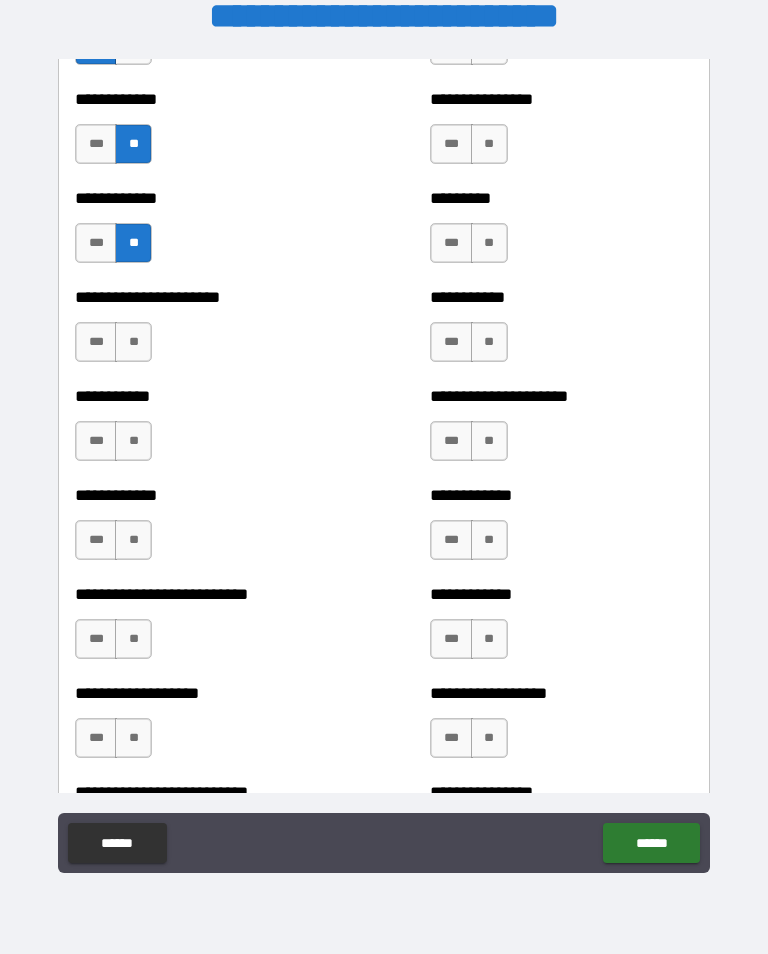 scroll, scrollTop: 5118, scrollLeft: 0, axis: vertical 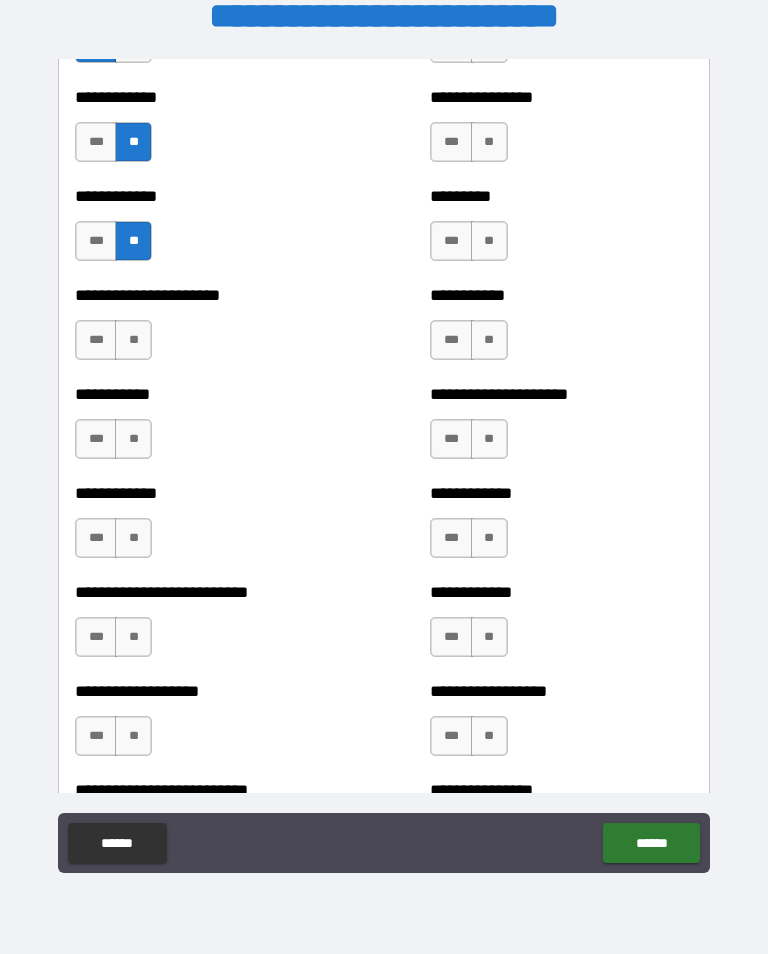 click on "**" at bounding box center (133, 340) 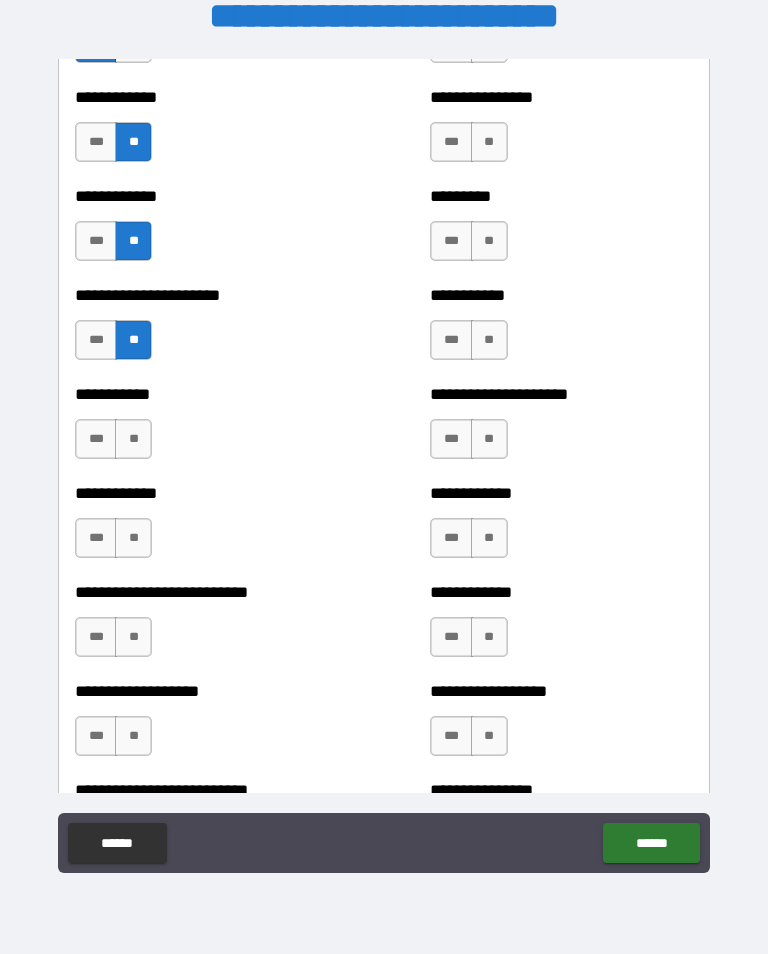 click on "**" at bounding box center [133, 439] 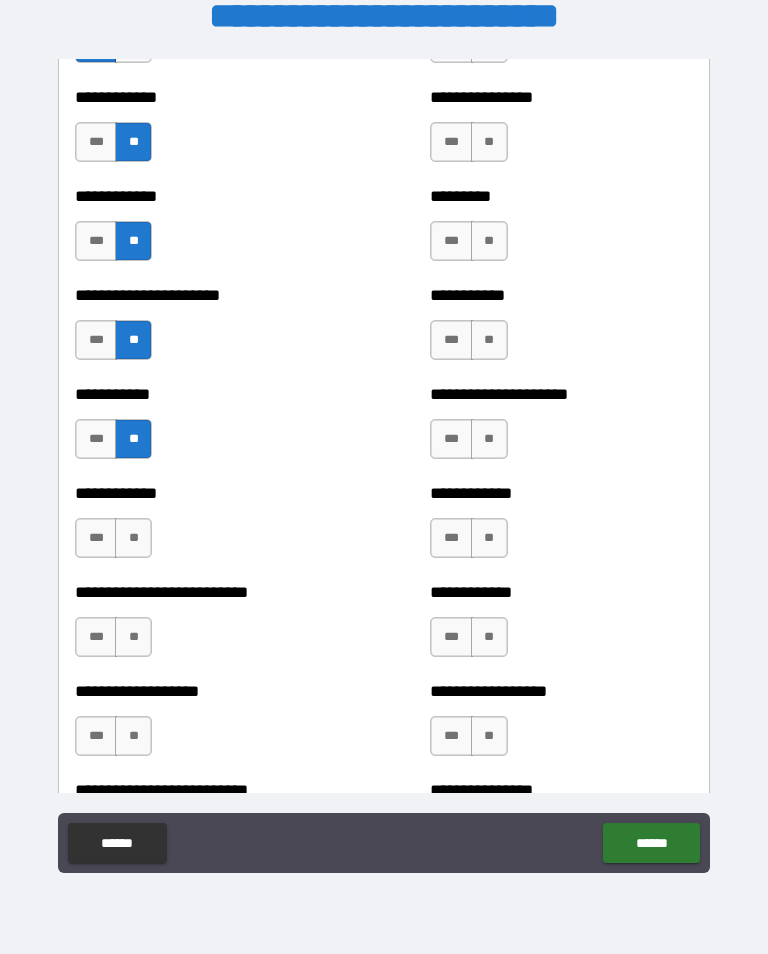 click on "**" at bounding box center [133, 538] 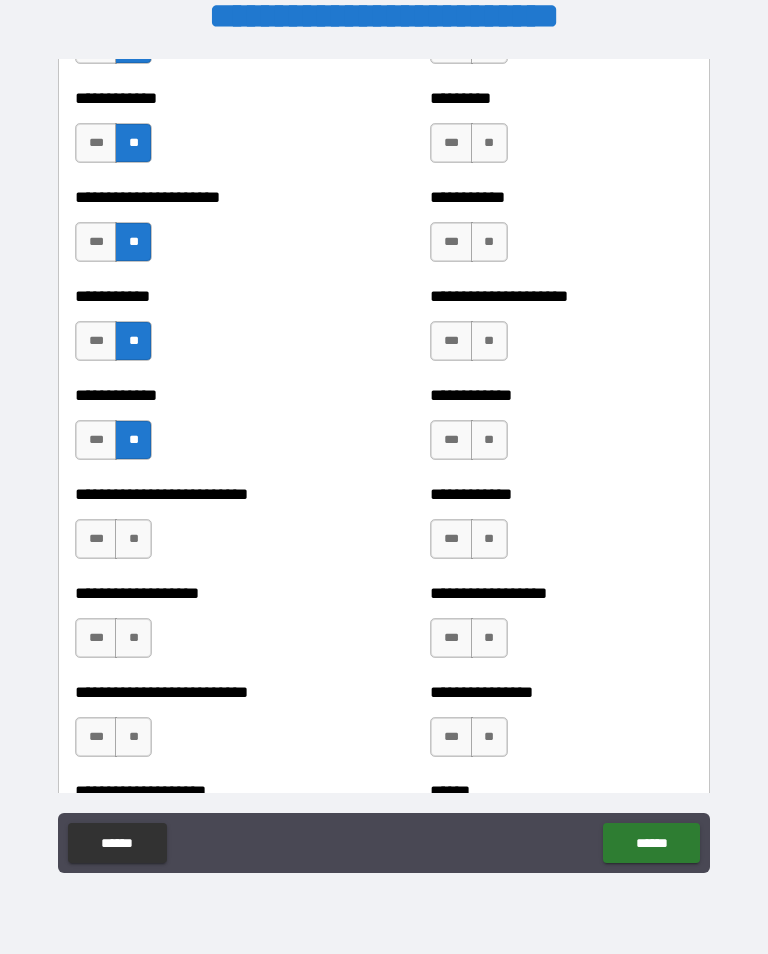 scroll, scrollTop: 5270, scrollLeft: 0, axis: vertical 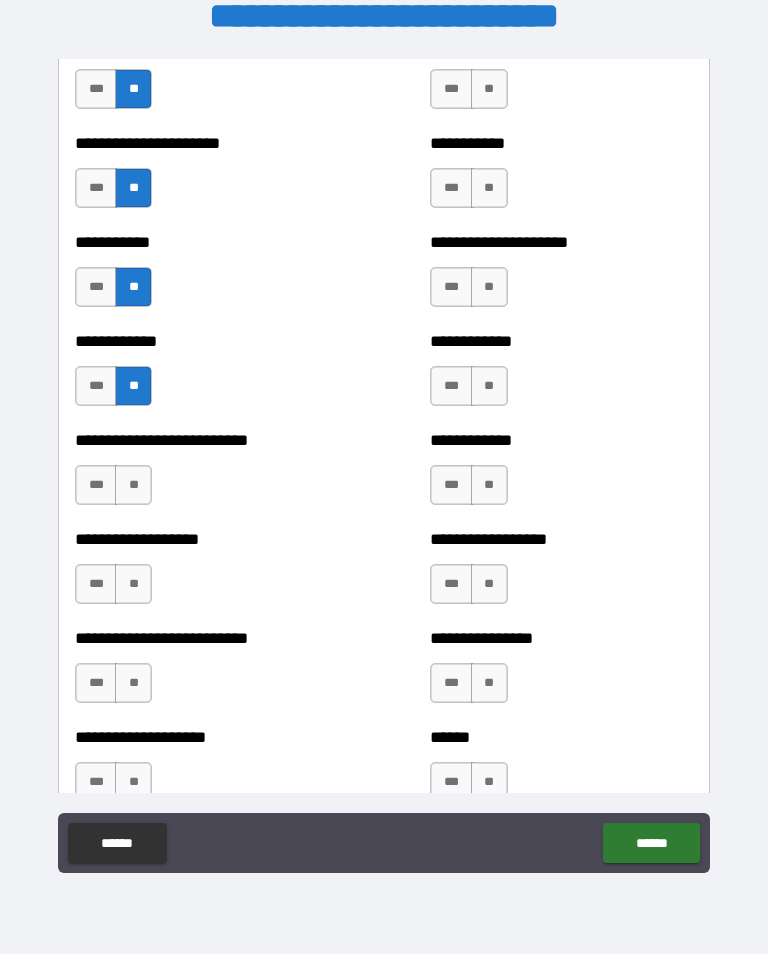 click on "**" at bounding box center [133, 485] 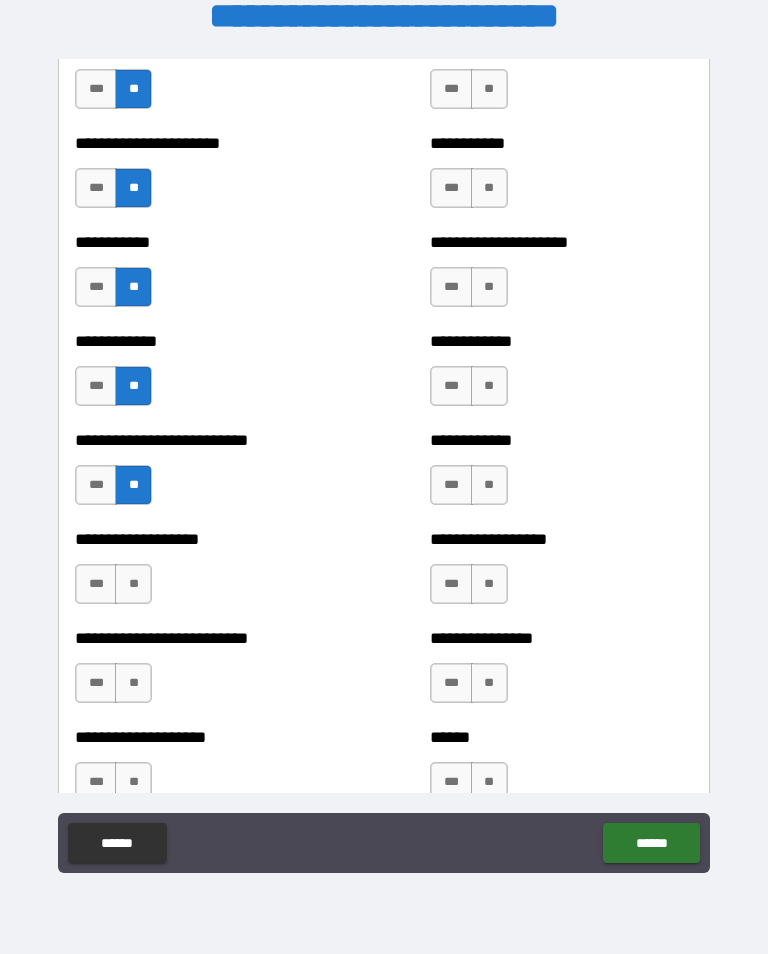 click on "**" at bounding box center (133, 584) 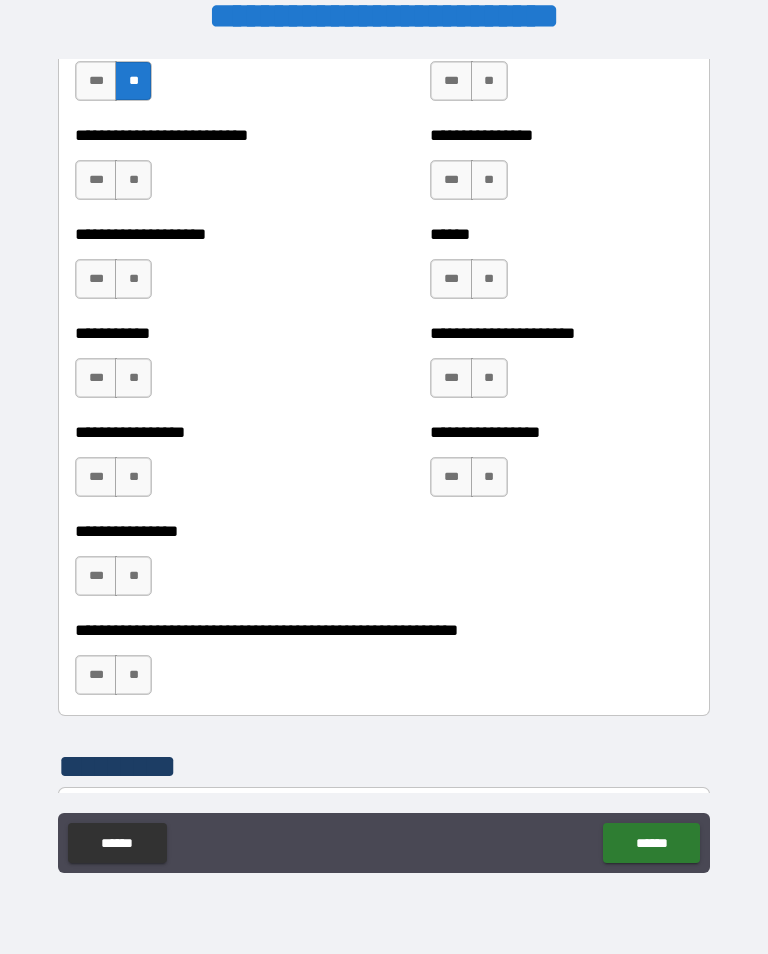 scroll, scrollTop: 5768, scrollLeft: 0, axis: vertical 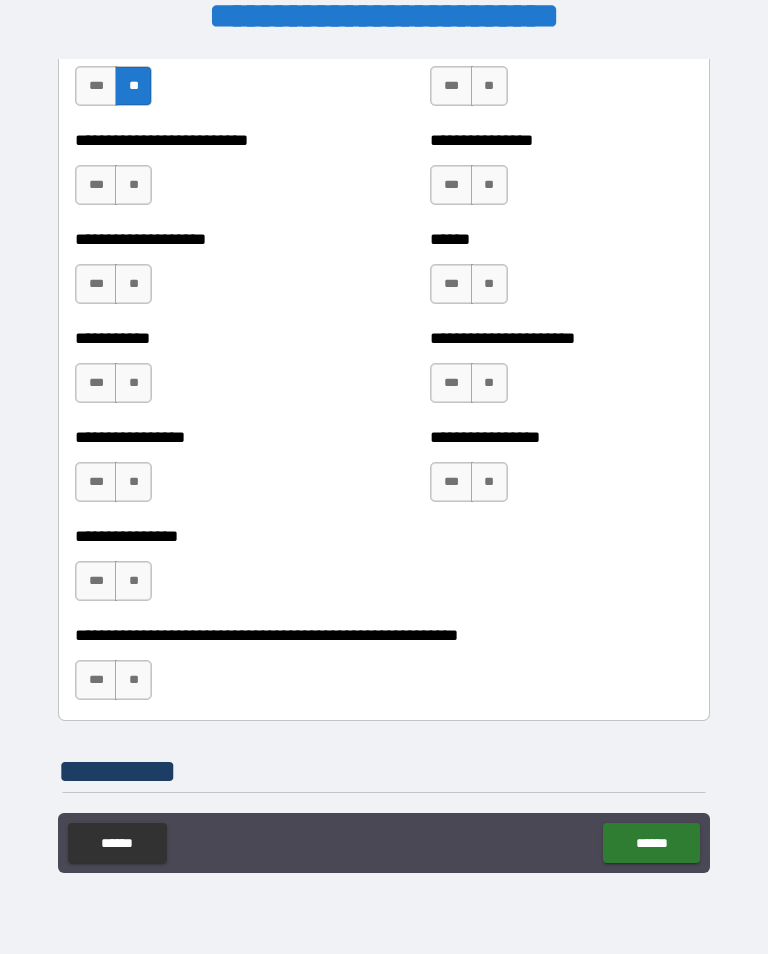 click on "**" at bounding box center (133, 185) 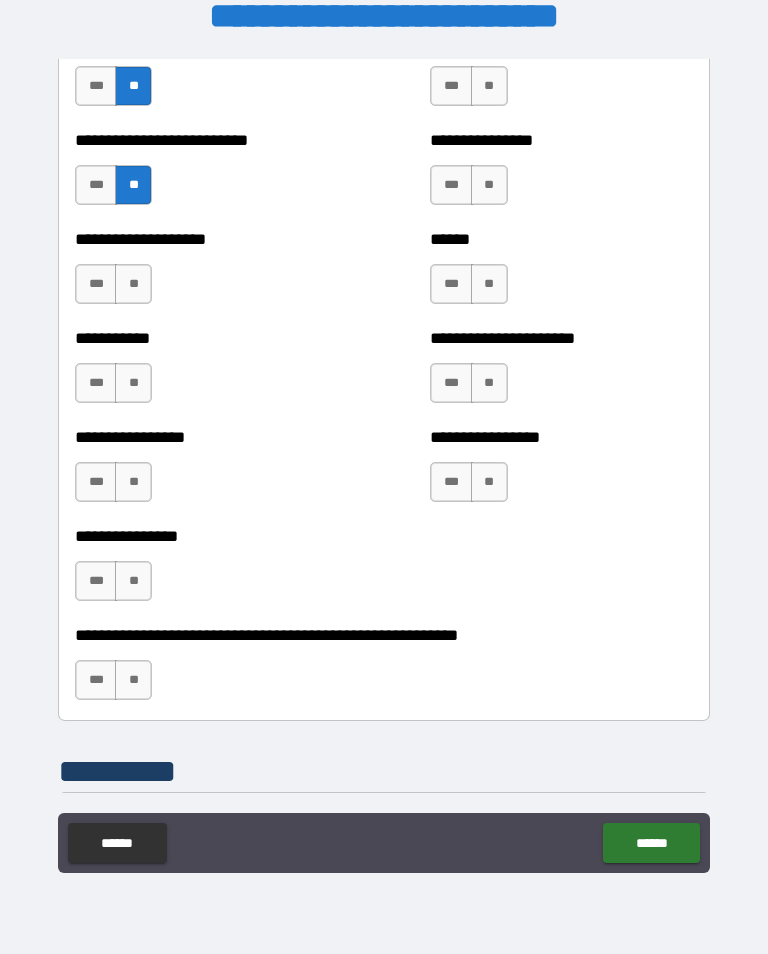 click on "**" at bounding box center (133, 284) 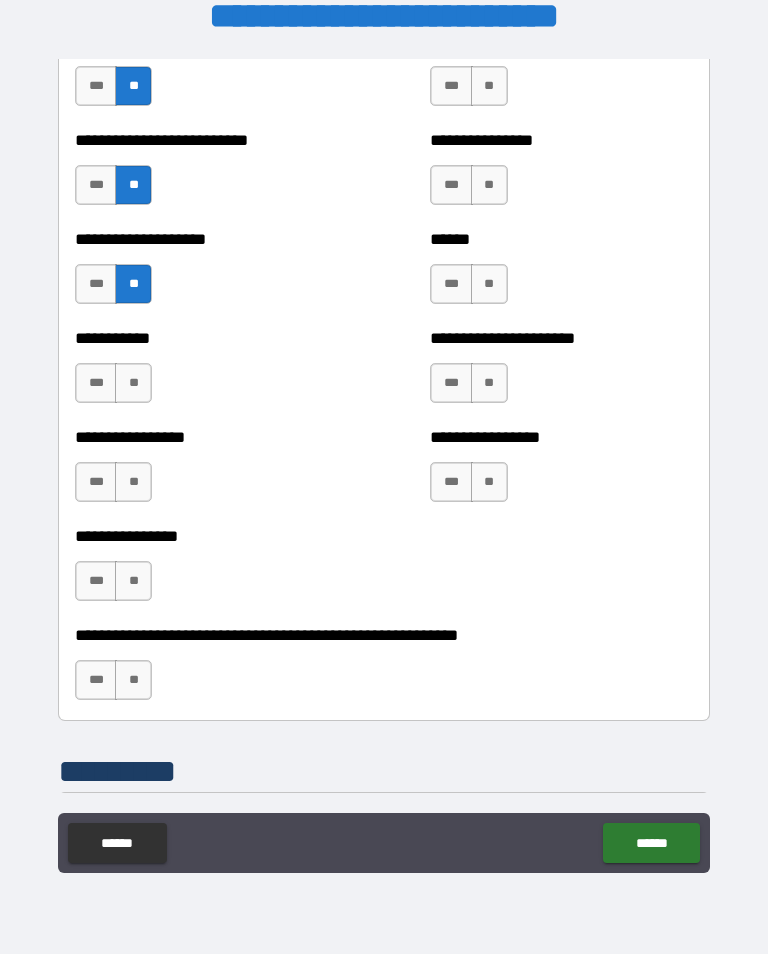 click on "*** **" at bounding box center (116, 388) 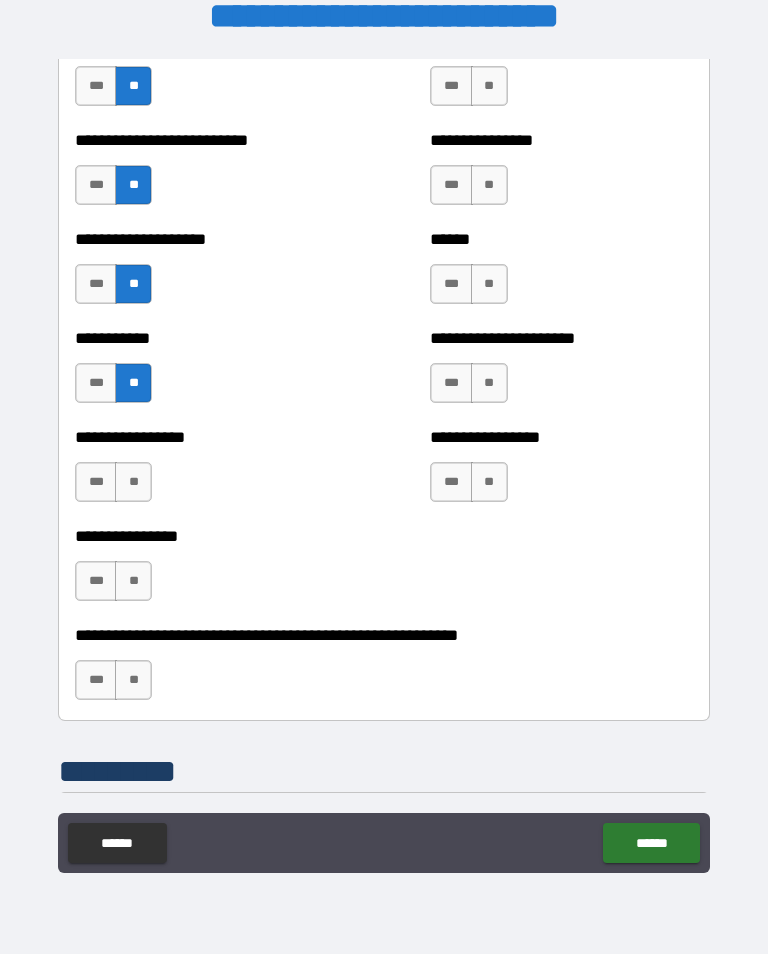click on "**" at bounding box center [133, 482] 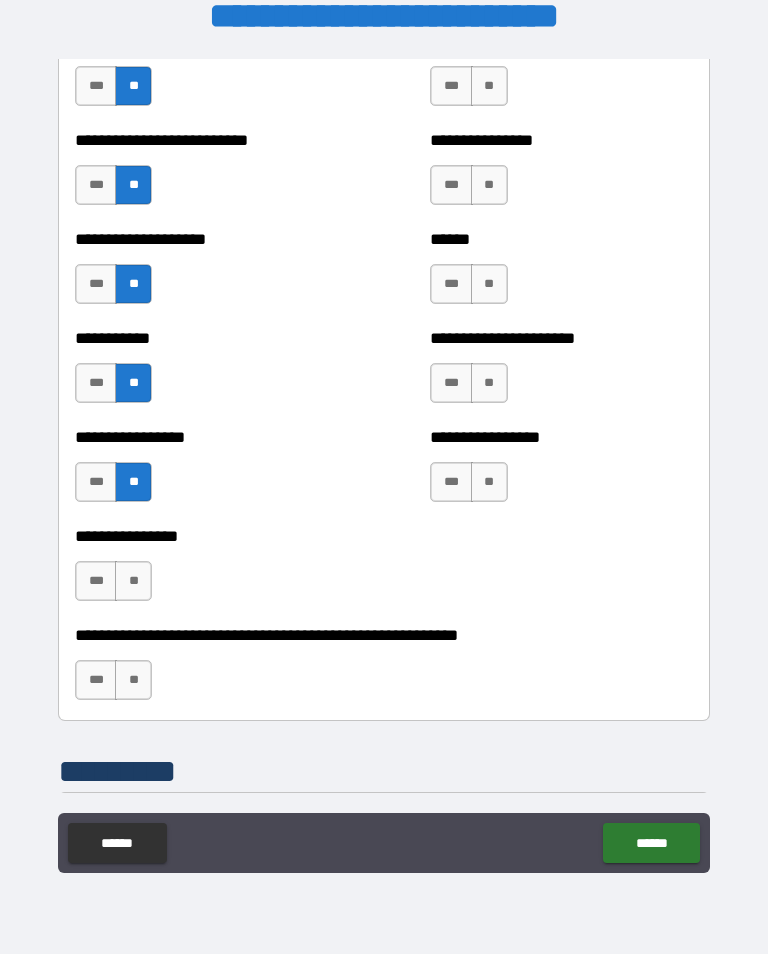 click on "*** **" at bounding box center (116, 586) 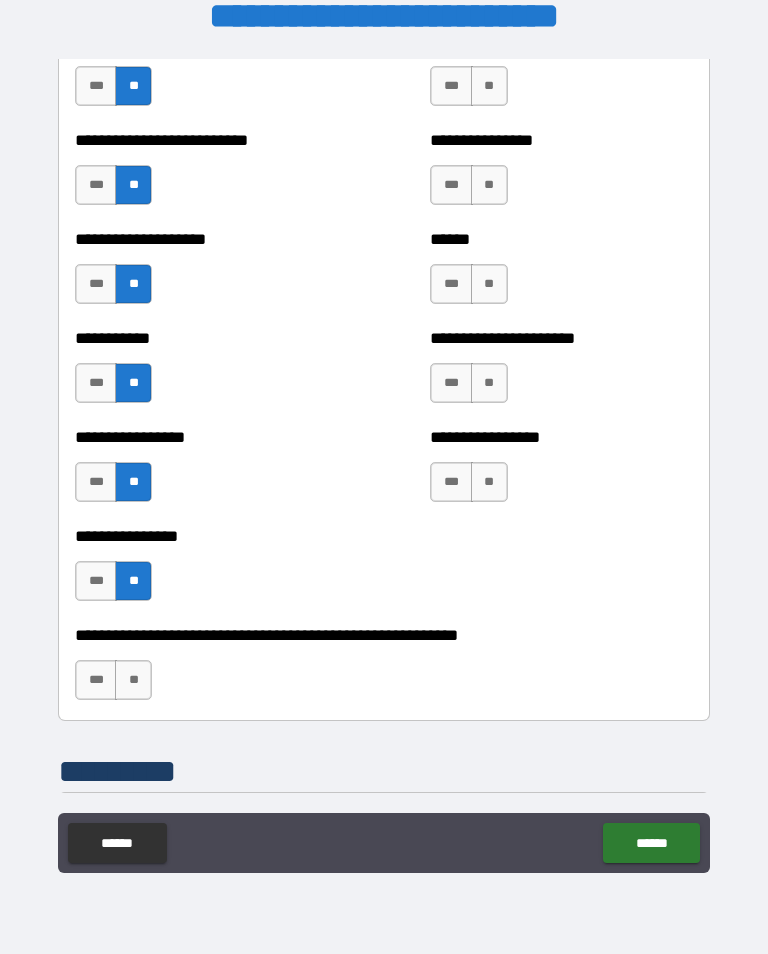 click on "**********" at bounding box center (384, 670) 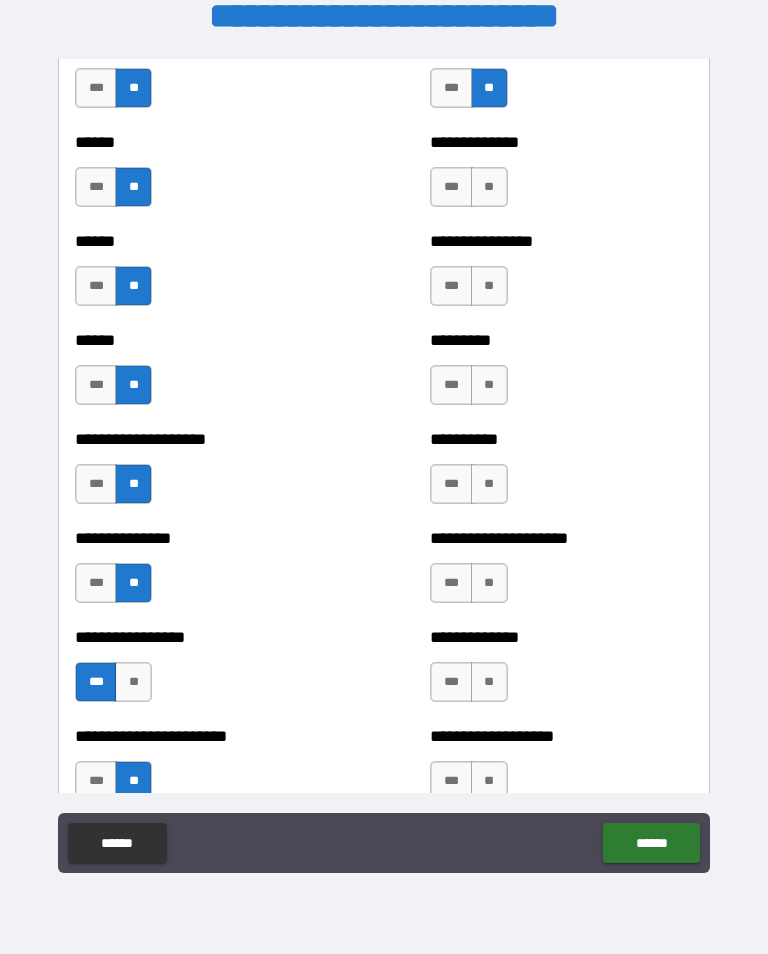 scroll, scrollTop: 3010, scrollLeft: 0, axis: vertical 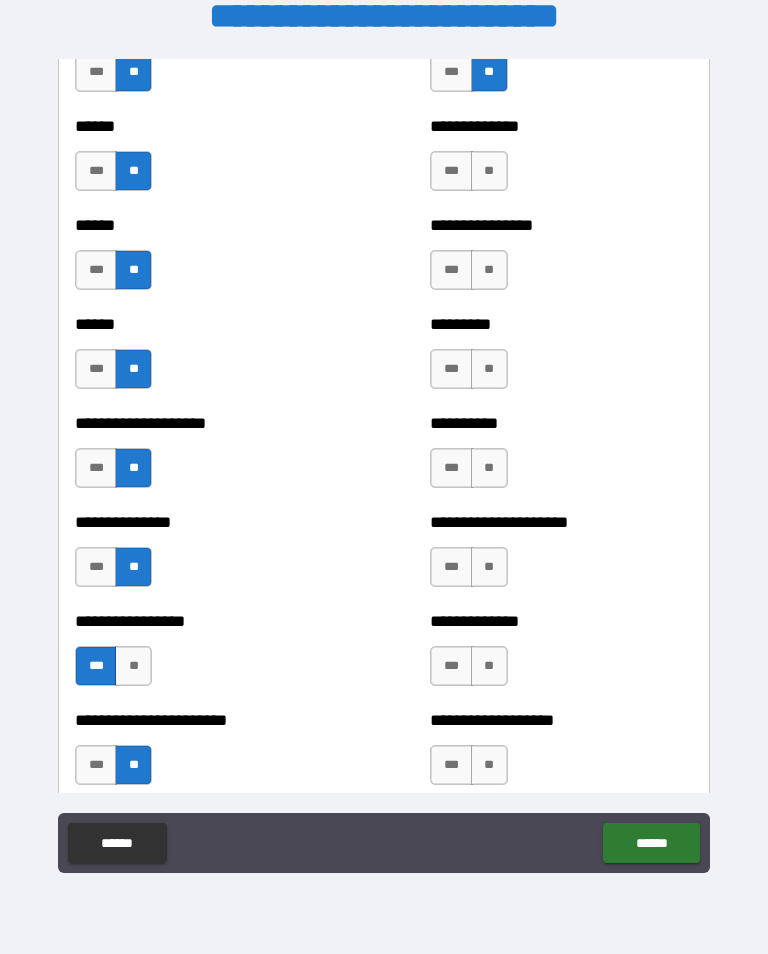 click on "**" at bounding box center (489, 171) 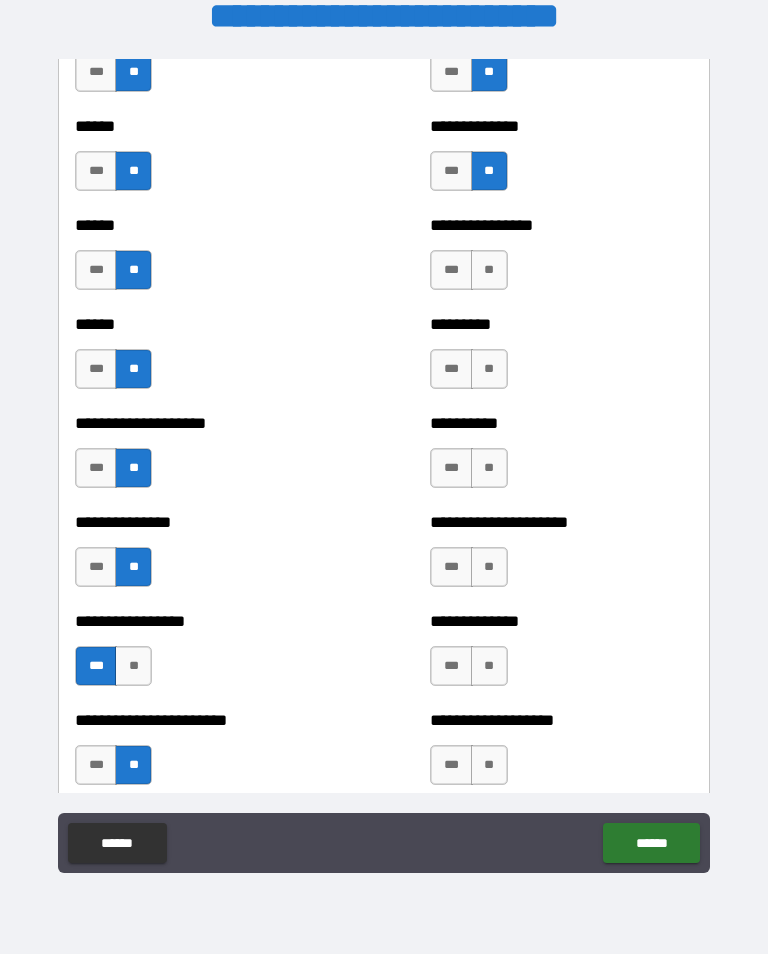click on "**" at bounding box center (489, 270) 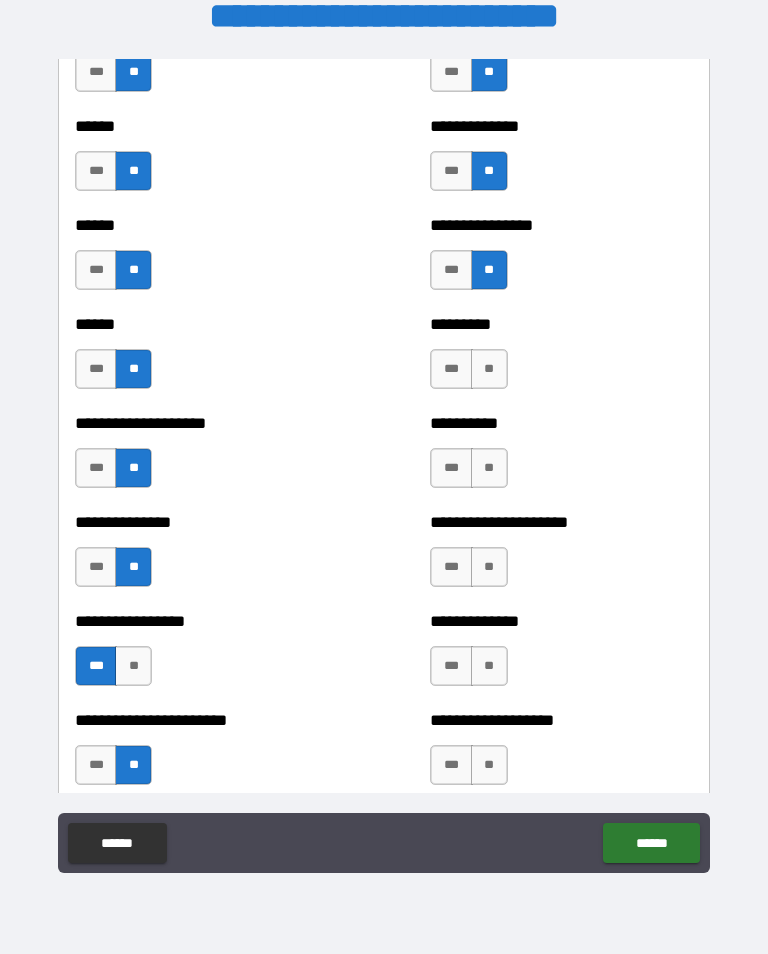 click on "********* *** **" at bounding box center [561, 359] 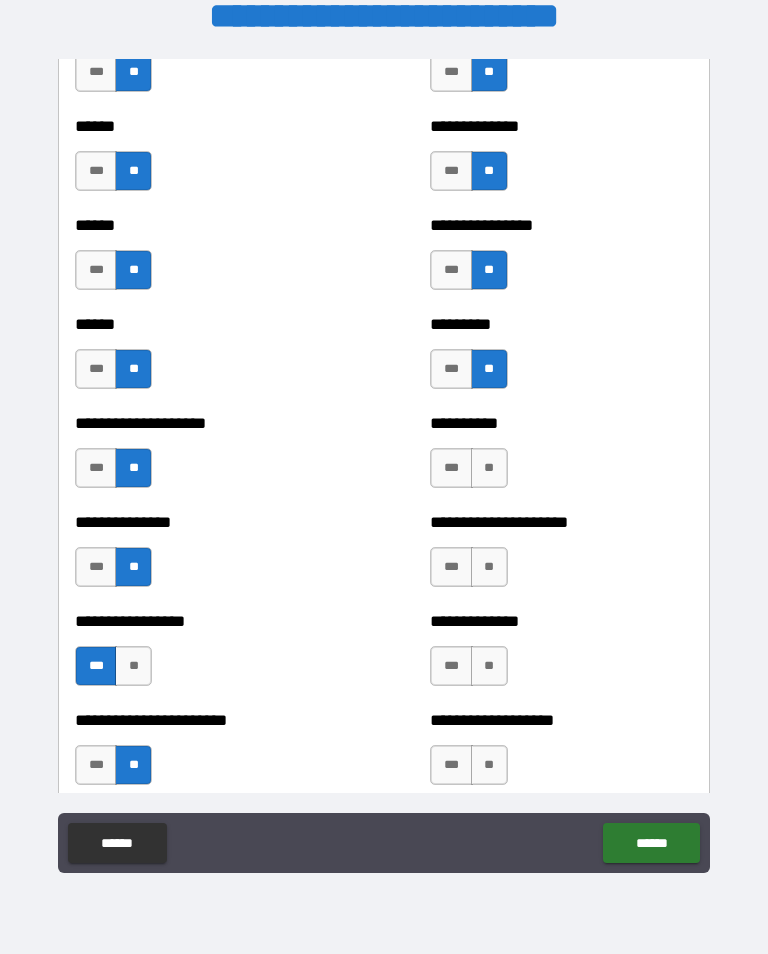 click on "**" at bounding box center (489, 468) 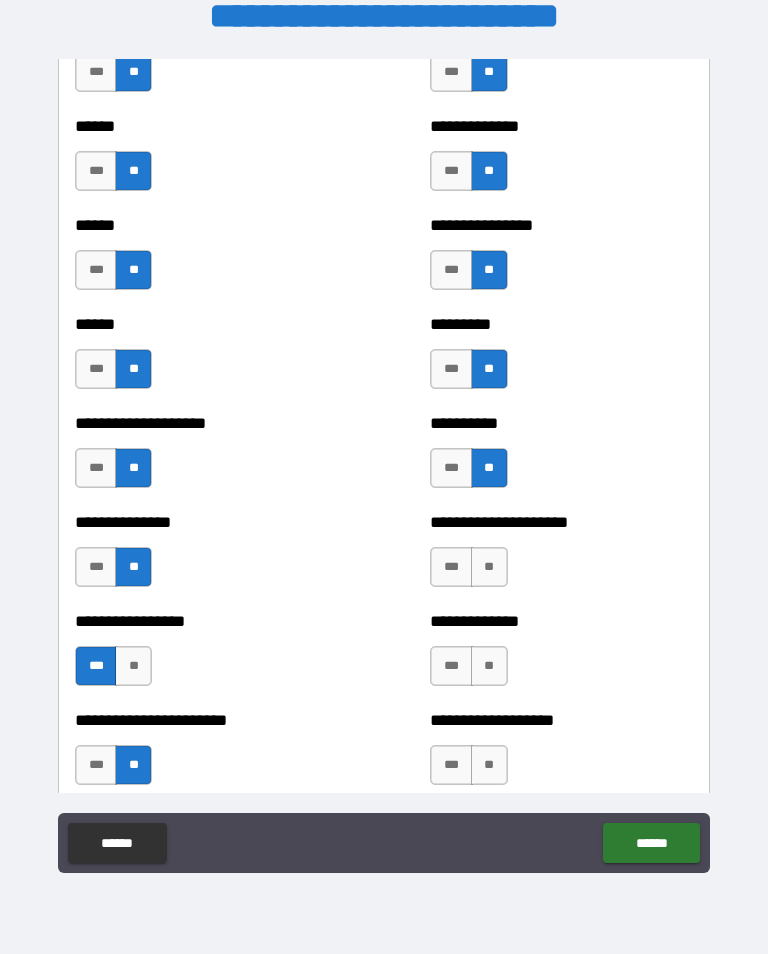 click on "*** **" at bounding box center (468, 567) 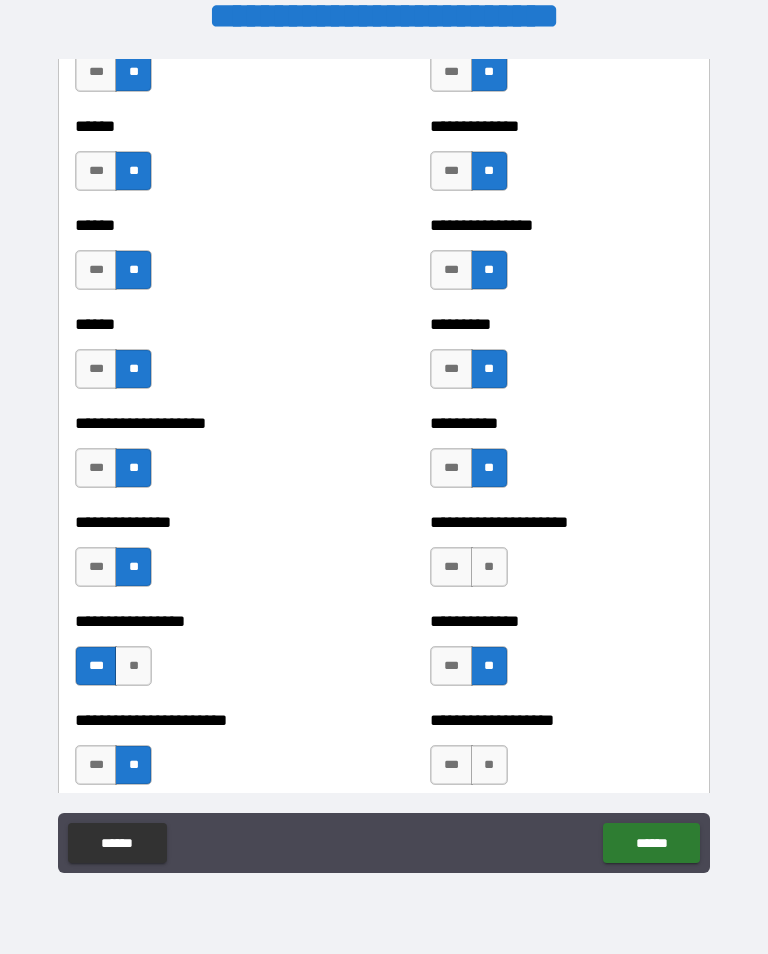 click on "**" at bounding box center [489, 567] 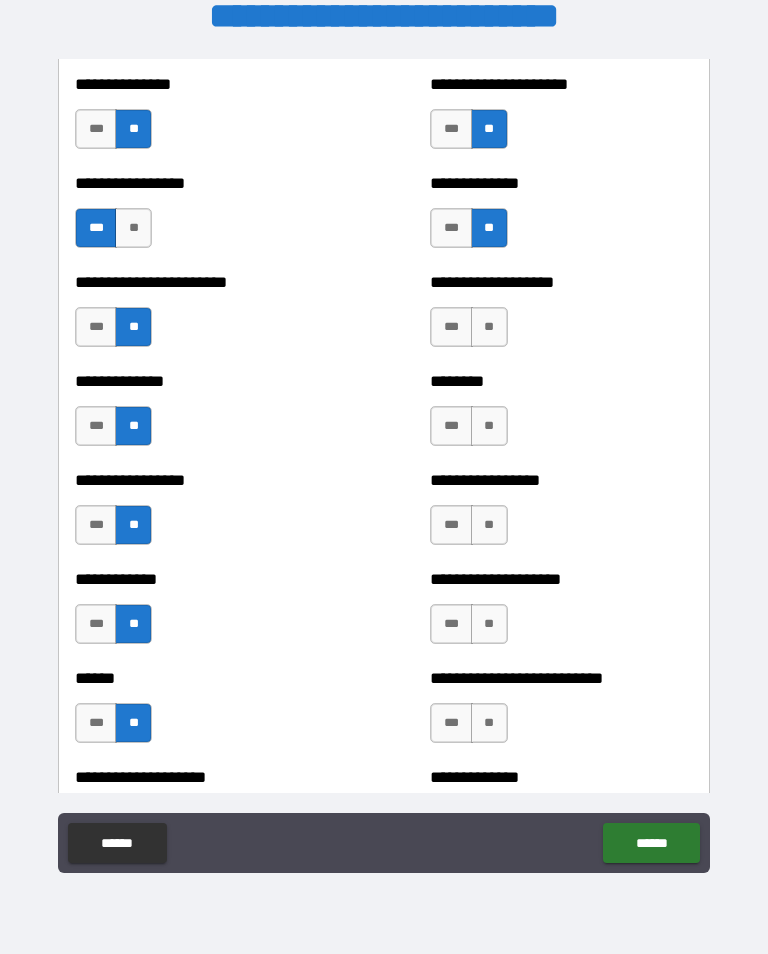 scroll, scrollTop: 3456, scrollLeft: 0, axis: vertical 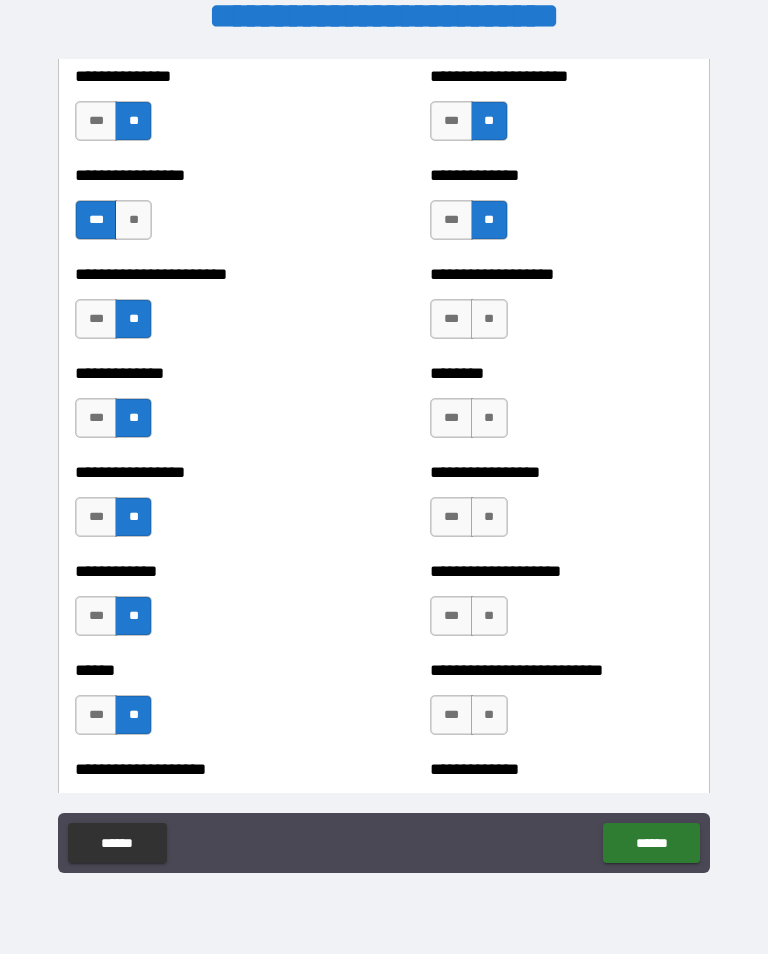 click on "**" at bounding box center (489, 319) 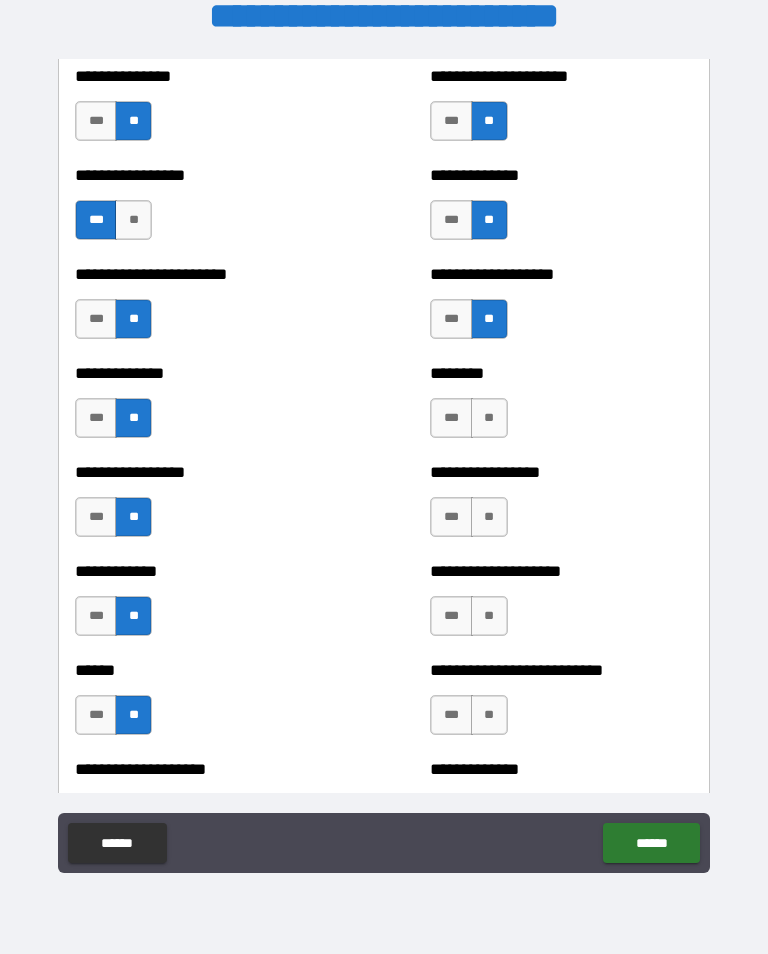 click on "**" at bounding box center (489, 418) 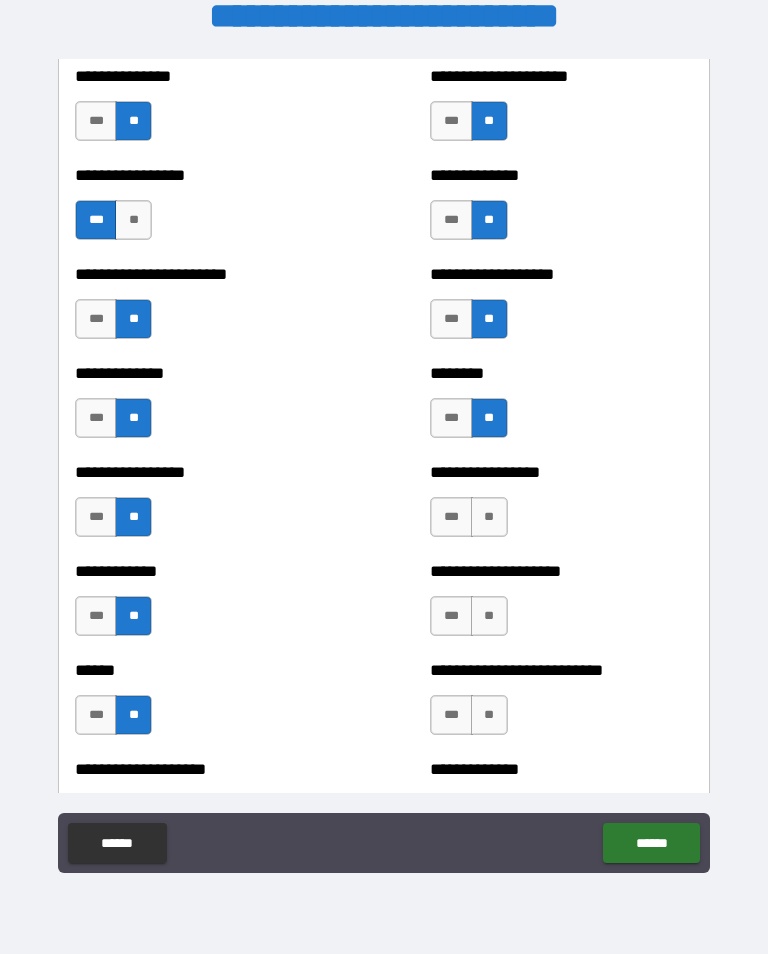 click on "**" at bounding box center (489, 517) 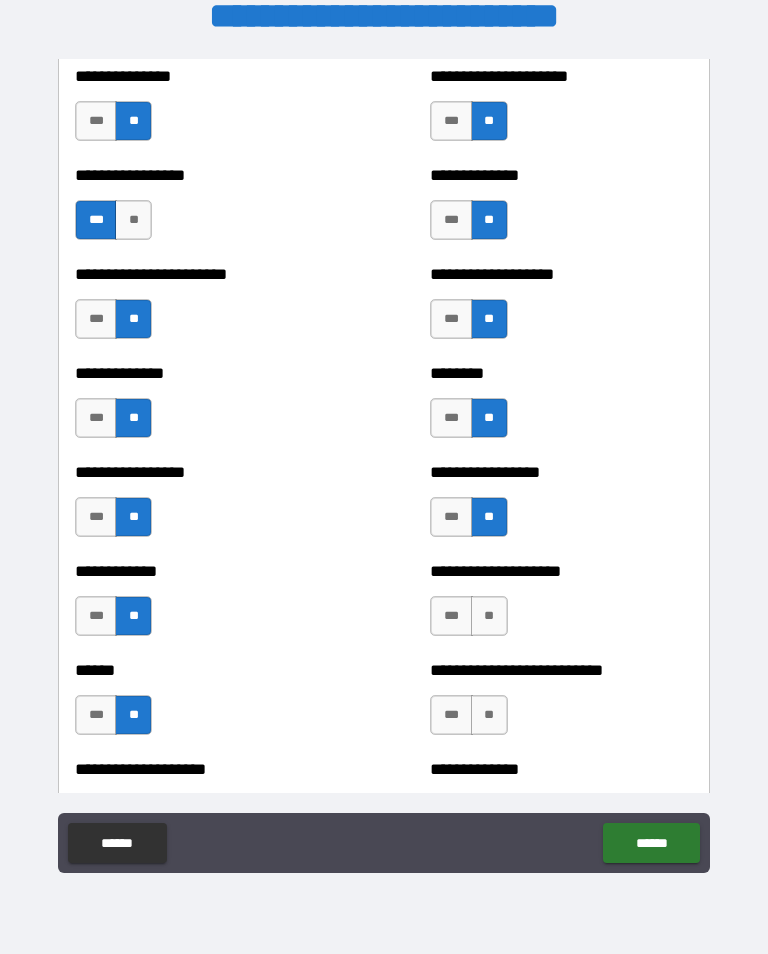 click on "**" at bounding box center [489, 616] 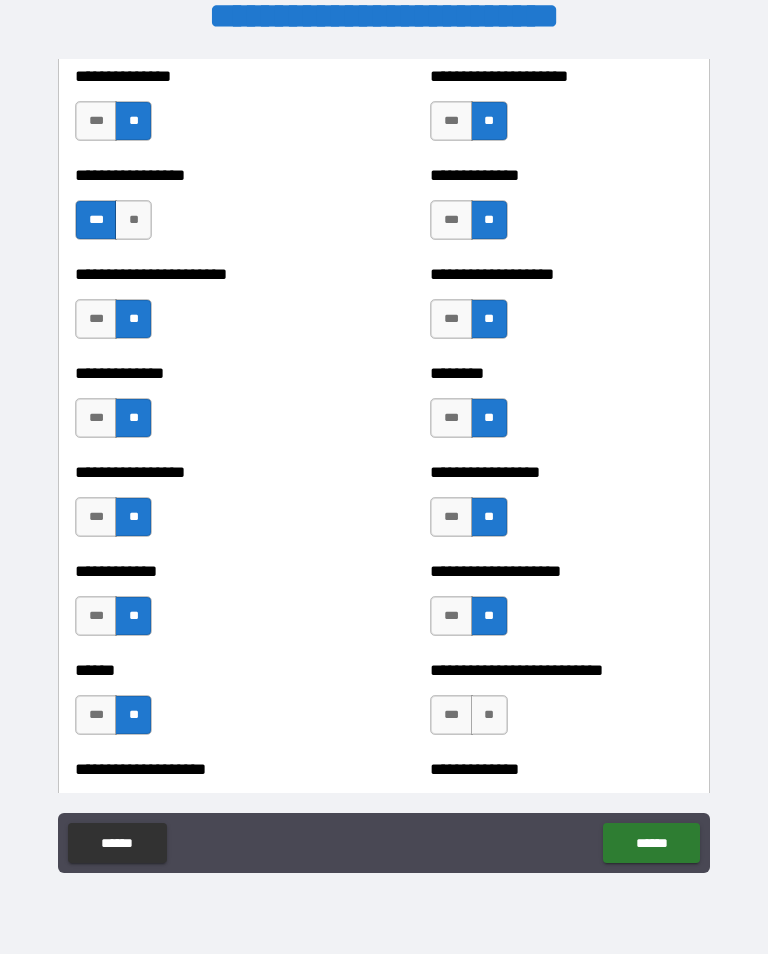click on "**" at bounding box center (489, 715) 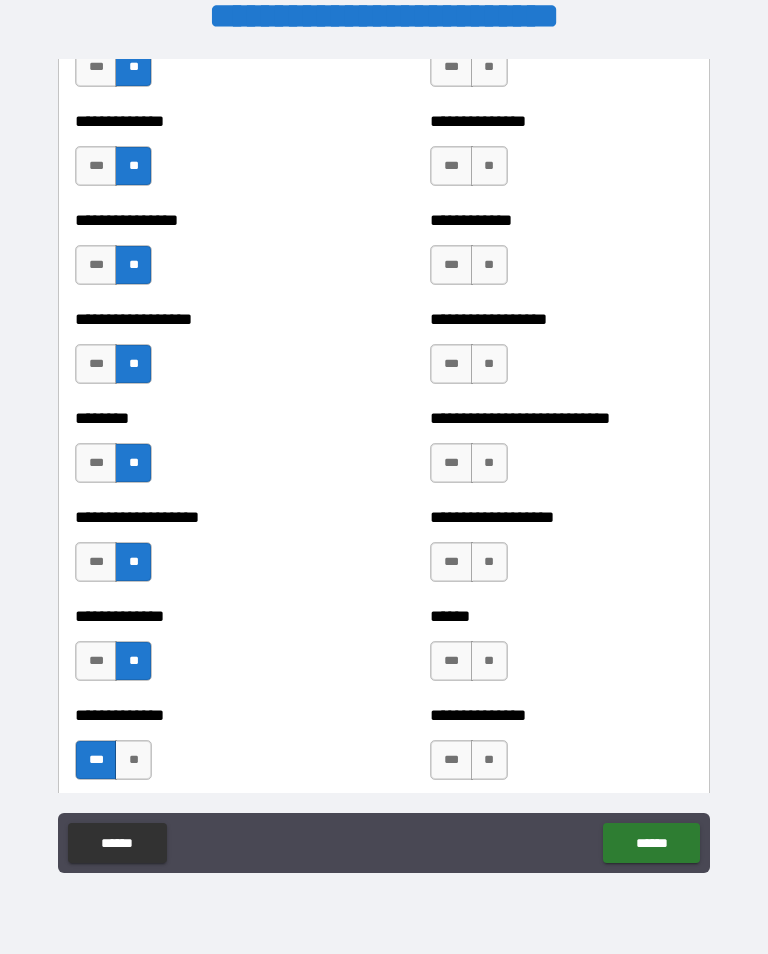 scroll, scrollTop: 4210, scrollLeft: 0, axis: vertical 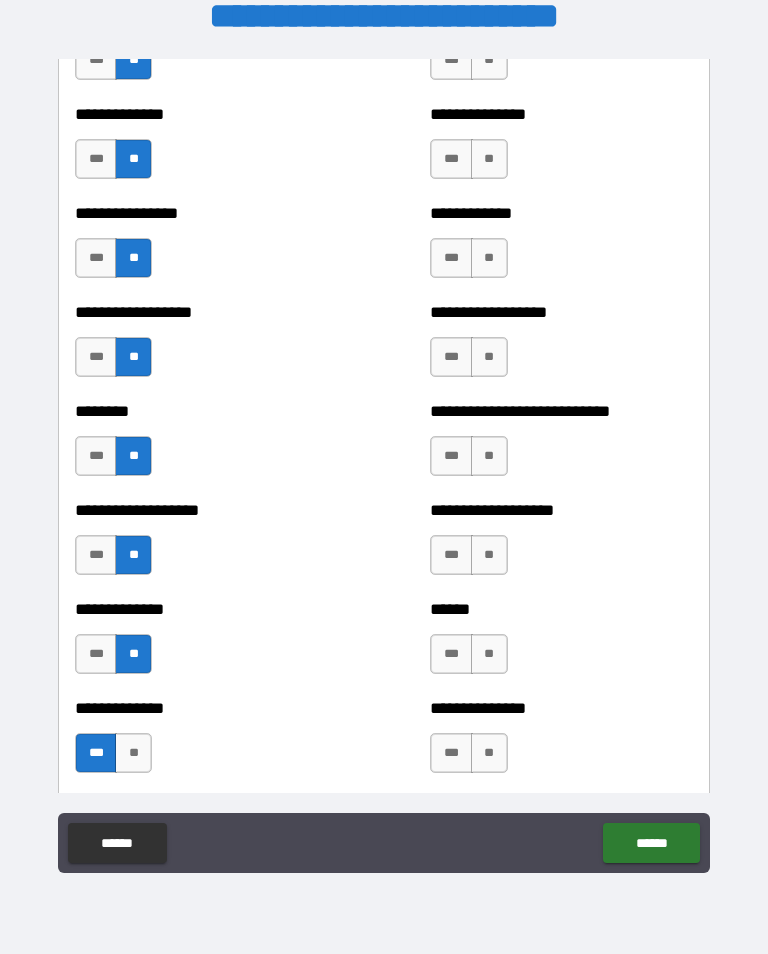 click on "**********" at bounding box center (561, 149) 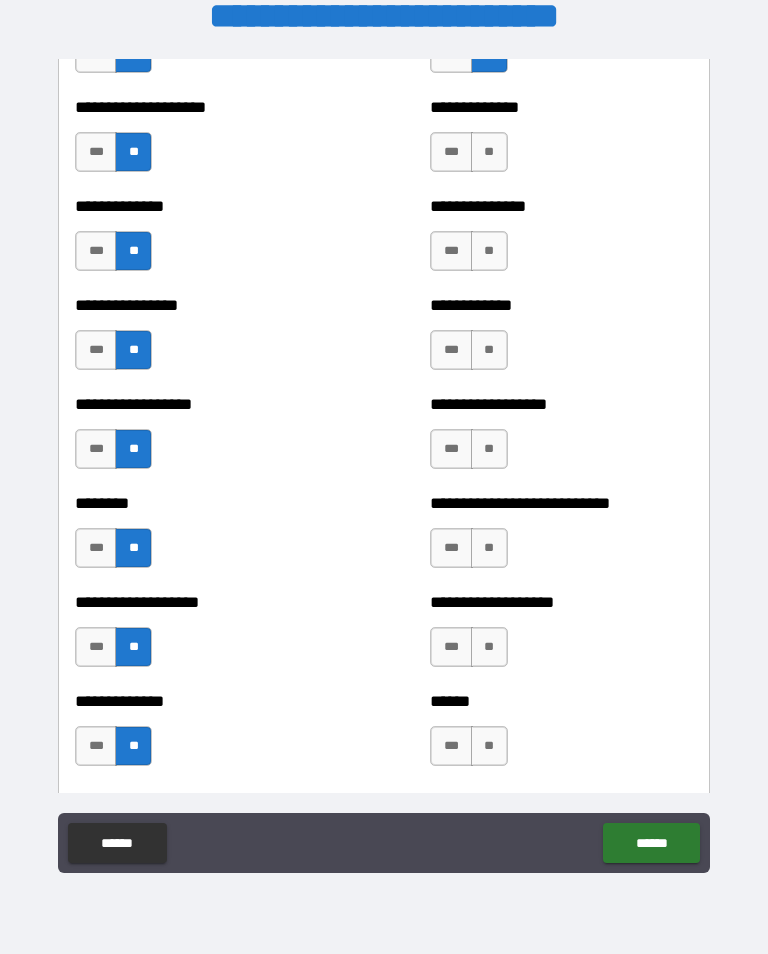 scroll, scrollTop: 4117, scrollLeft: 0, axis: vertical 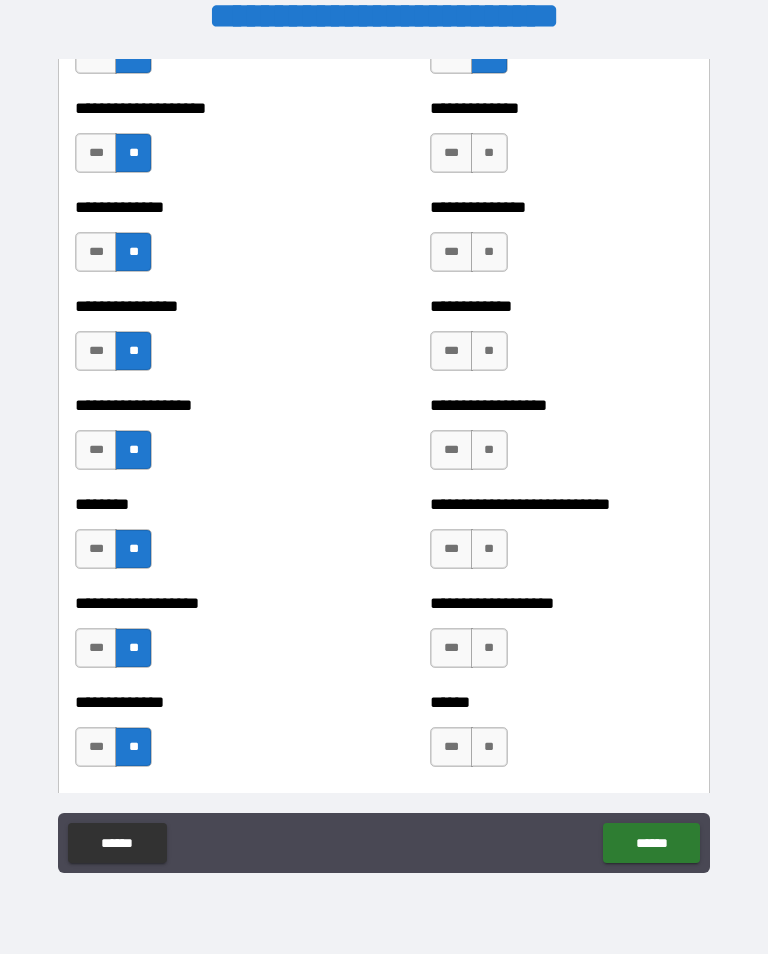 click on "**" at bounding box center [489, 153] 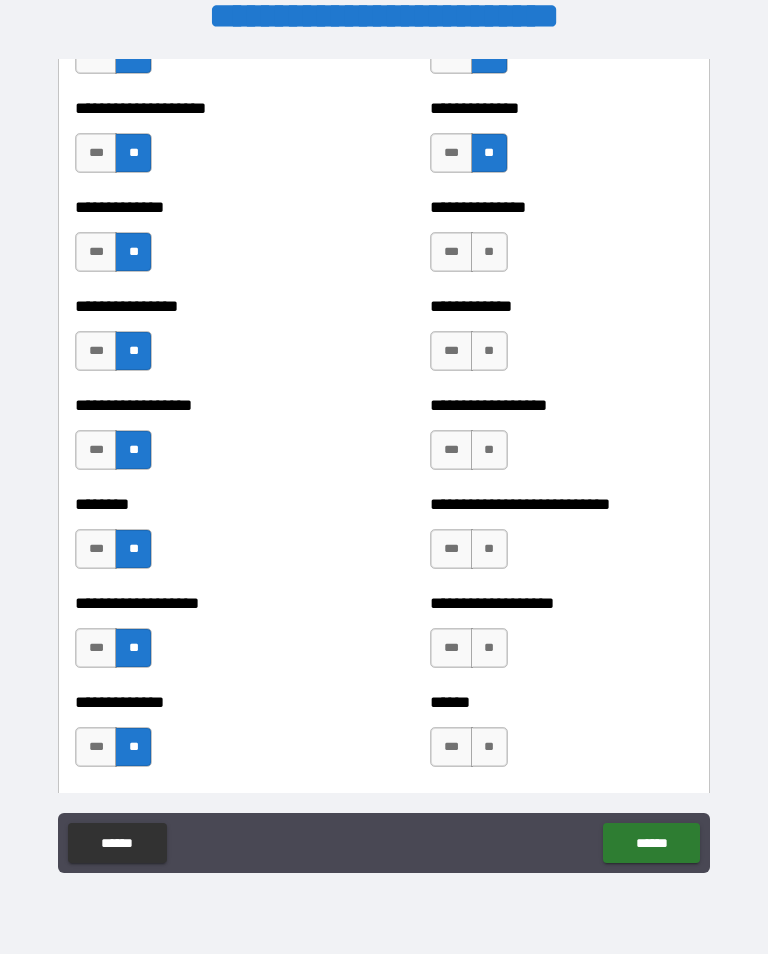click on "**" at bounding box center [489, 252] 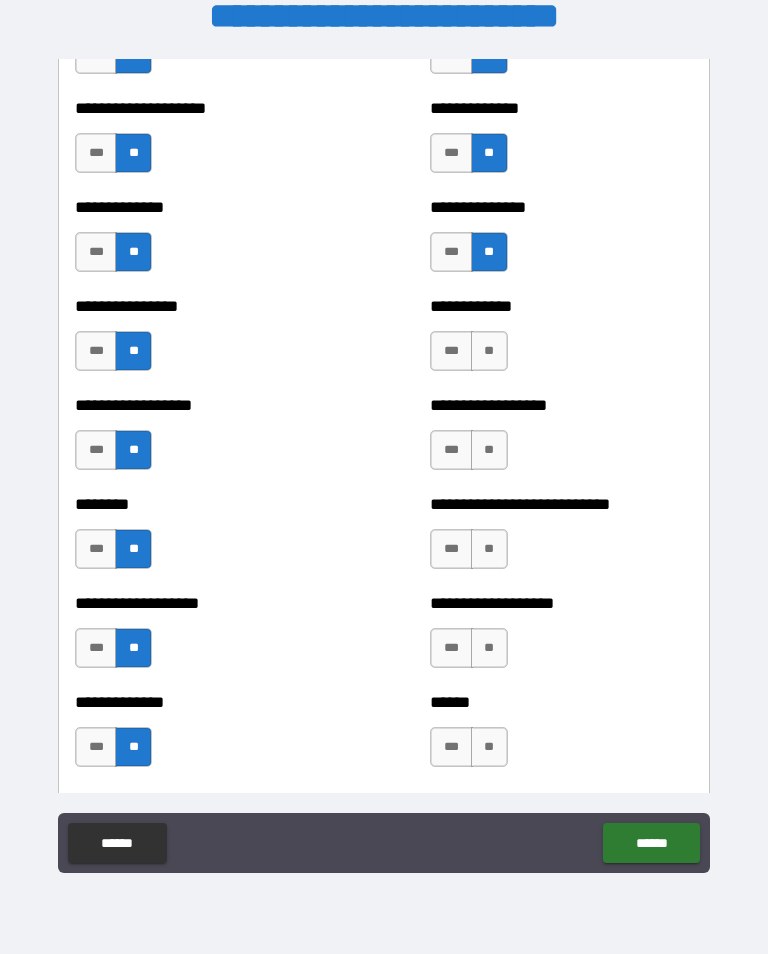 click on "**" at bounding box center [489, 351] 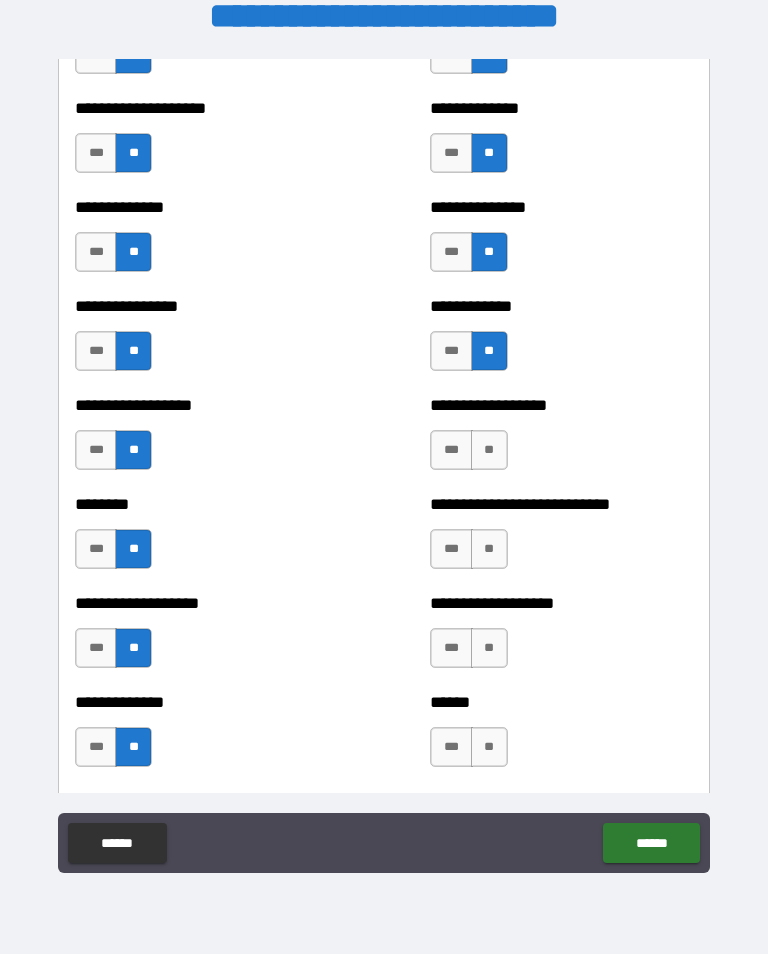 click on "**" at bounding box center (489, 450) 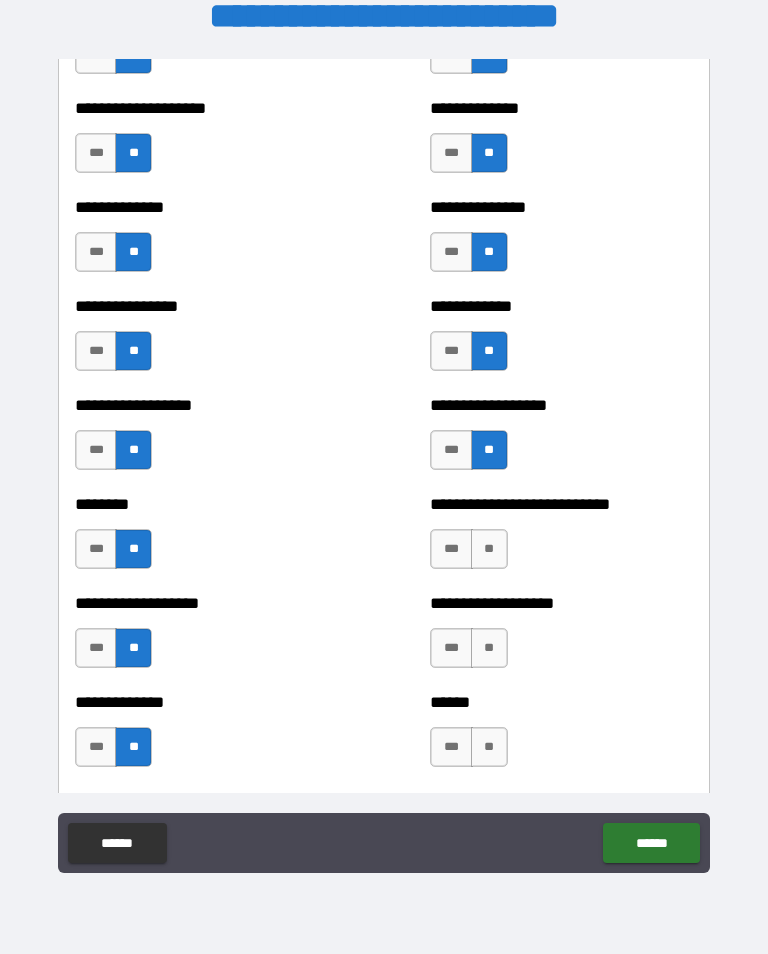 click on "**" at bounding box center (489, 549) 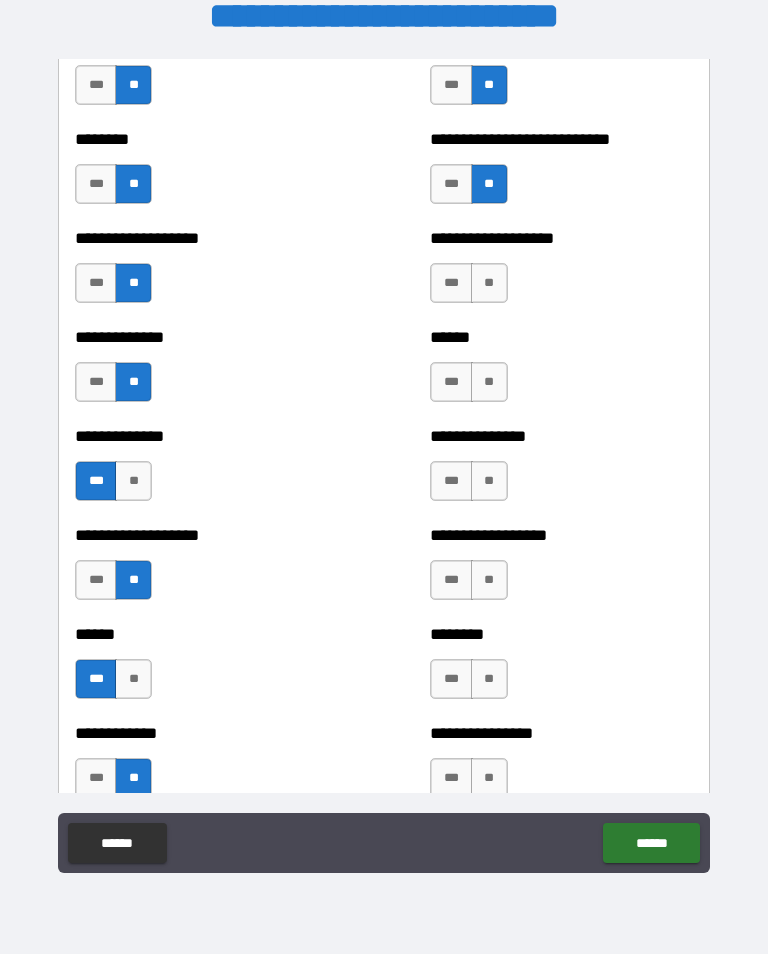 scroll, scrollTop: 4486, scrollLeft: 0, axis: vertical 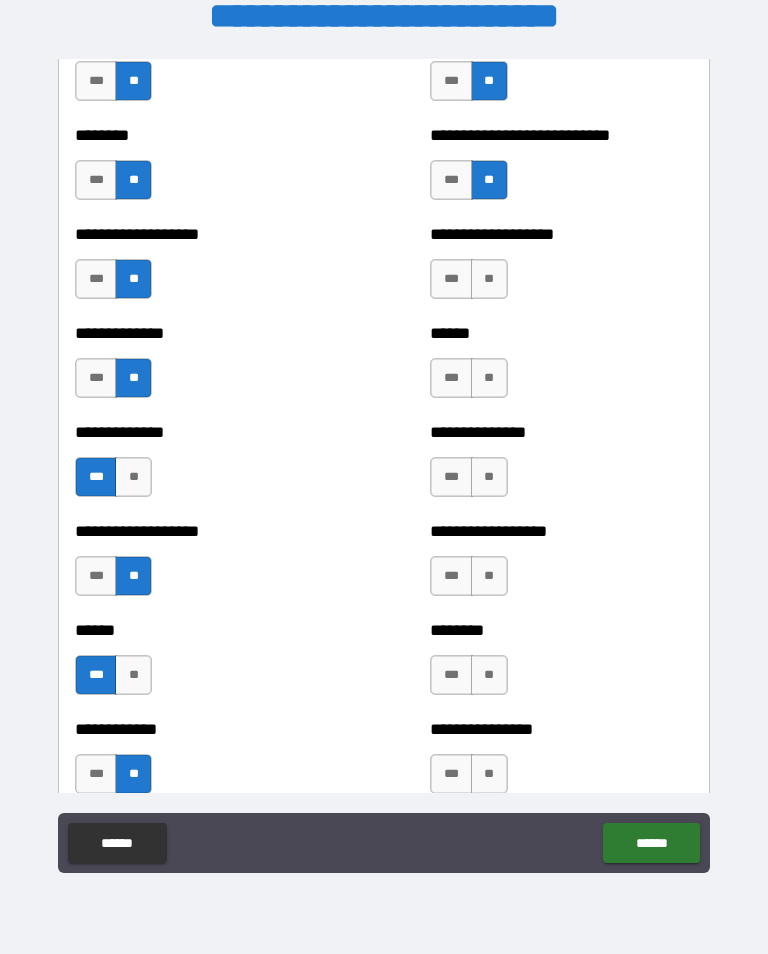 click on "**" at bounding box center [489, 279] 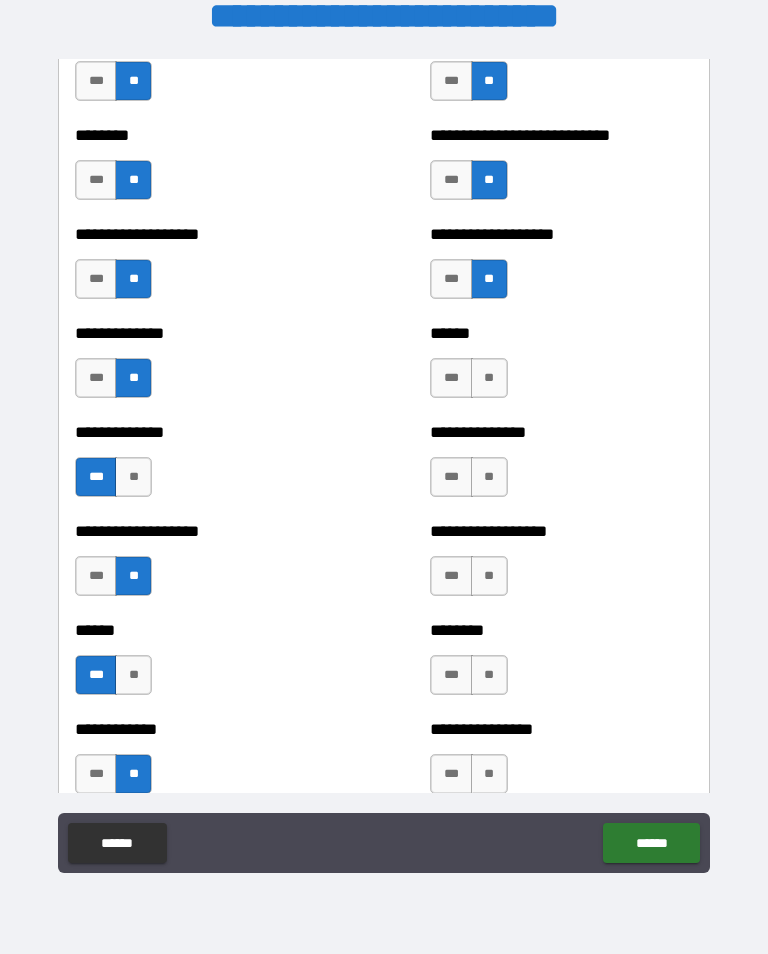 click on "**" at bounding box center (489, 378) 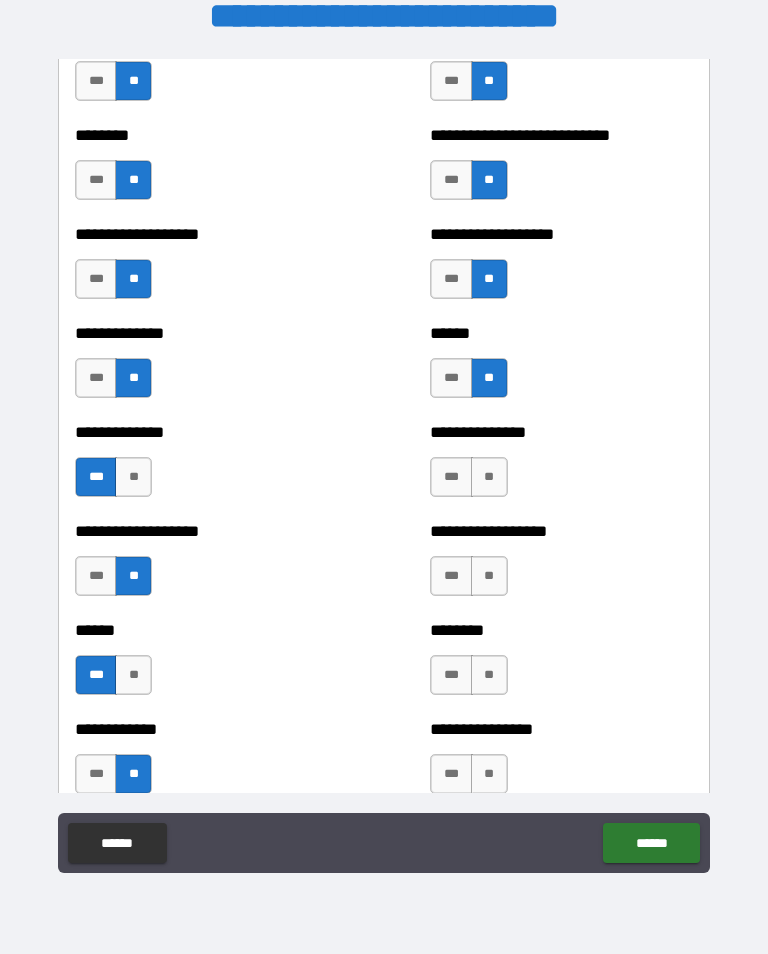 click on "**" at bounding box center (489, 477) 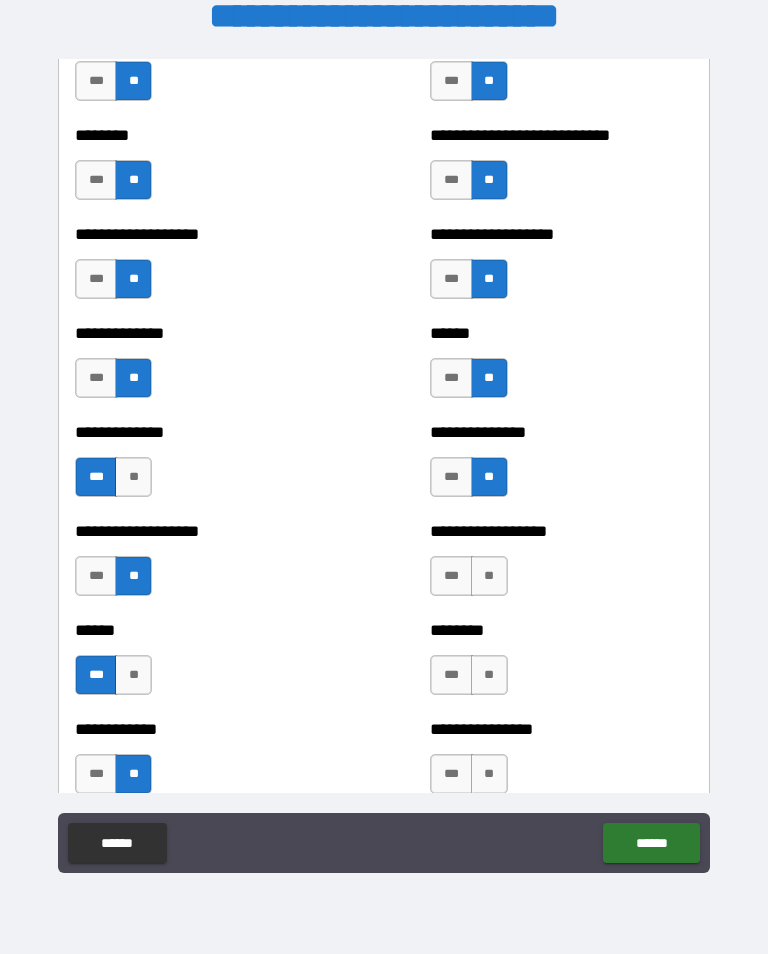 click on "**" at bounding box center (489, 576) 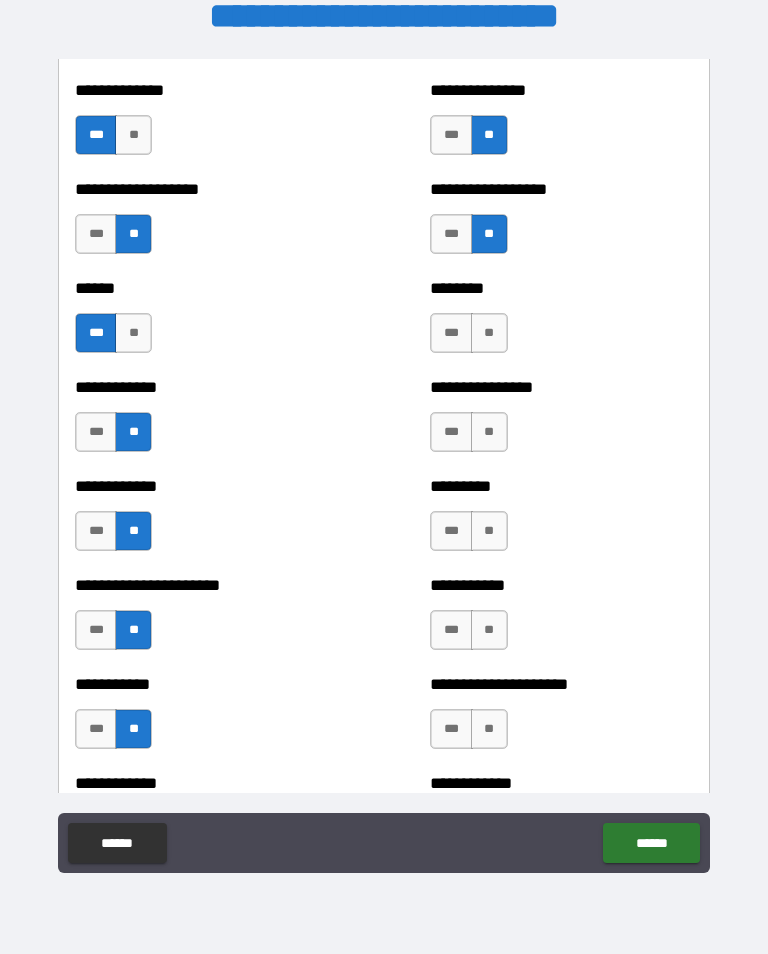scroll, scrollTop: 4837, scrollLeft: 0, axis: vertical 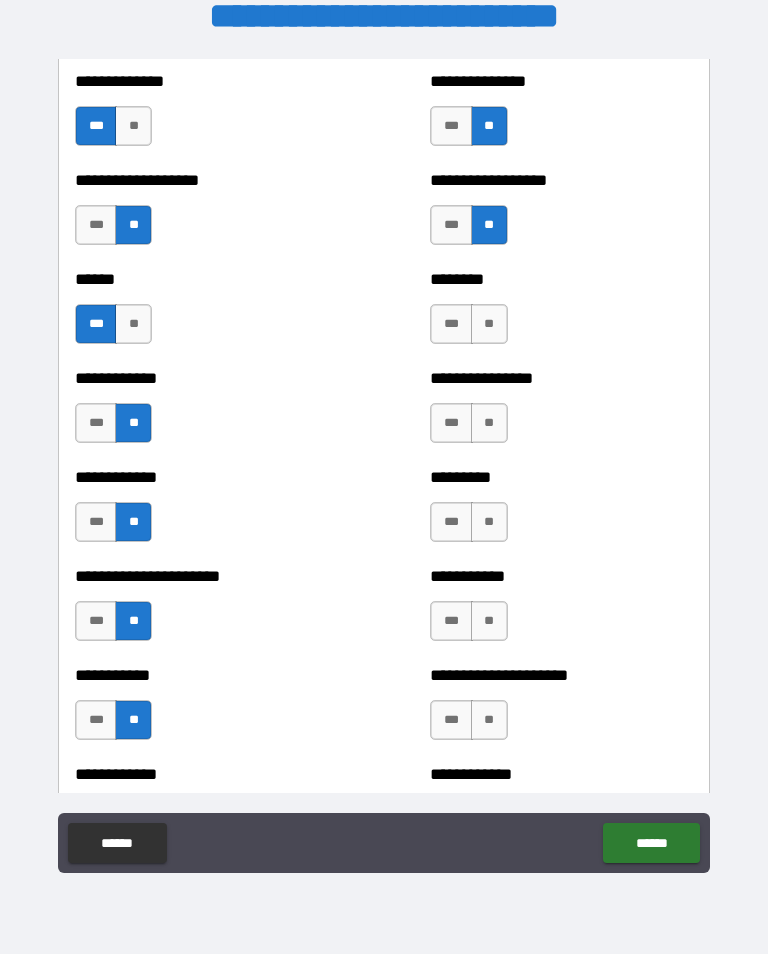 click on "**" at bounding box center (489, 324) 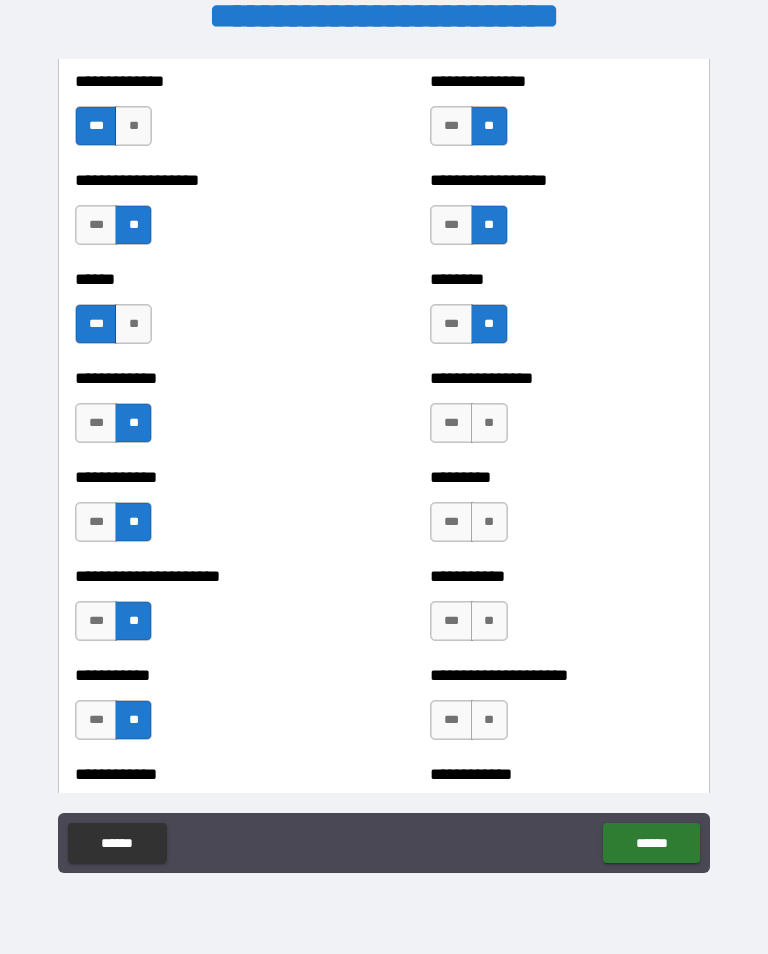 click on "**" at bounding box center [489, 423] 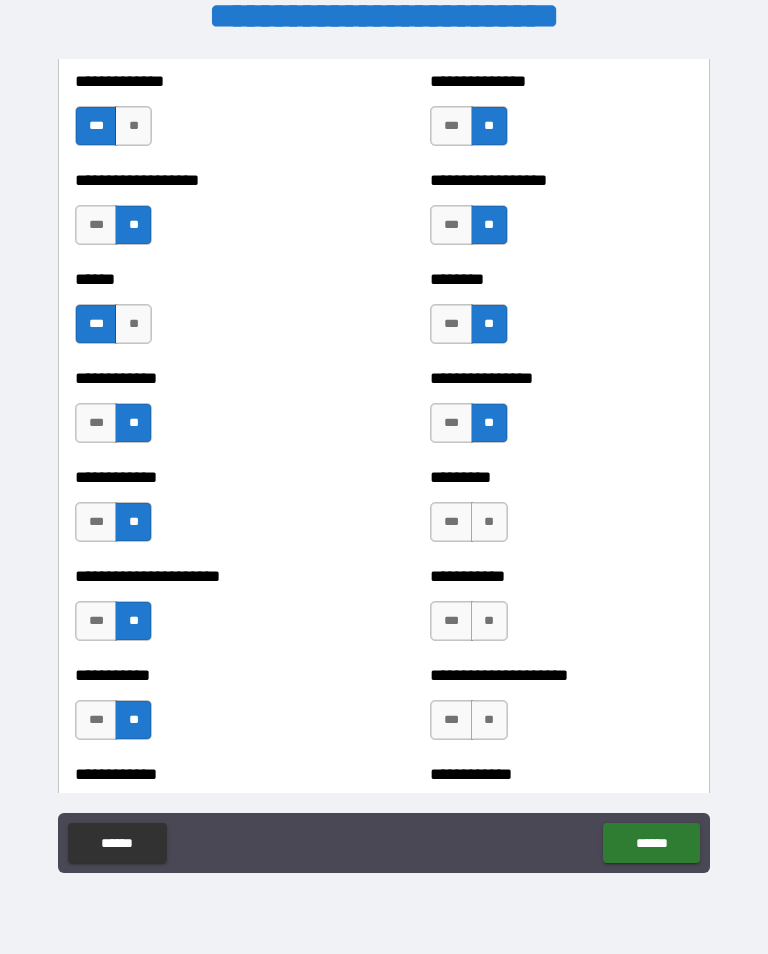 click on "********* *** **" at bounding box center [561, 512] 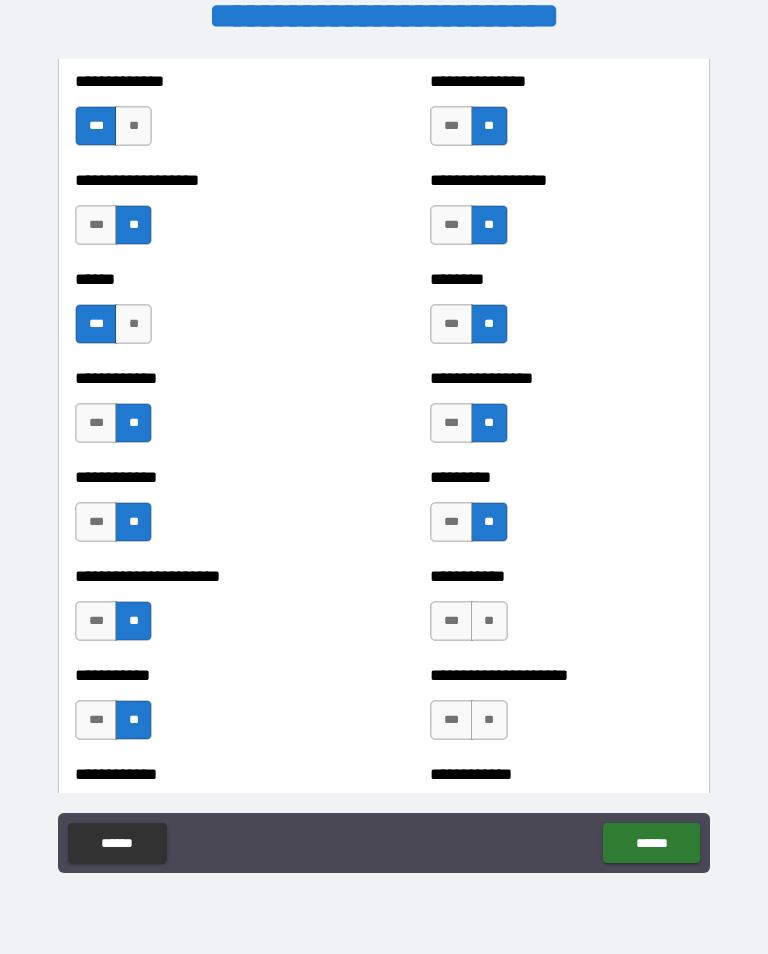 click on "**" at bounding box center [489, 621] 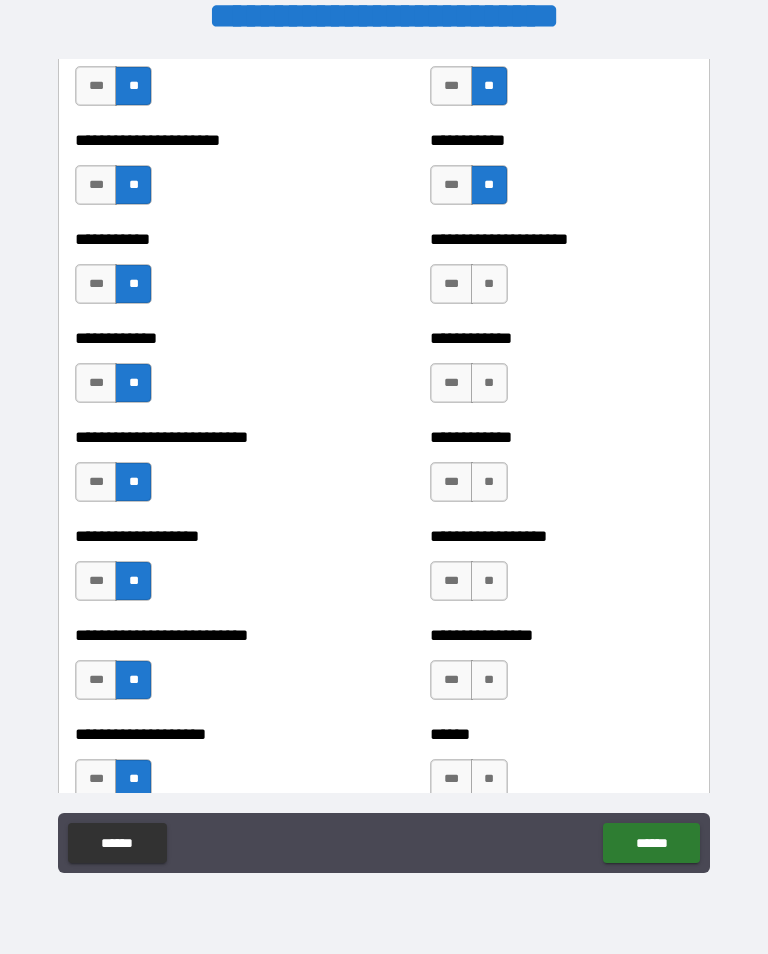 scroll, scrollTop: 5276, scrollLeft: 0, axis: vertical 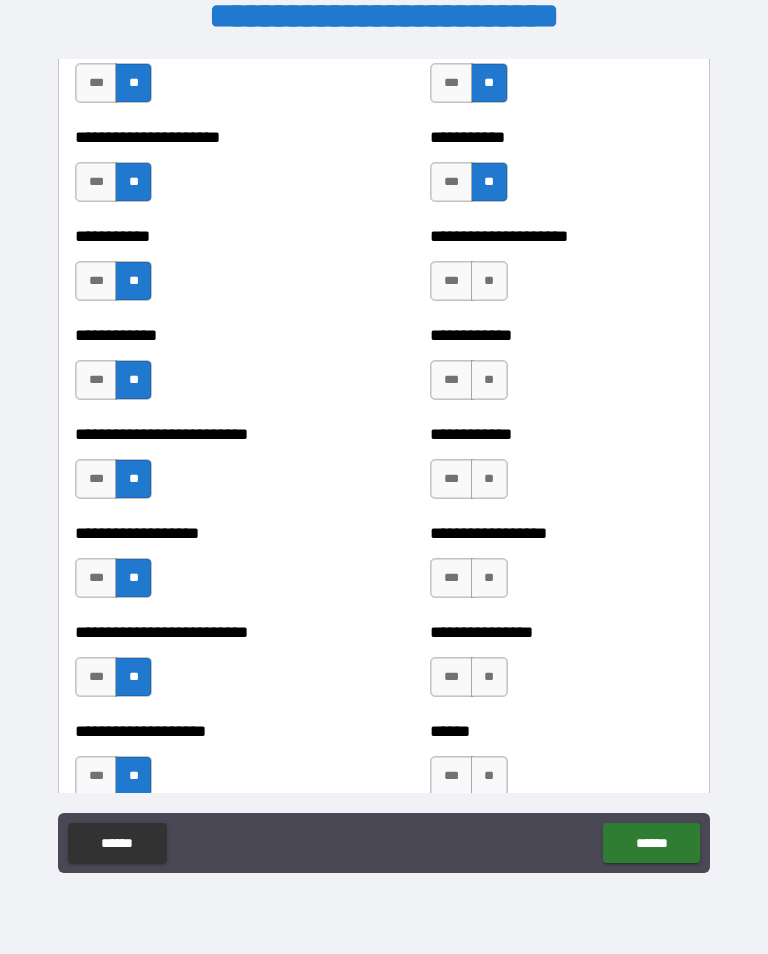 click on "**" at bounding box center [489, 281] 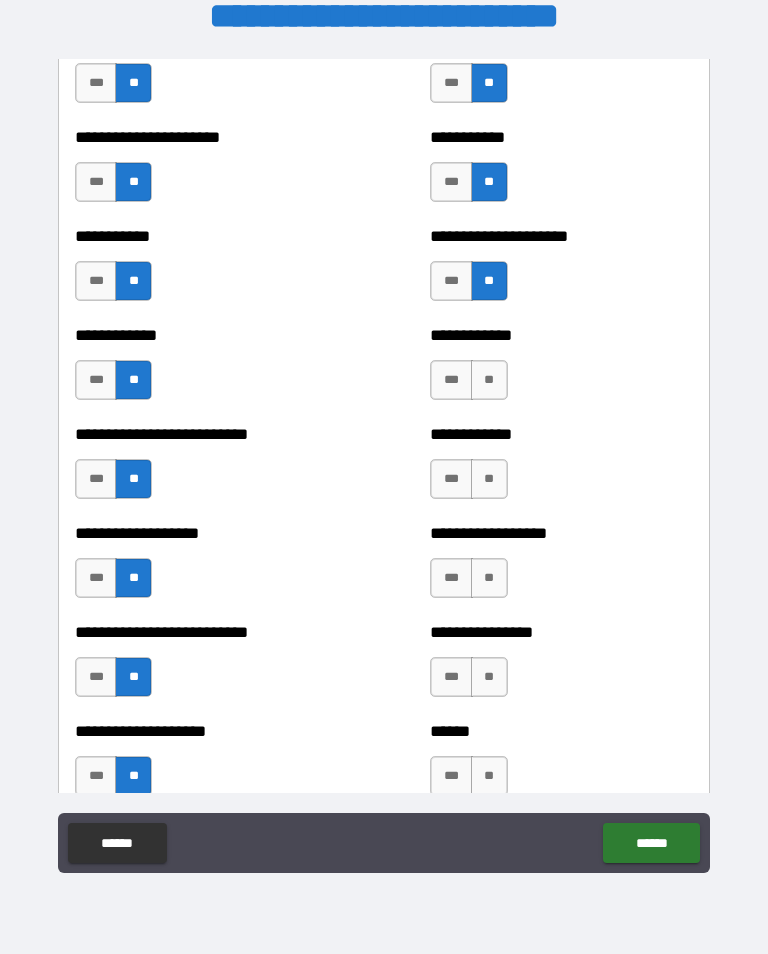click on "**" at bounding box center (489, 380) 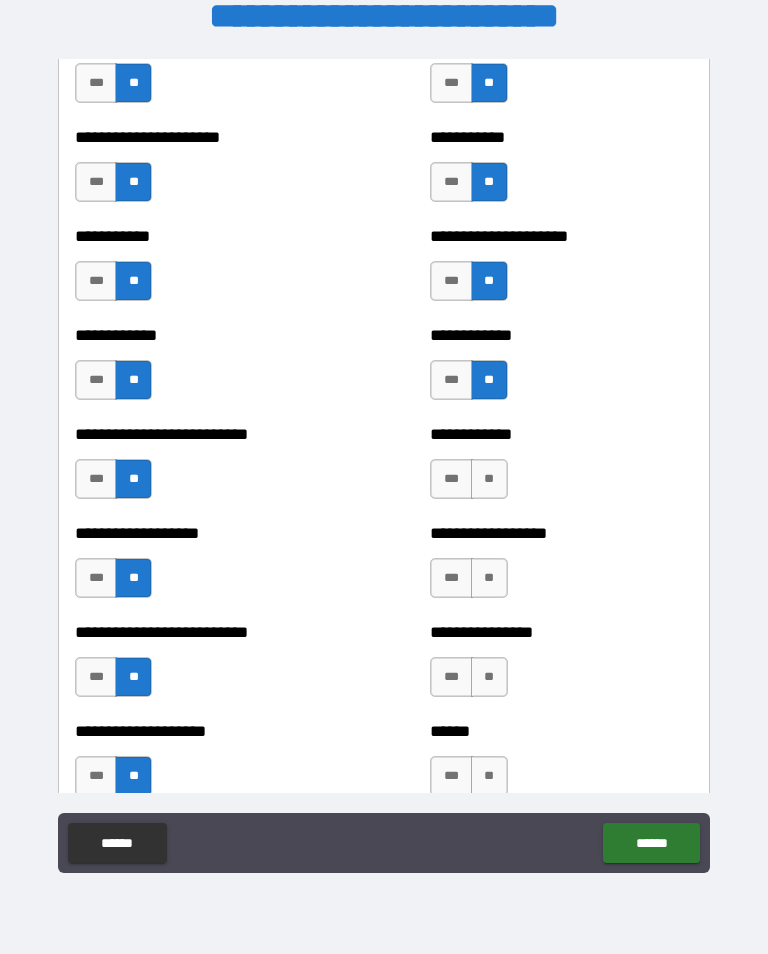 click on "**" at bounding box center [489, 479] 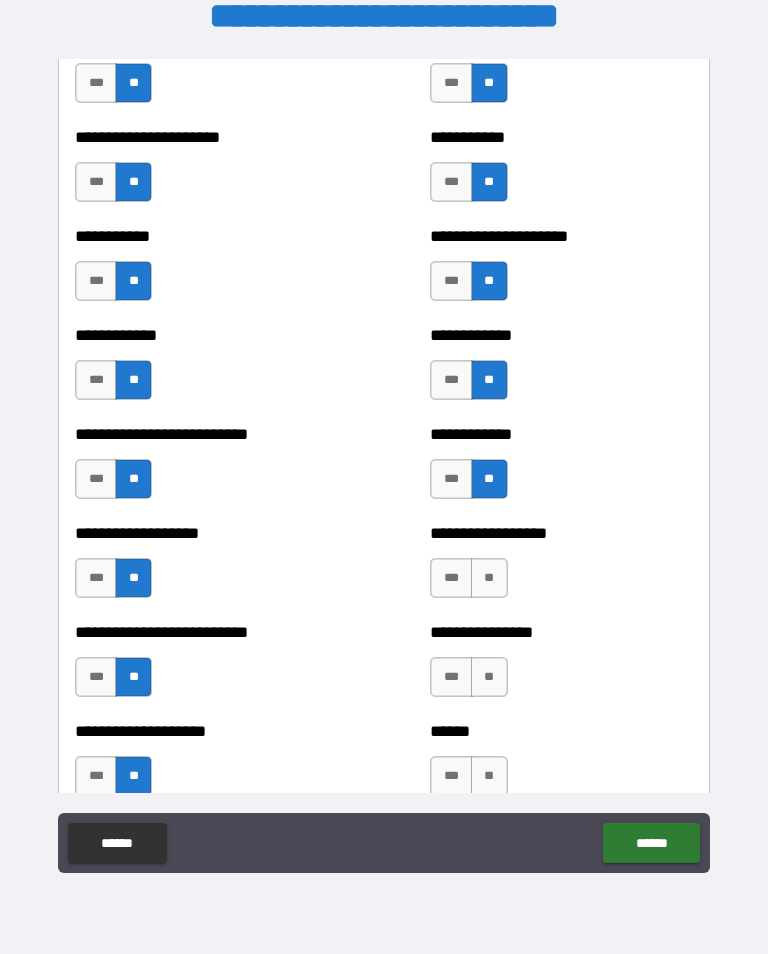 click on "**********" at bounding box center (561, 533) 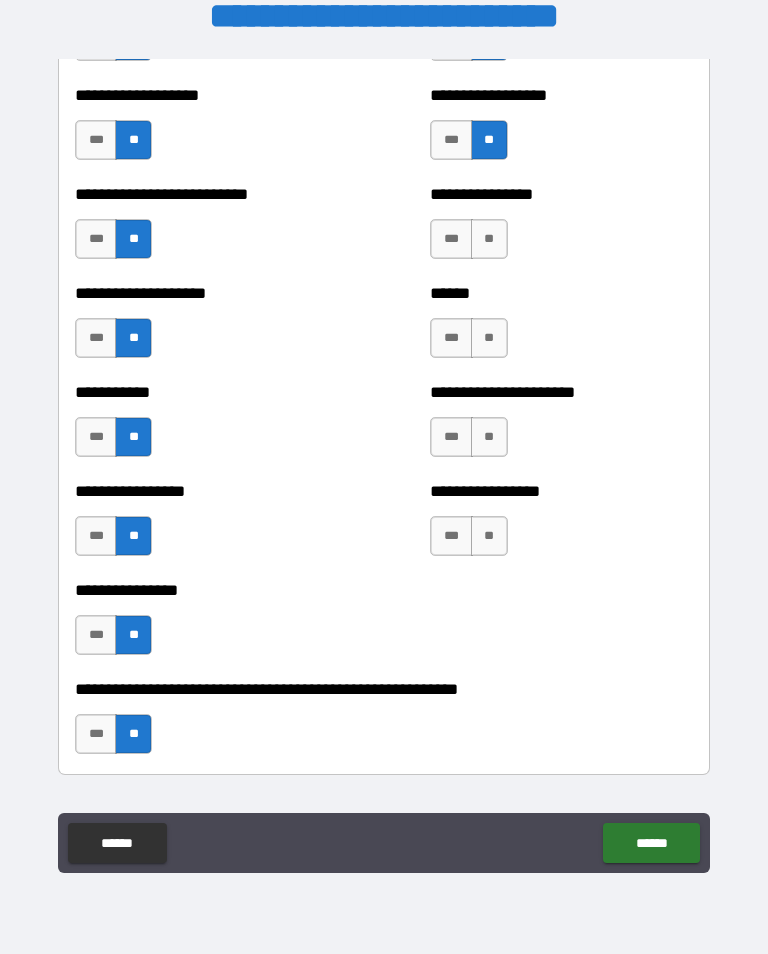scroll, scrollTop: 5720, scrollLeft: 0, axis: vertical 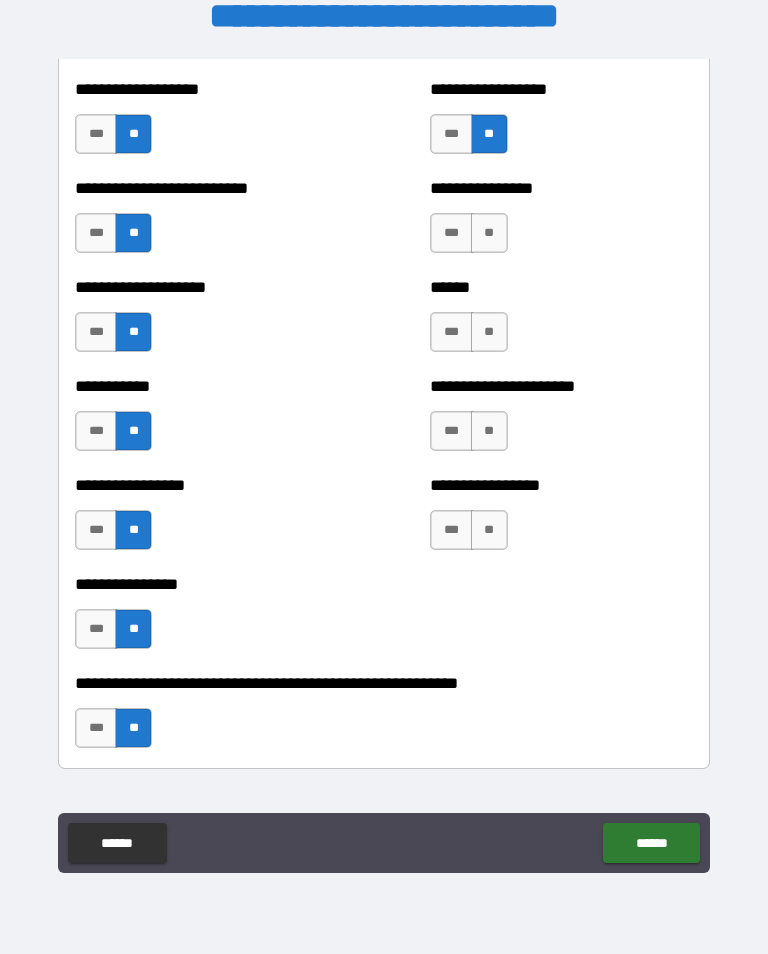 click on "**" at bounding box center (489, 233) 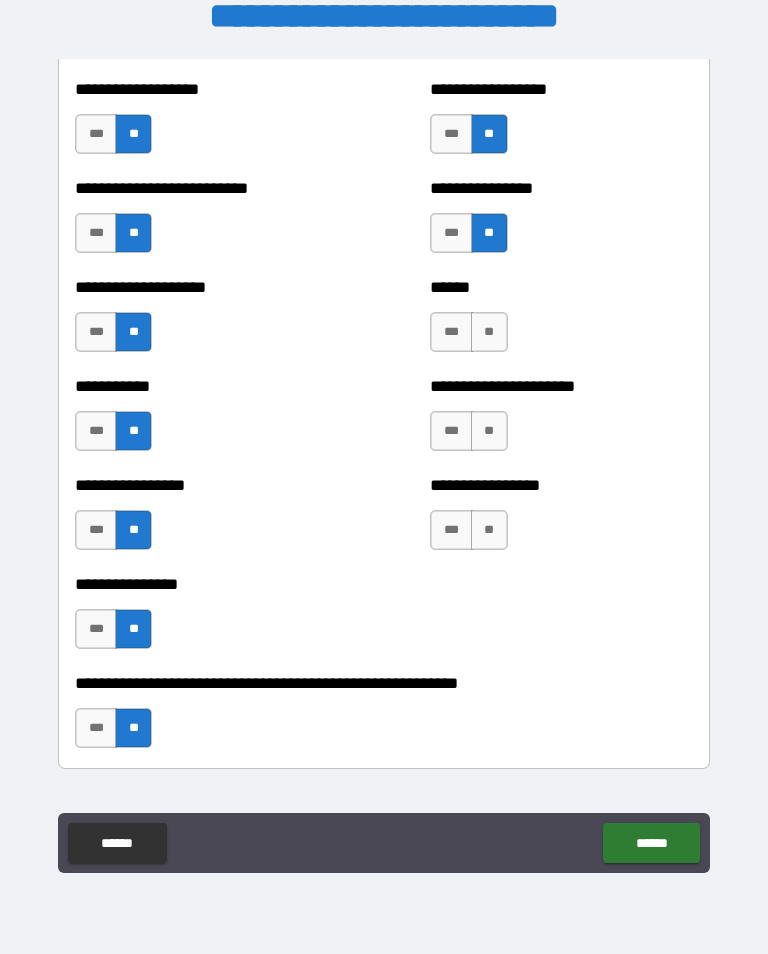 click on "**" at bounding box center (489, 332) 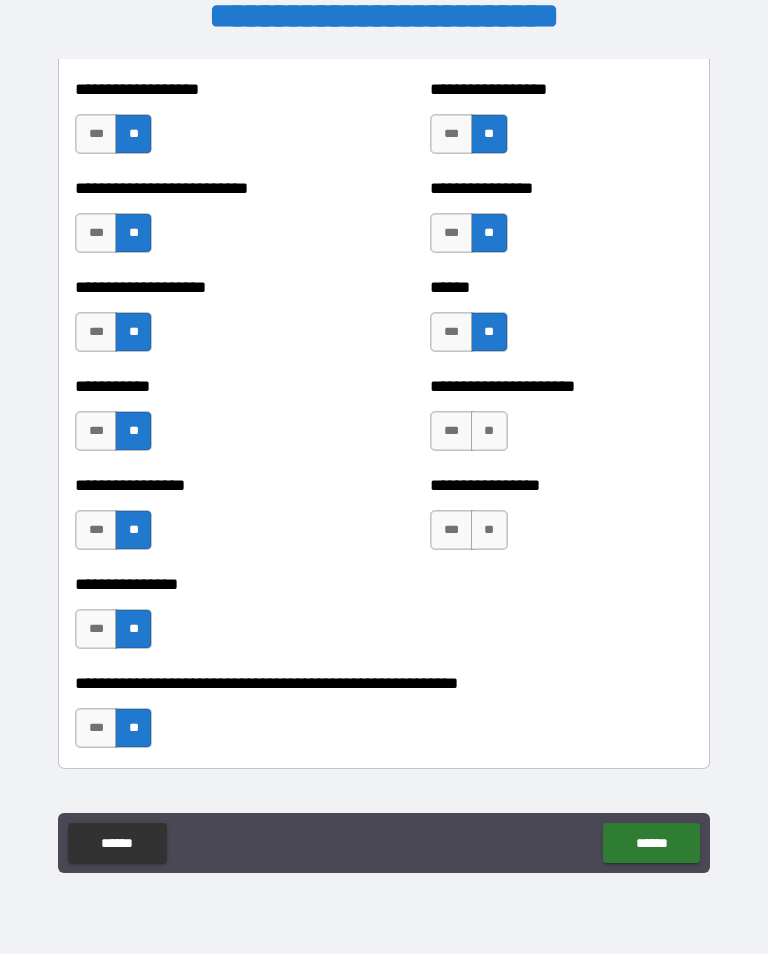 click on "**" at bounding box center [489, 431] 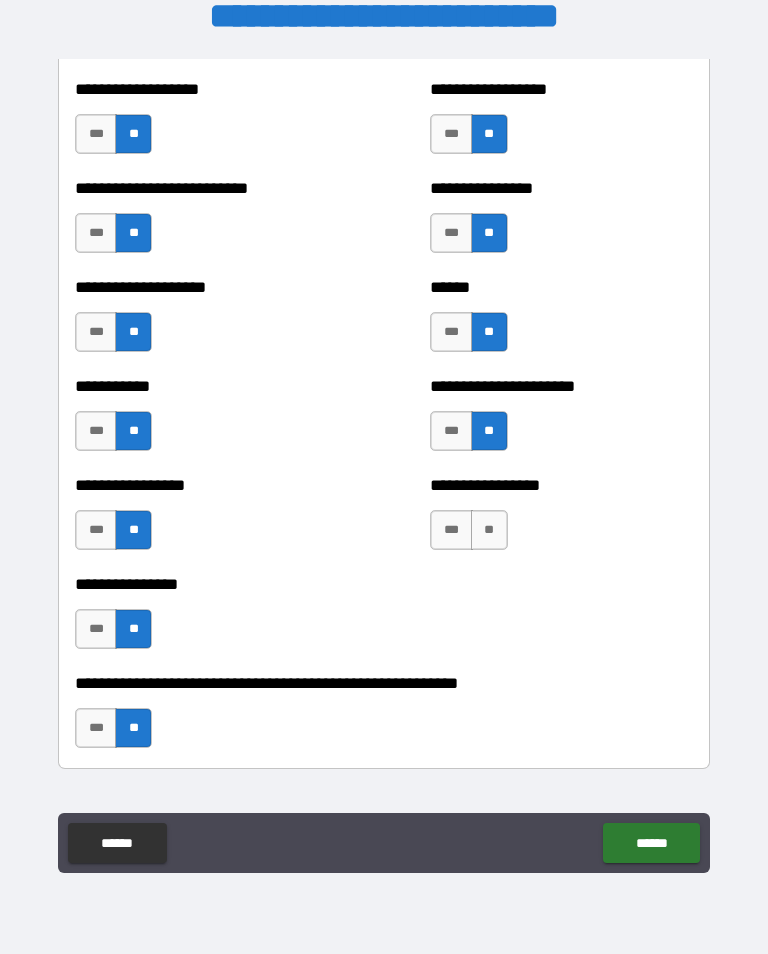 click on "**" at bounding box center [489, 530] 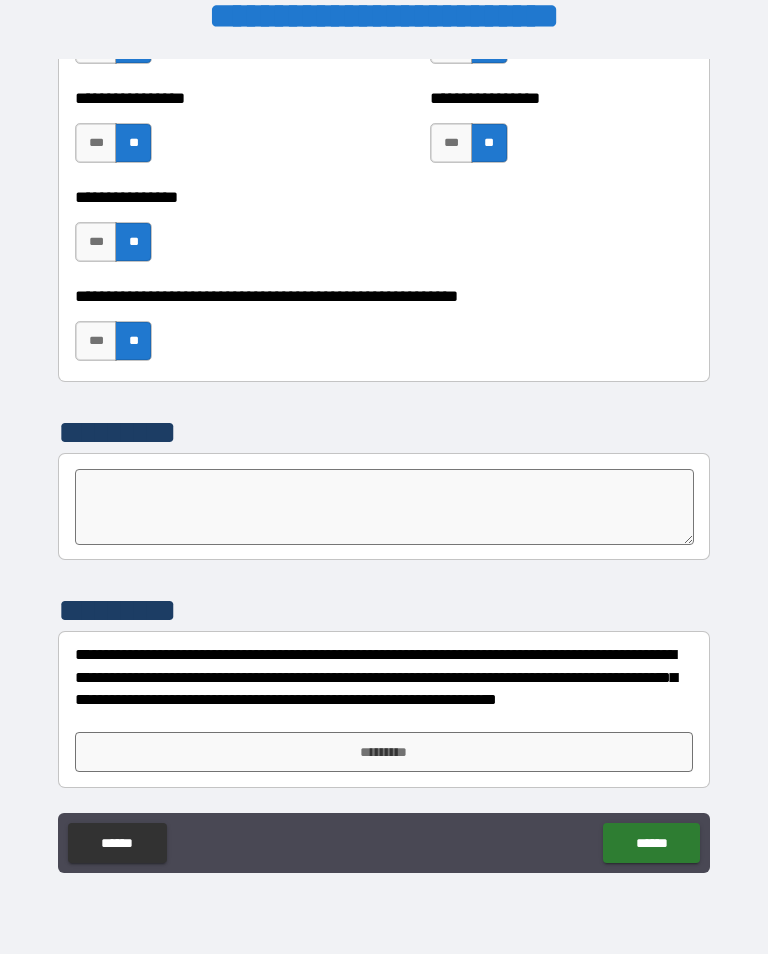 scroll, scrollTop: 6107, scrollLeft: 0, axis: vertical 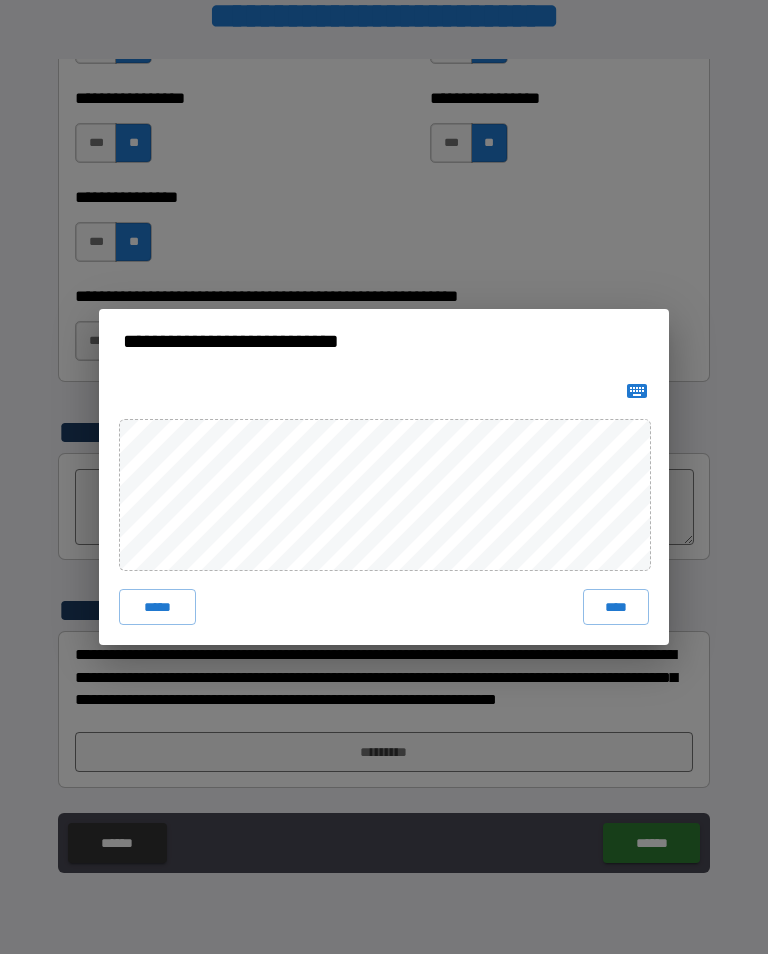 click on "****" at bounding box center (616, 607) 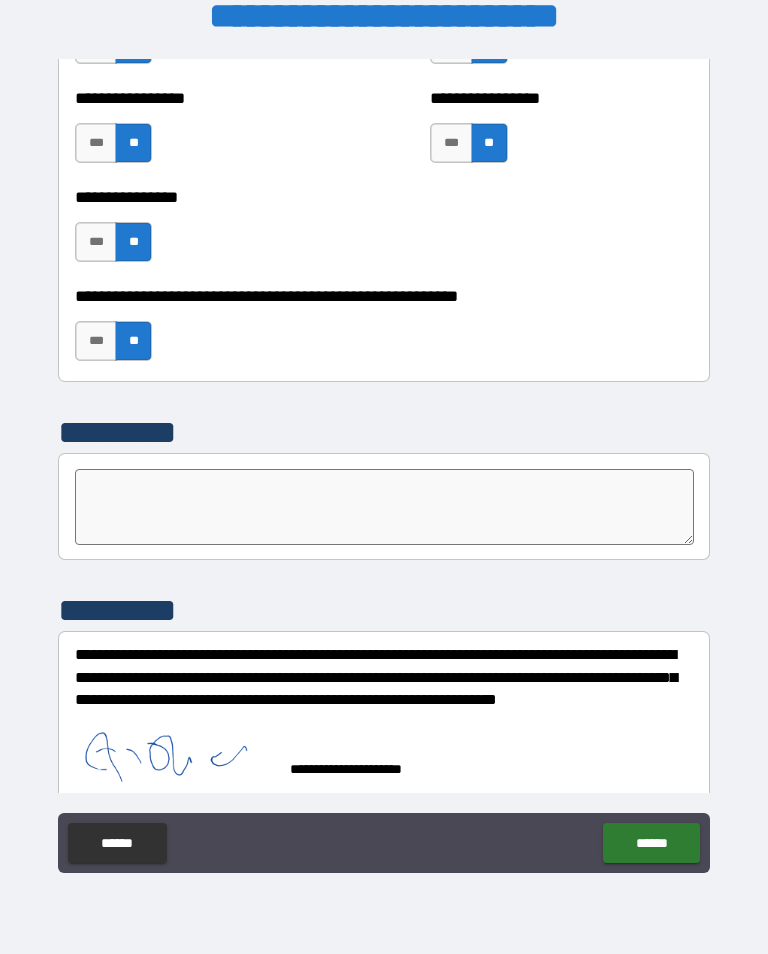 scroll, scrollTop: 6097, scrollLeft: 0, axis: vertical 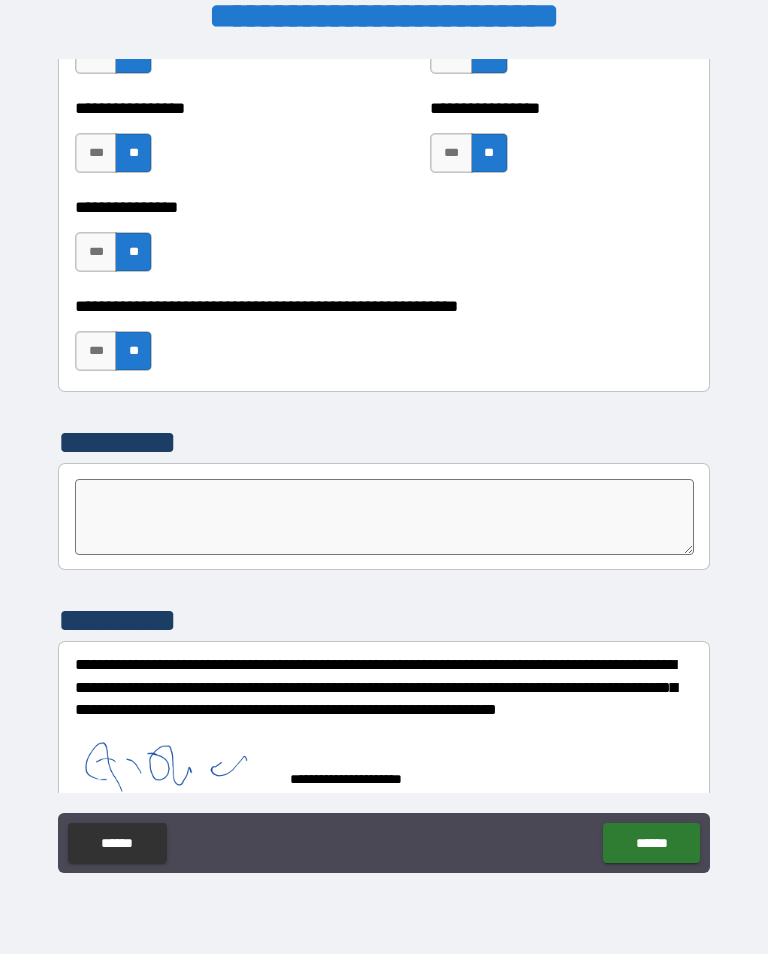 click on "******" at bounding box center [651, 843] 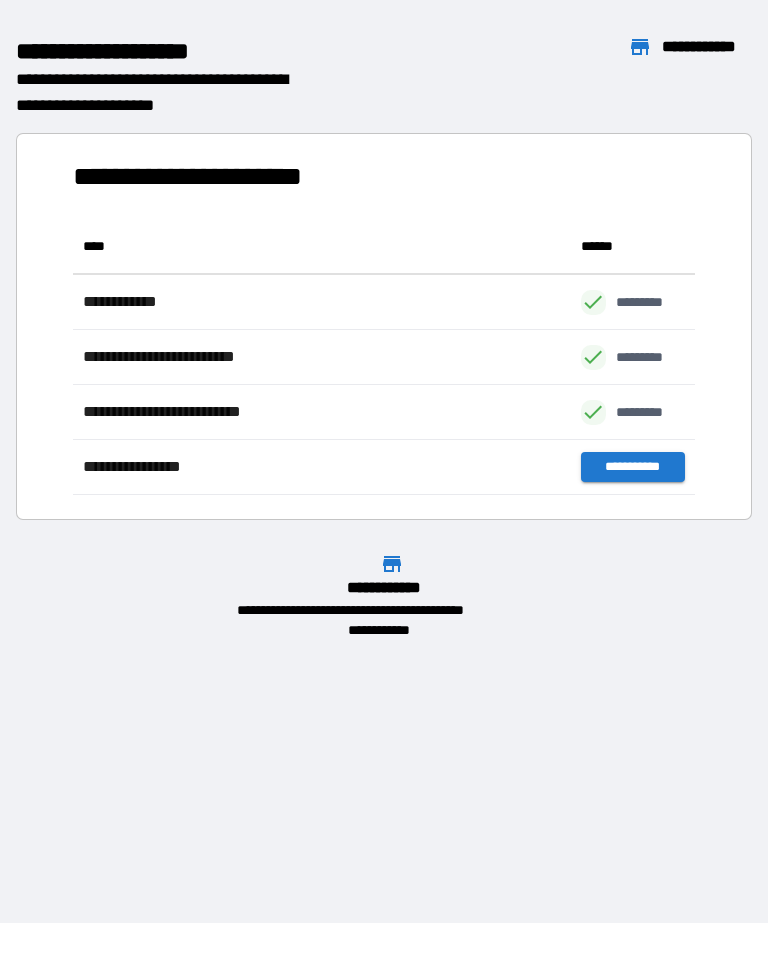 scroll, scrollTop: 1, scrollLeft: 1, axis: both 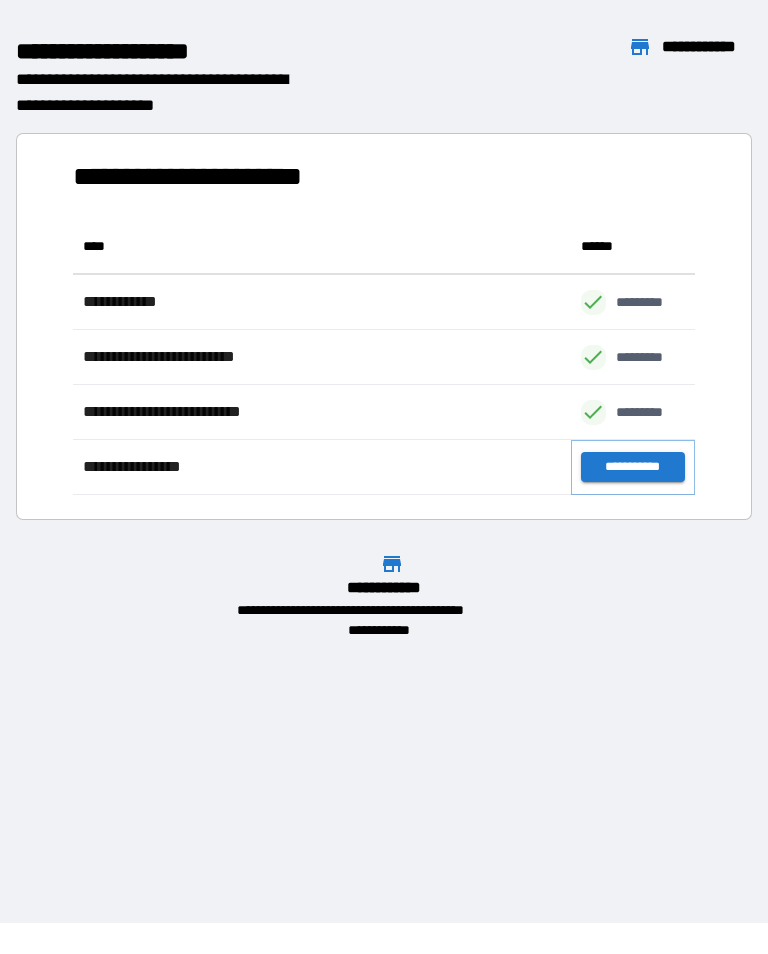 click on "**********" at bounding box center (633, 467) 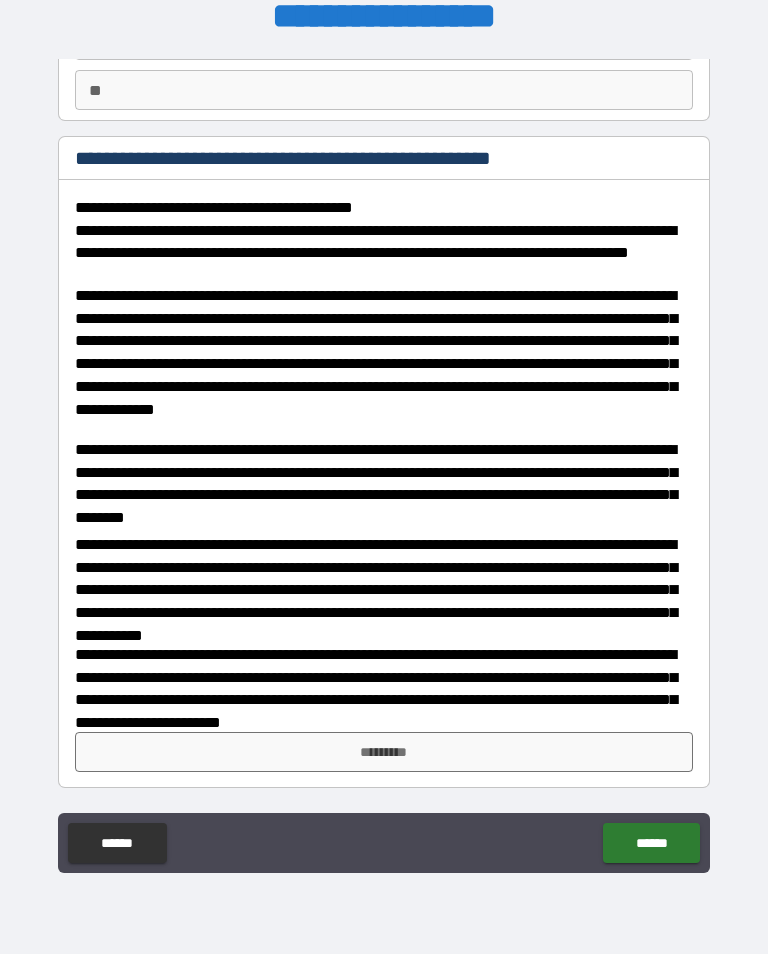 scroll, scrollTop: 182, scrollLeft: 0, axis: vertical 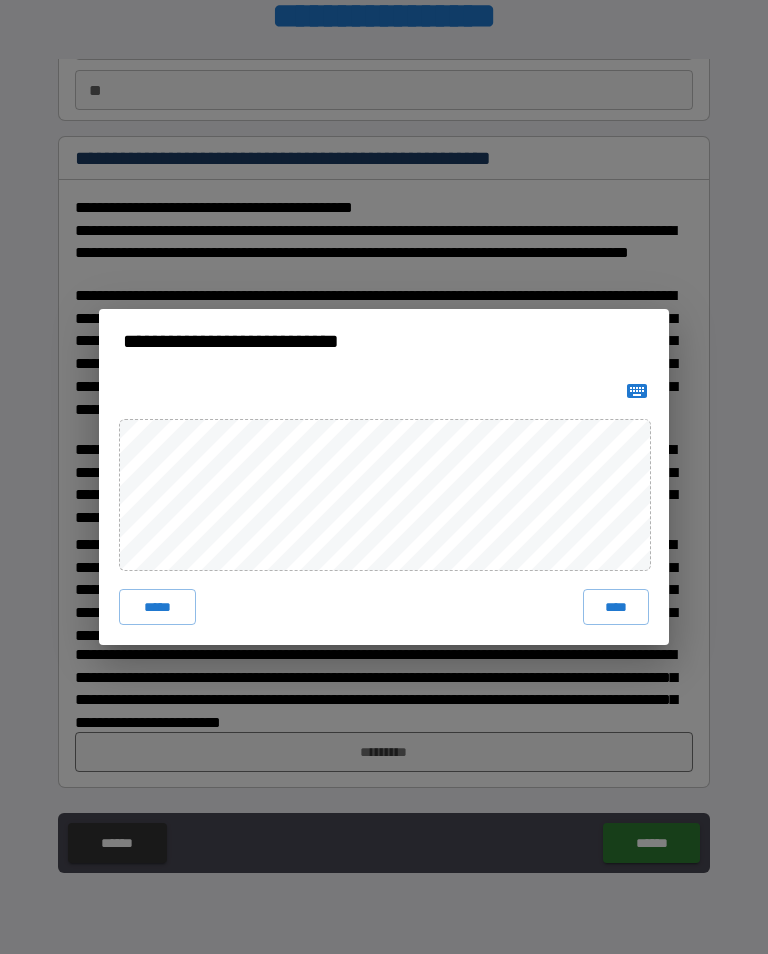 click on "****" at bounding box center (616, 607) 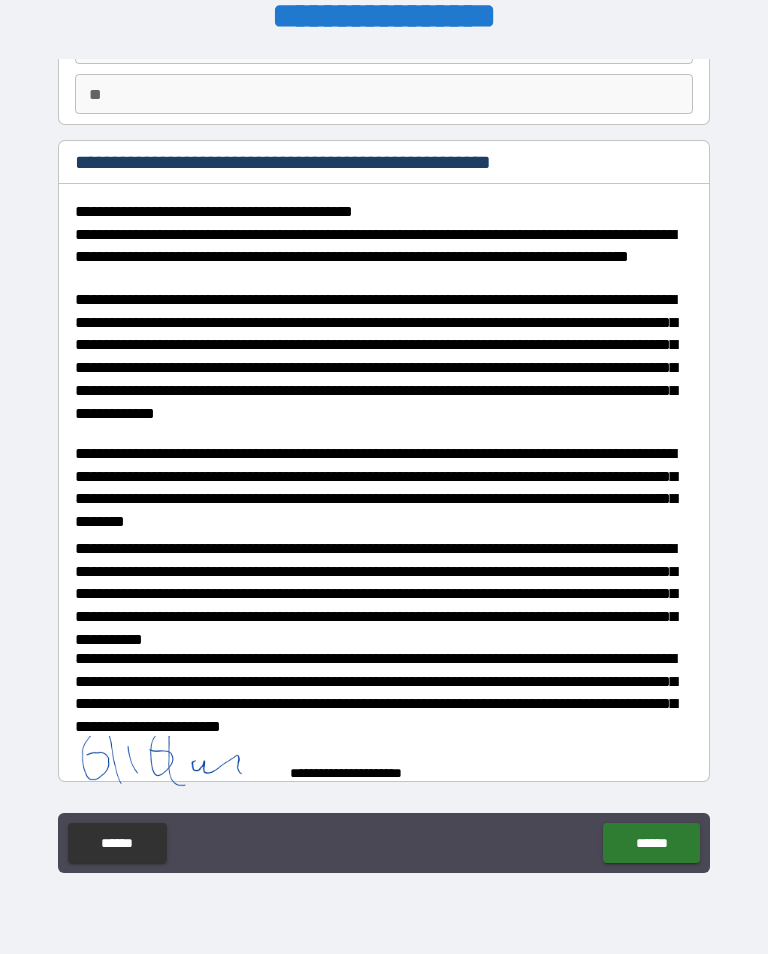 scroll, scrollTop: 172, scrollLeft: 0, axis: vertical 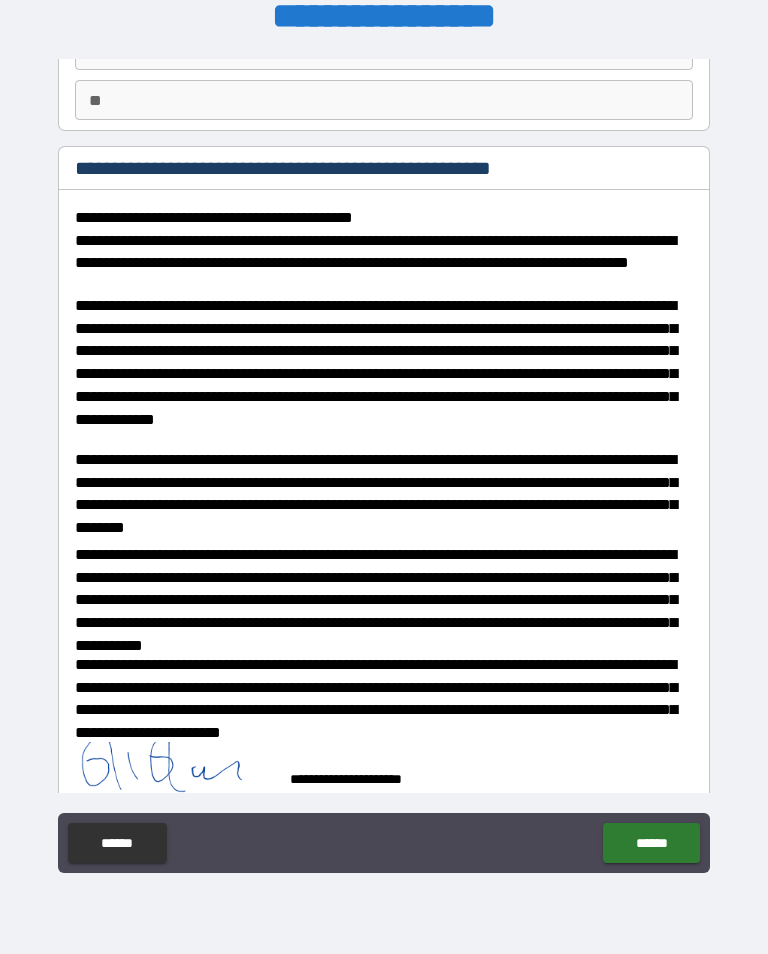 click on "******" at bounding box center [651, 843] 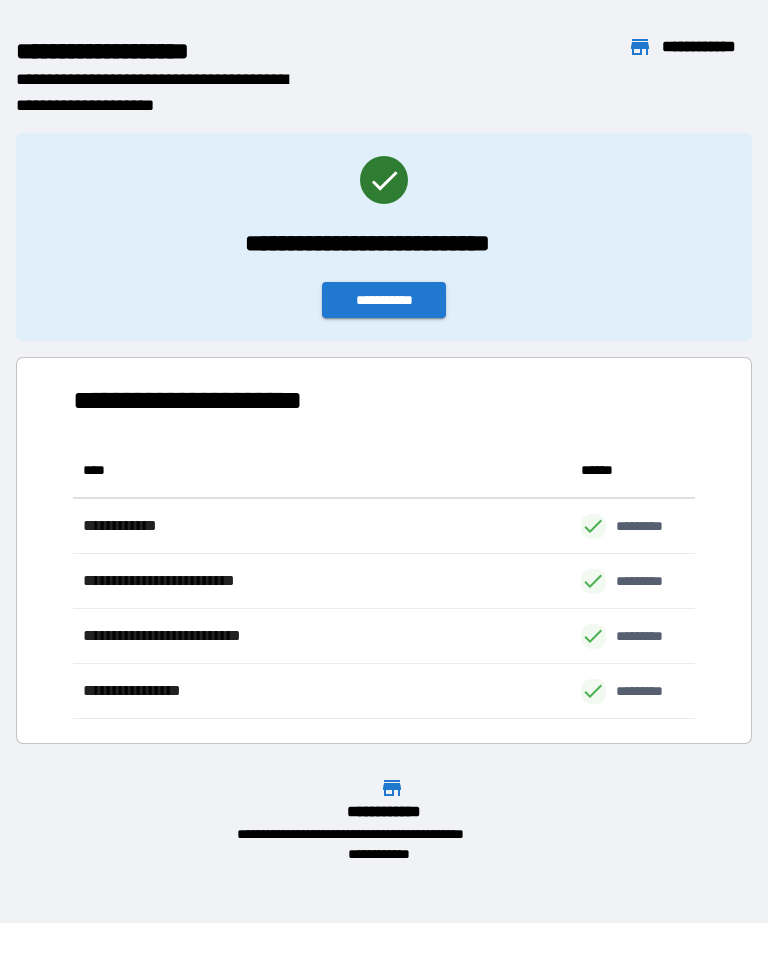 scroll, scrollTop: 1, scrollLeft: 1, axis: both 